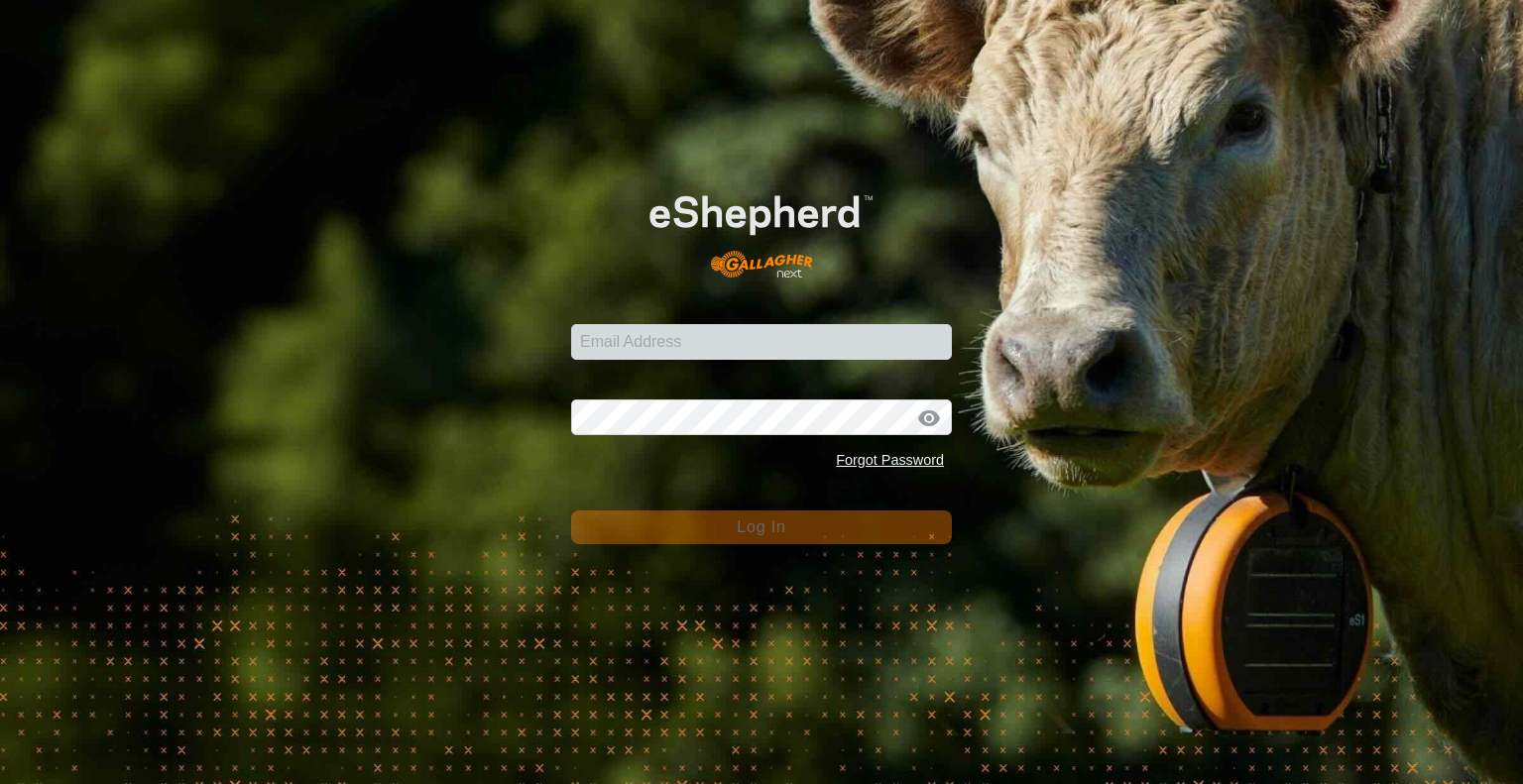 scroll, scrollTop: 0, scrollLeft: 0, axis: both 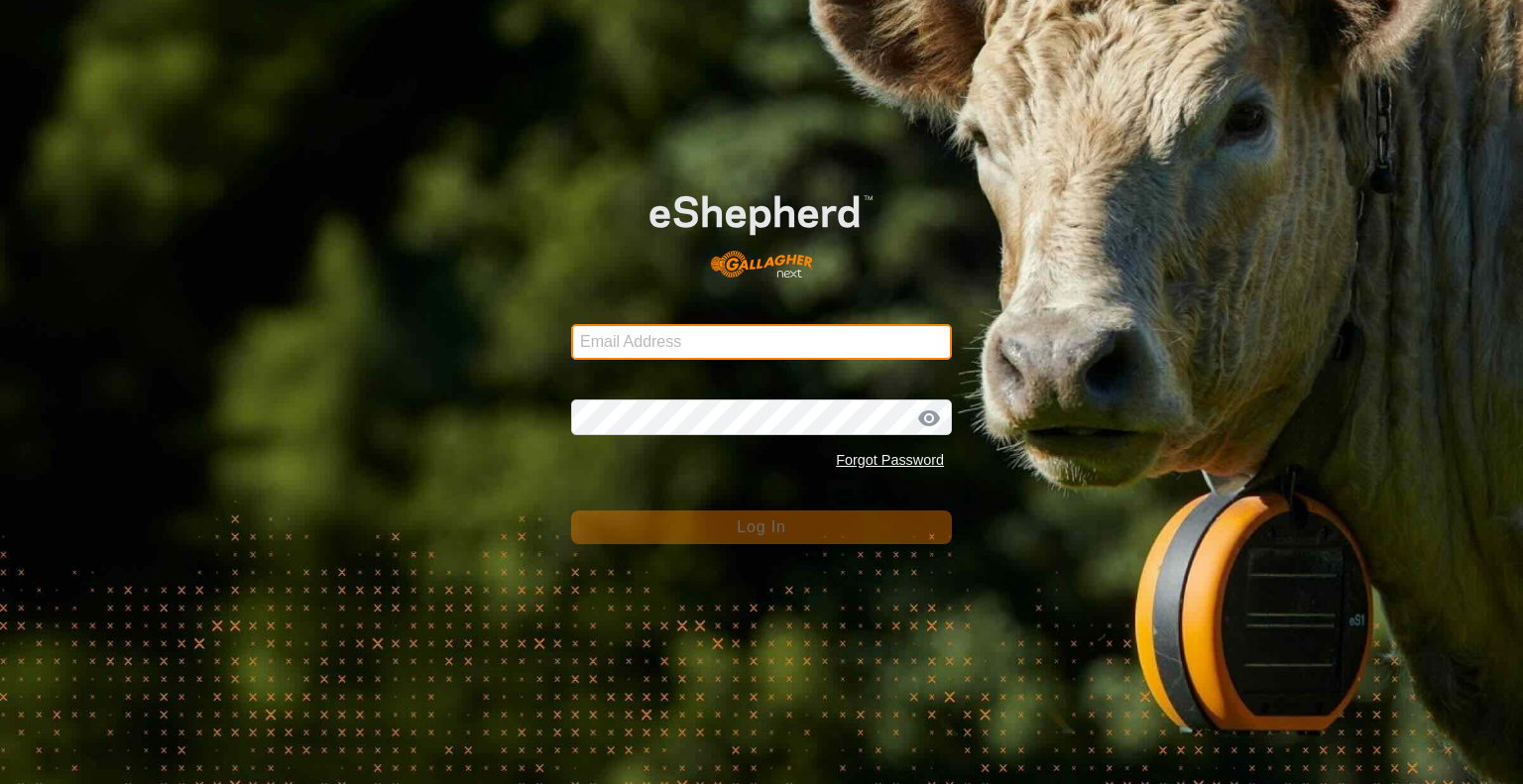 click on "Email Address" at bounding box center (762, 342) 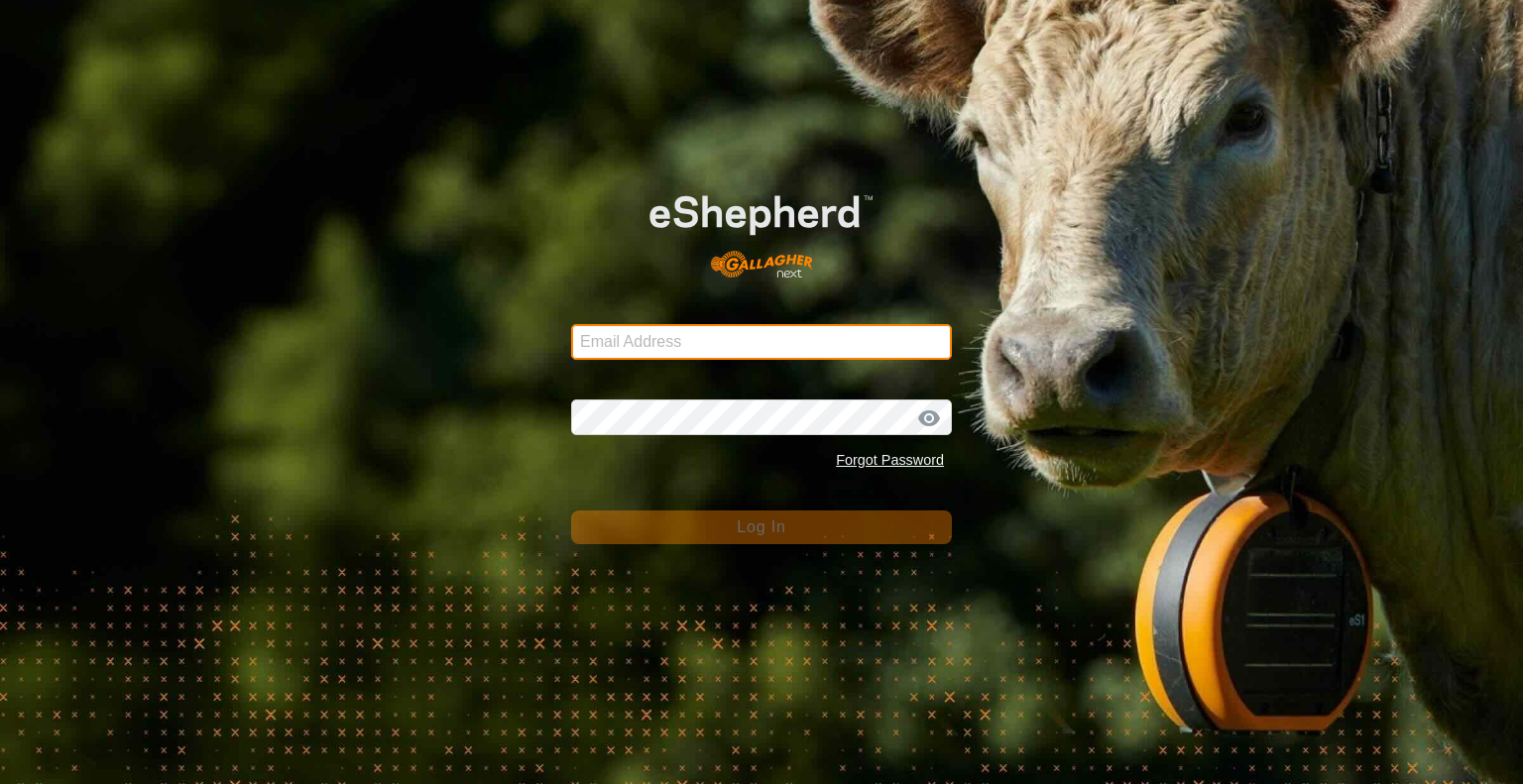 type on "[PERSON_NAME][EMAIL_ADDRESS][DOMAIN_NAME]" 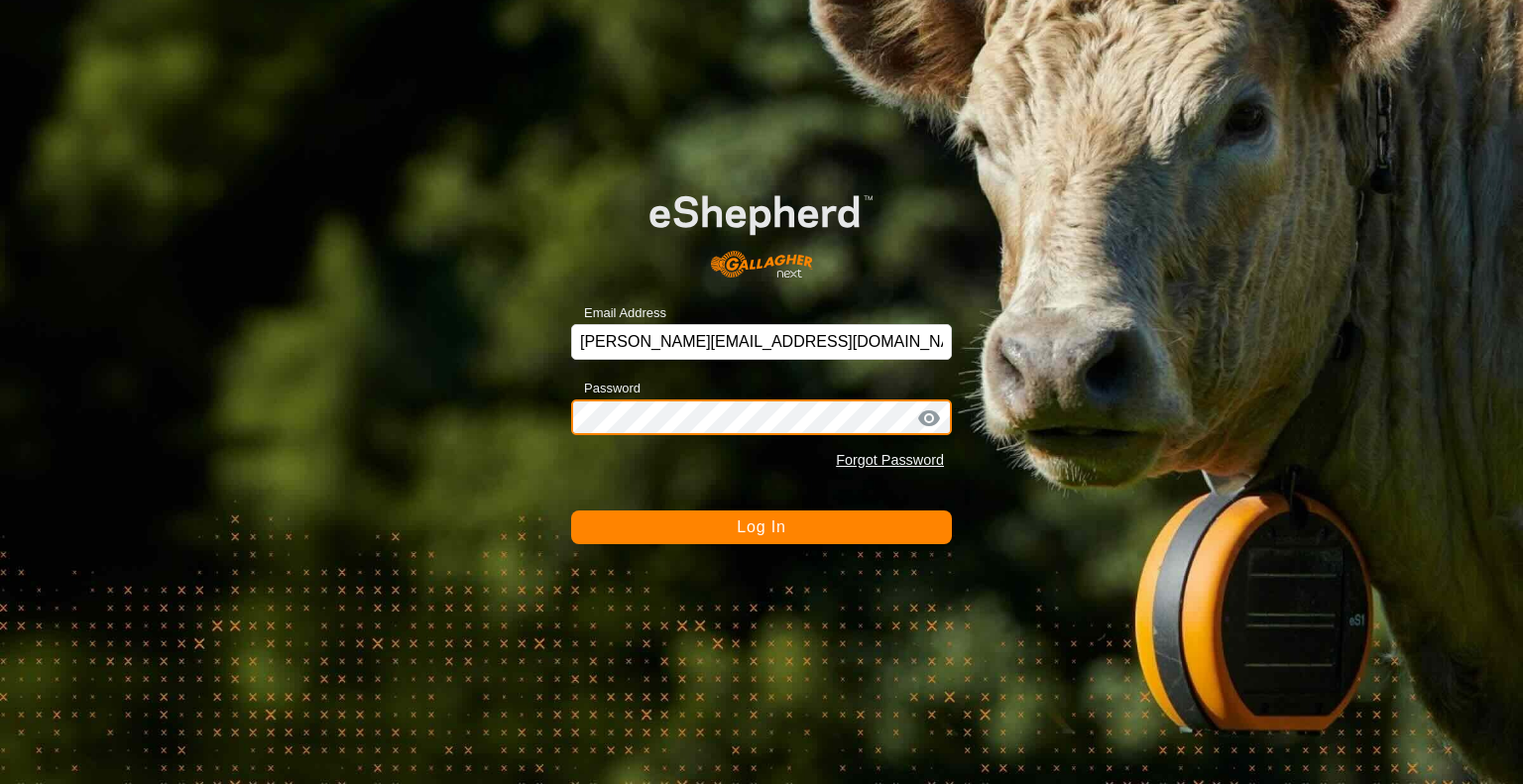 click on "Log In" 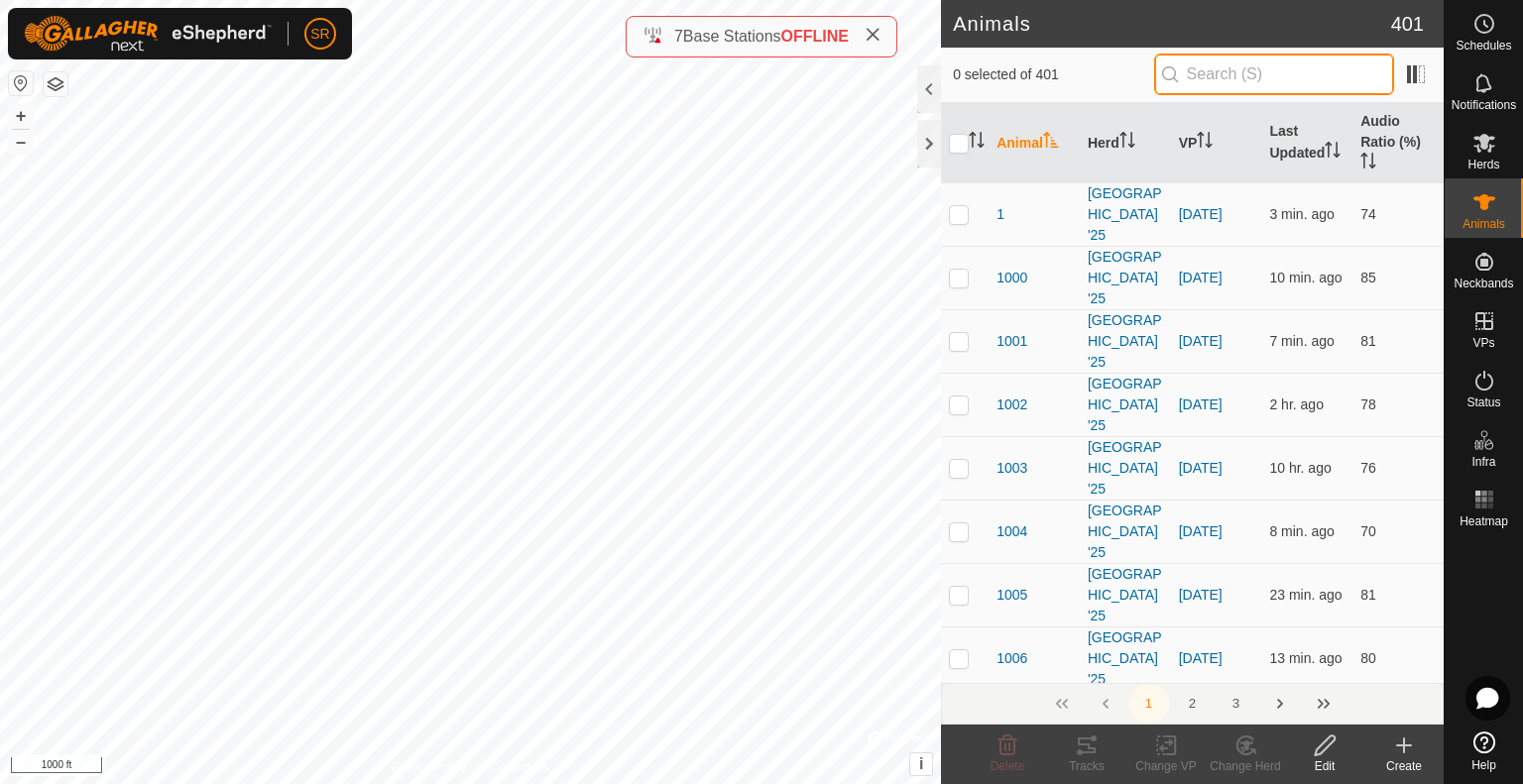 click at bounding box center [1274, 74] 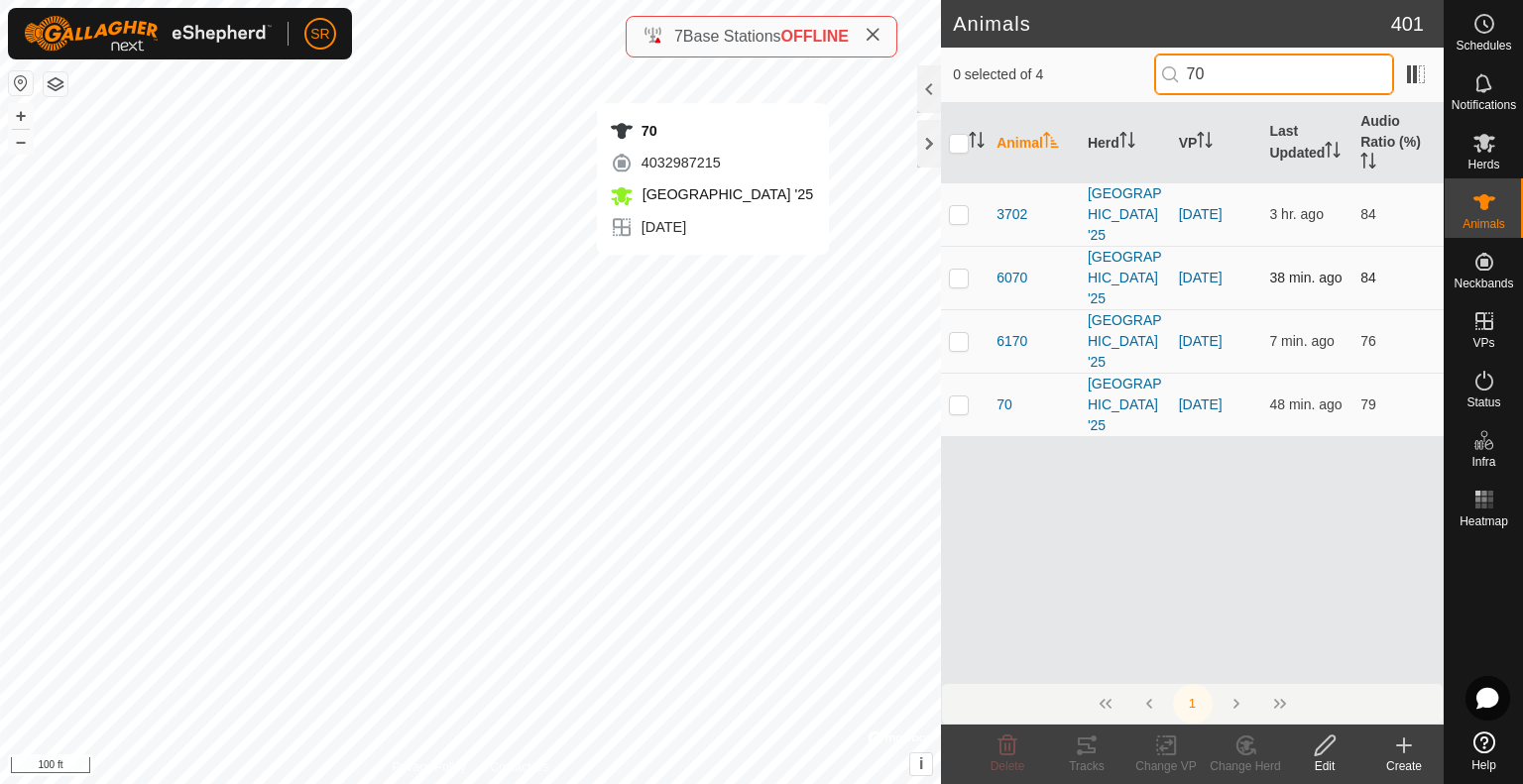 type on "70" 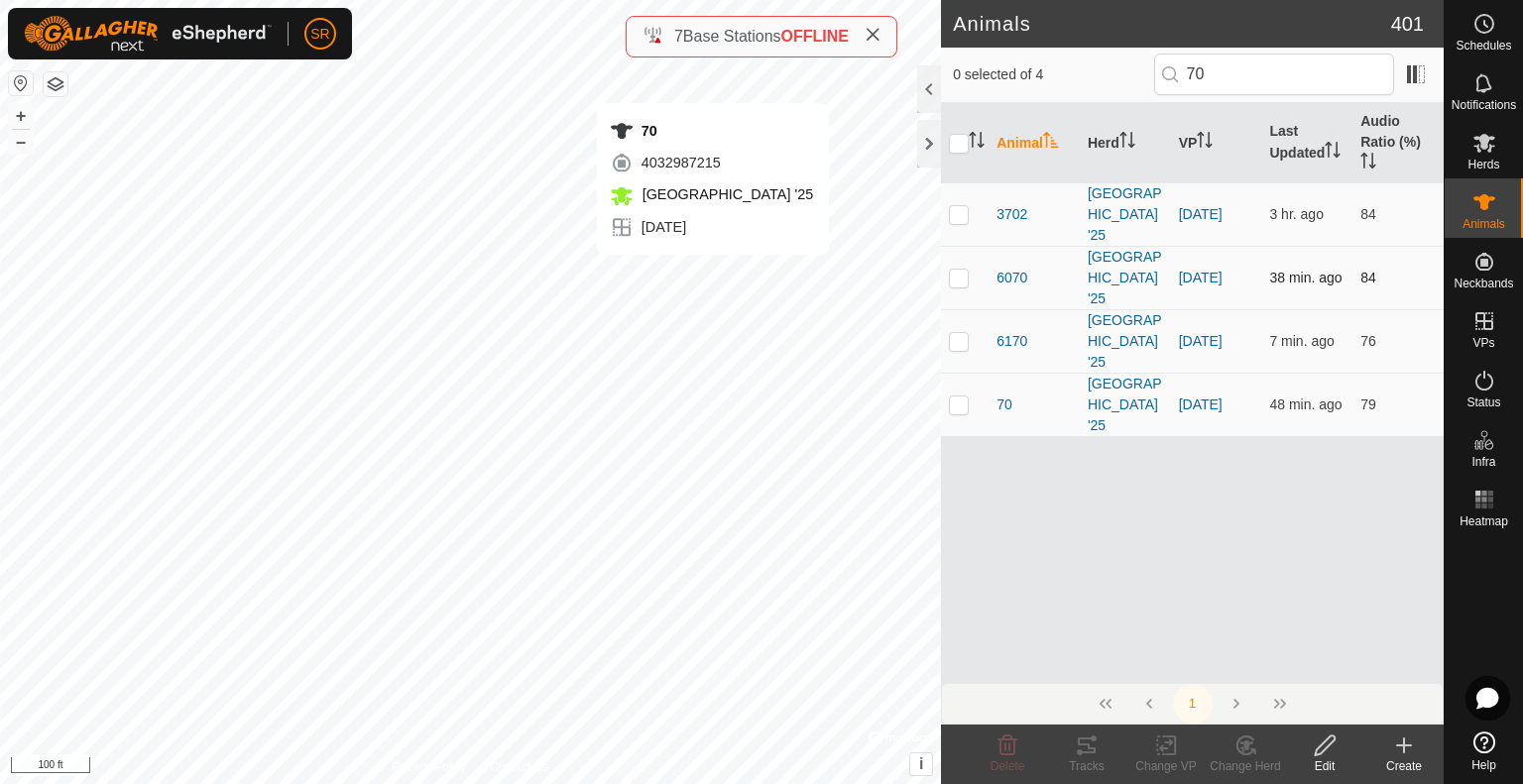 checkbox on "true" 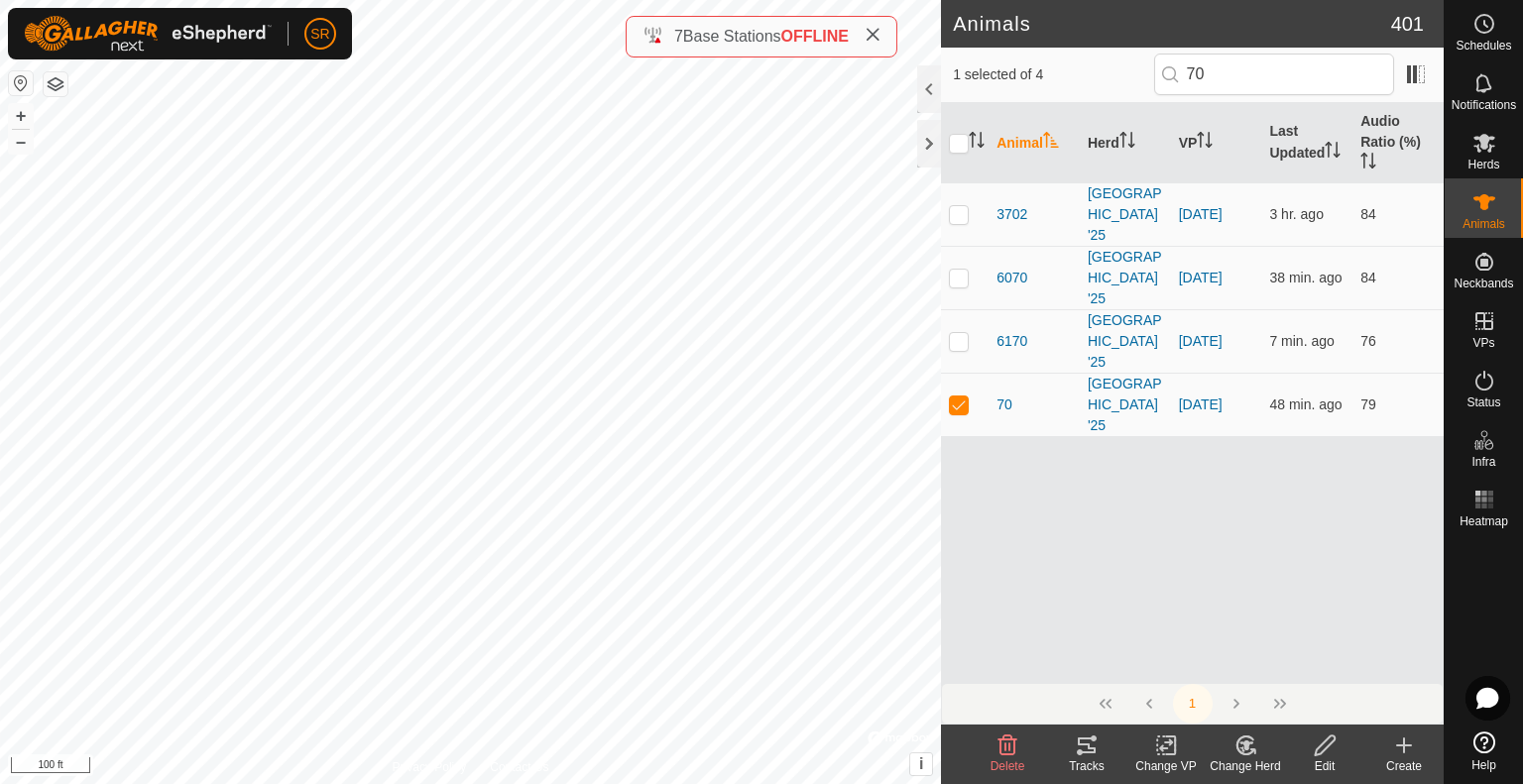 click 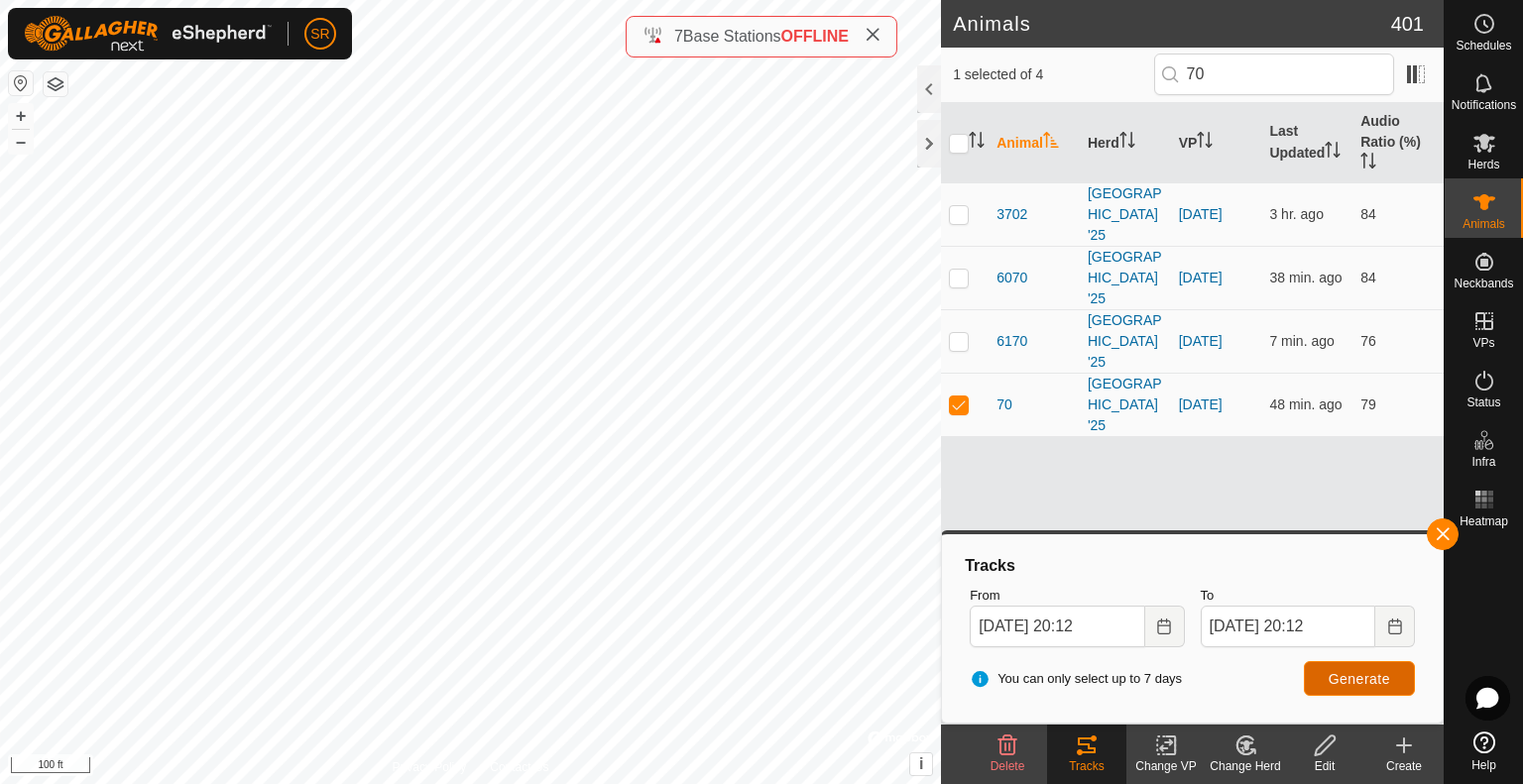 click on "Generate" at bounding box center (1359, 679) 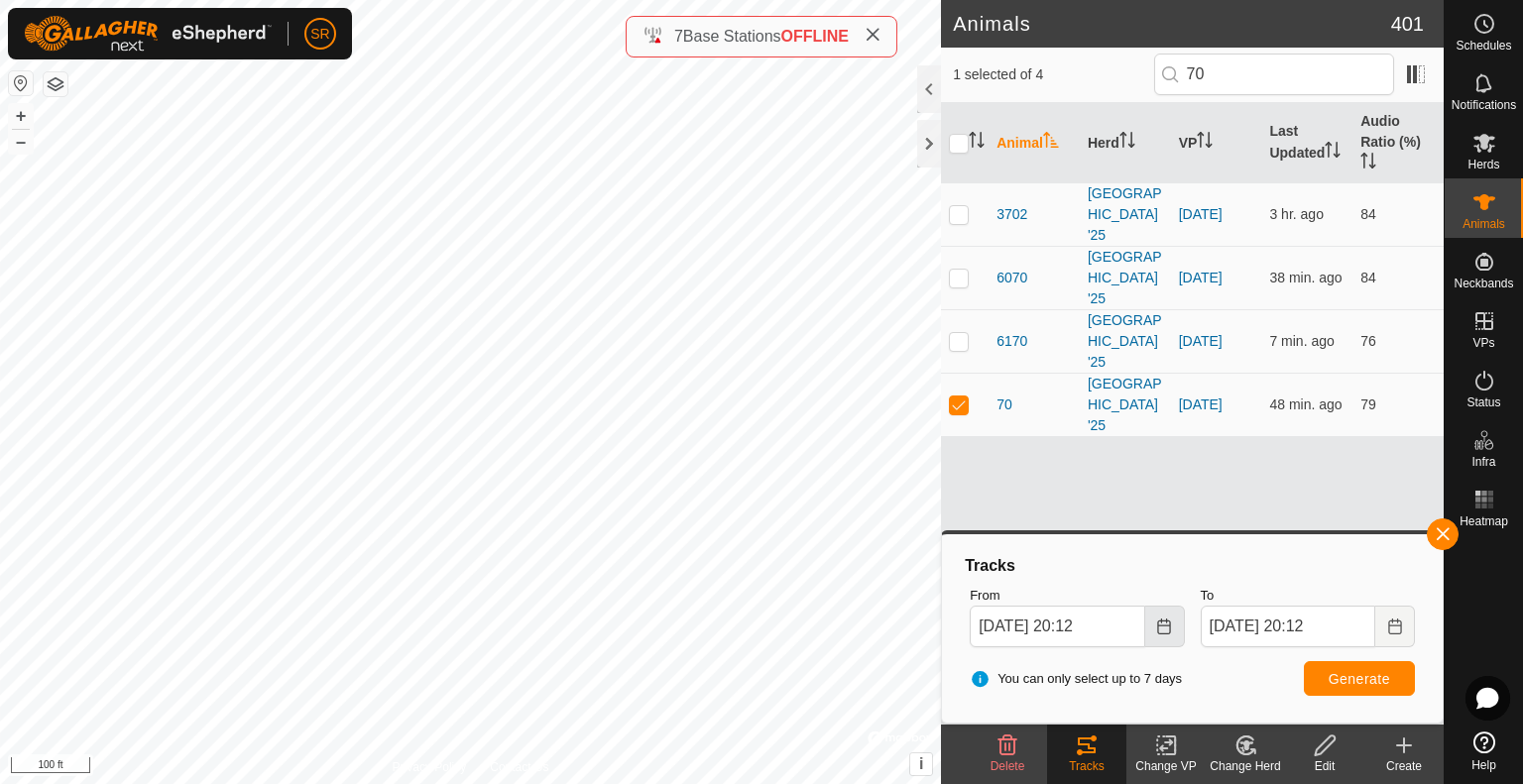 click 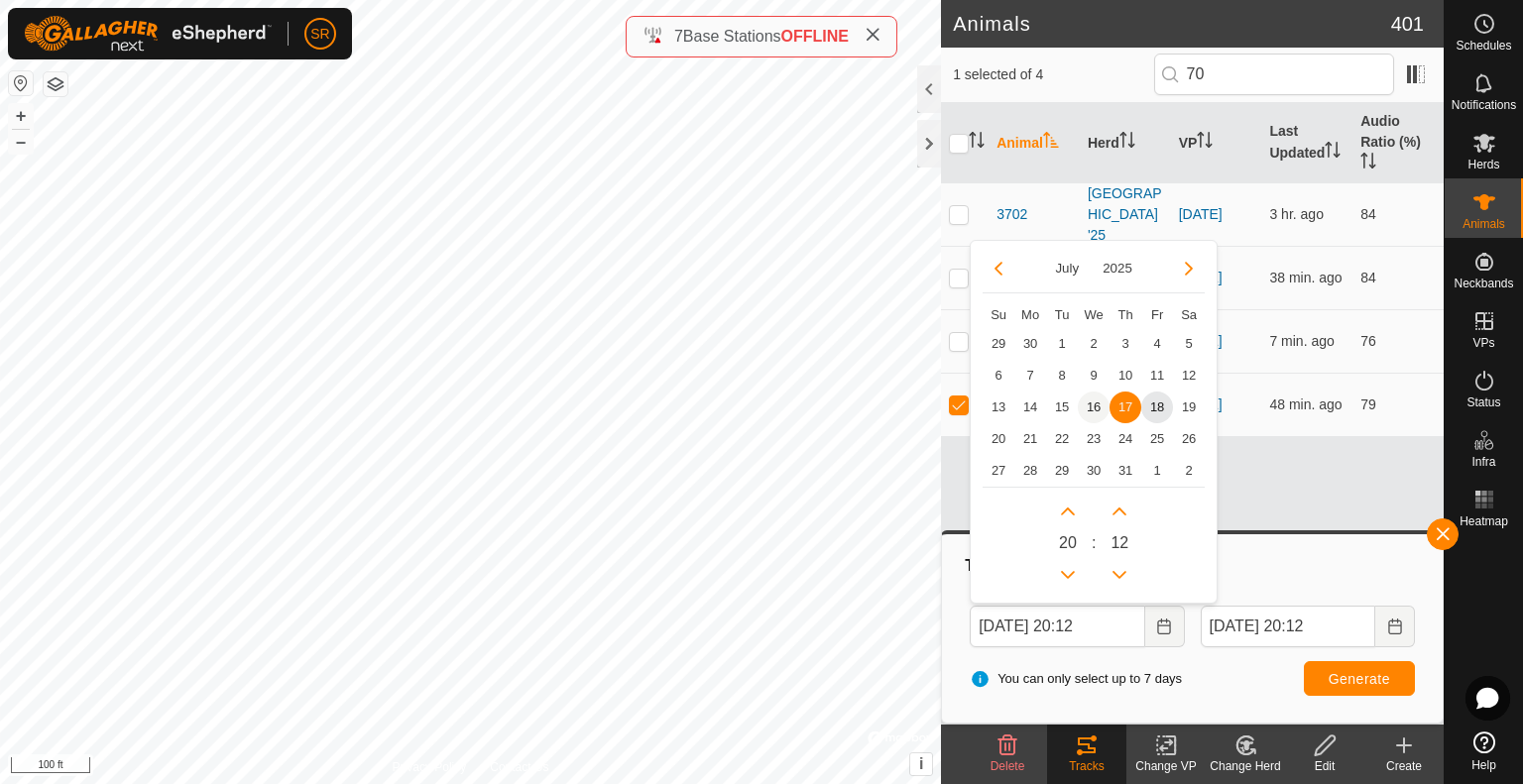 click on "16" at bounding box center [1094, 407] 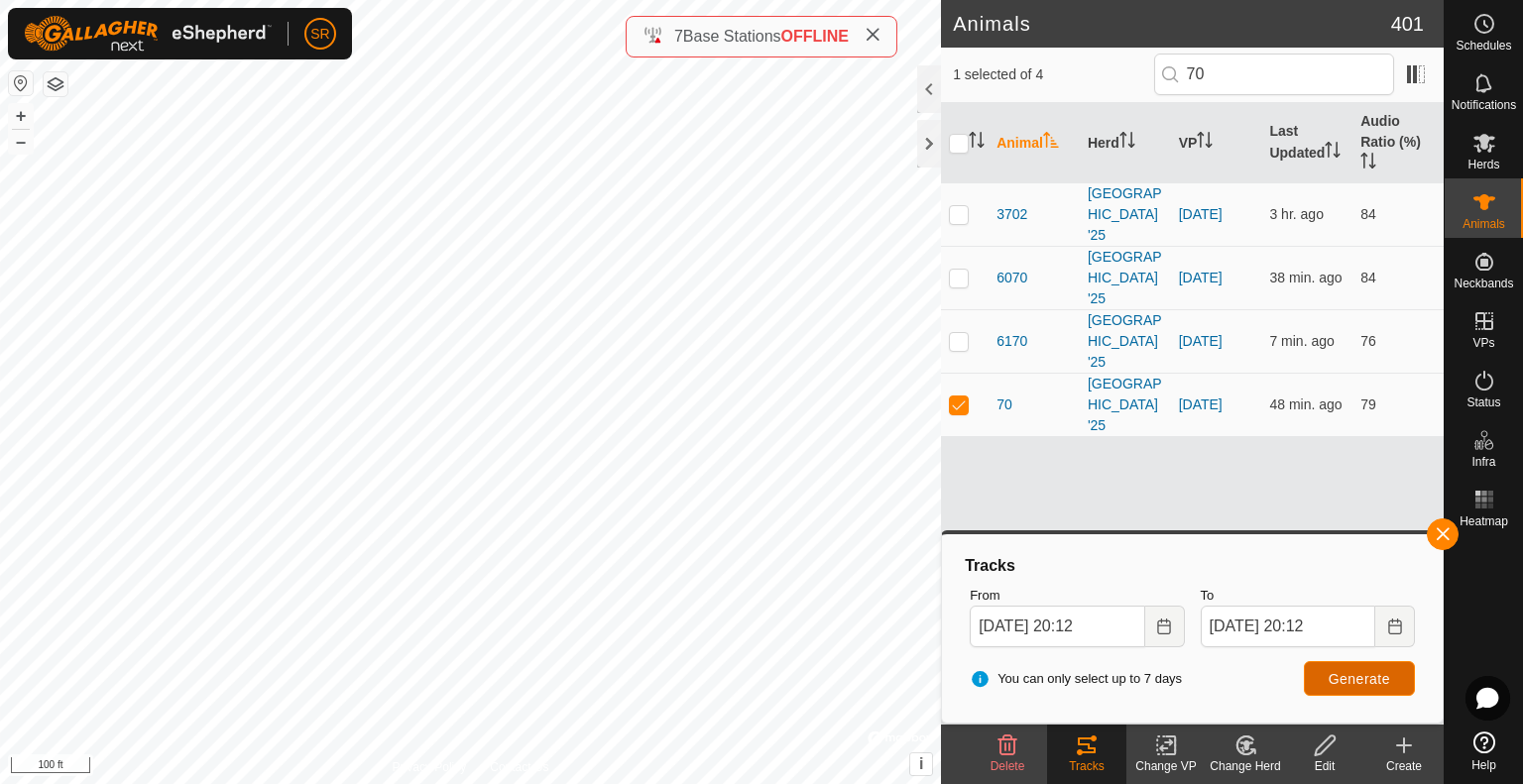 click on "Generate" at bounding box center [1359, 679] 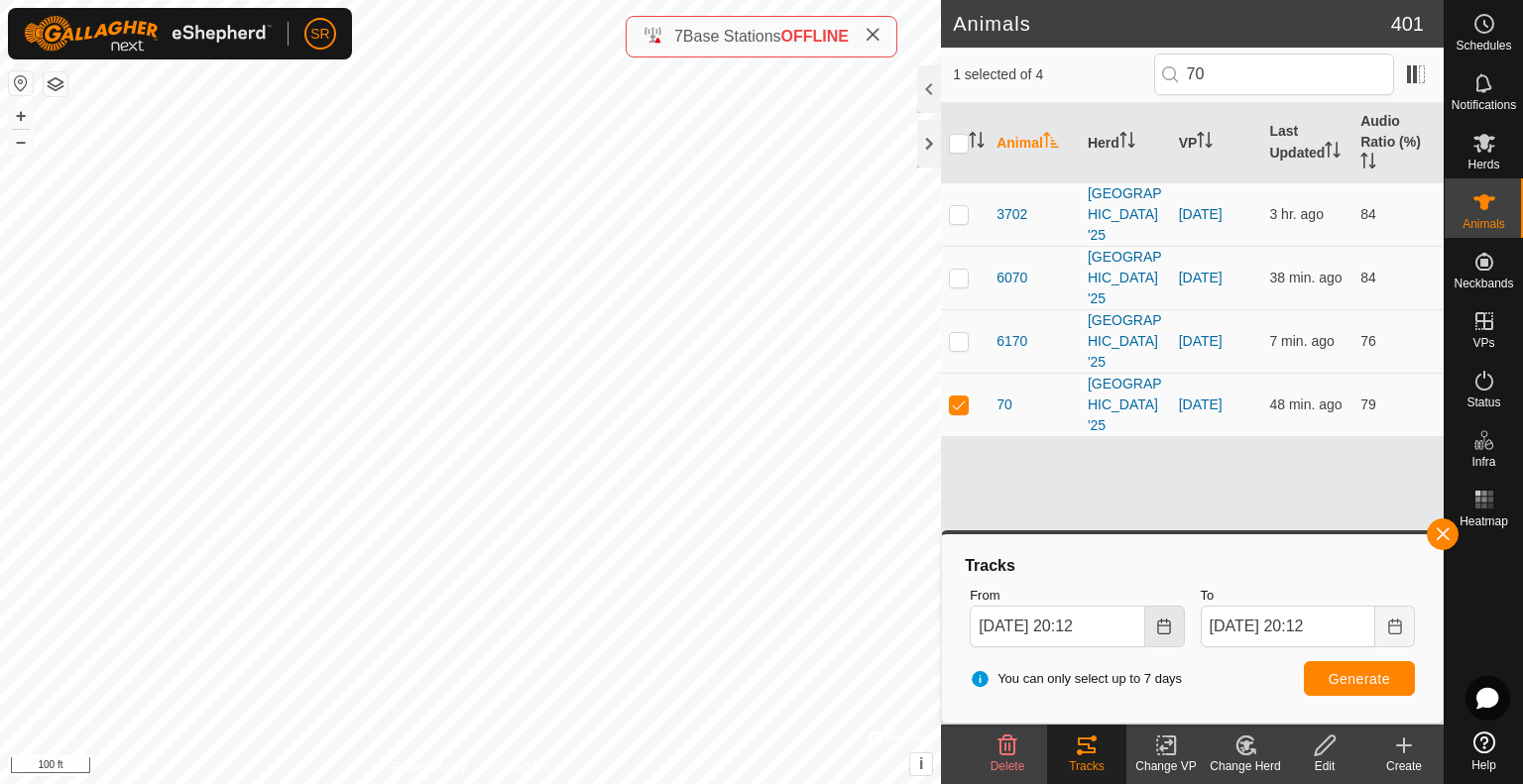 click 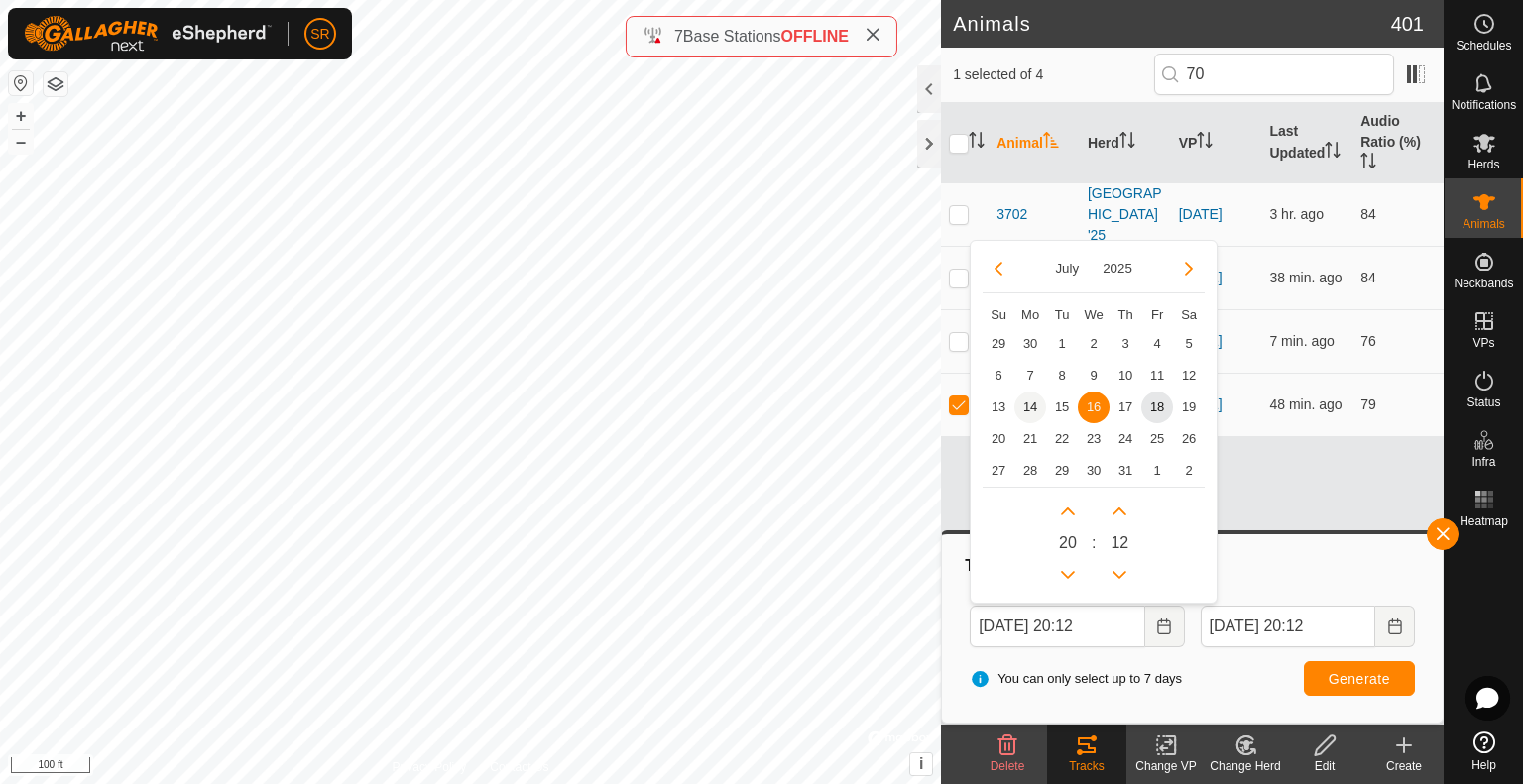 click on "14" at bounding box center [1030, 407] 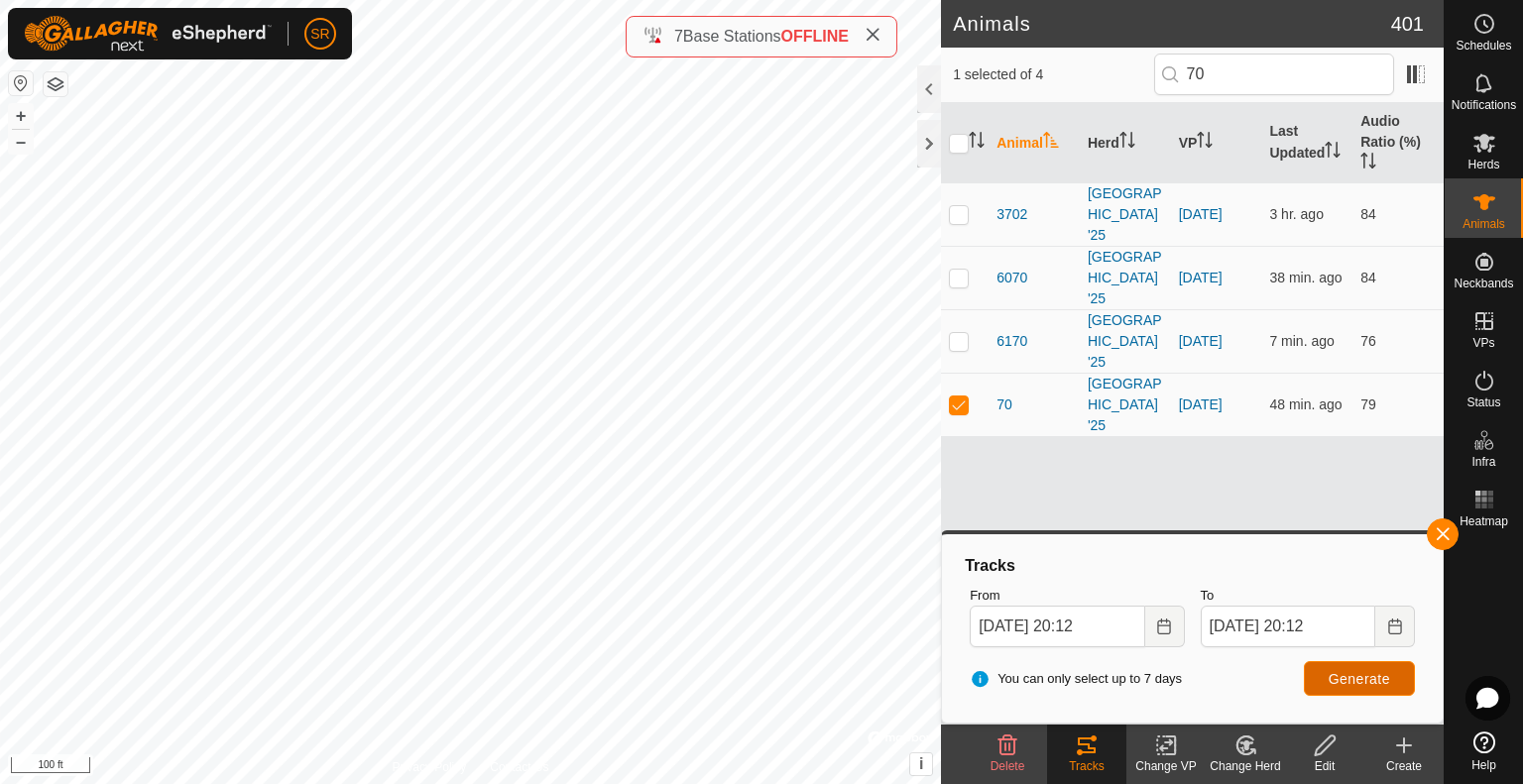 click on "Generate" at bounding box center (1359, 679) 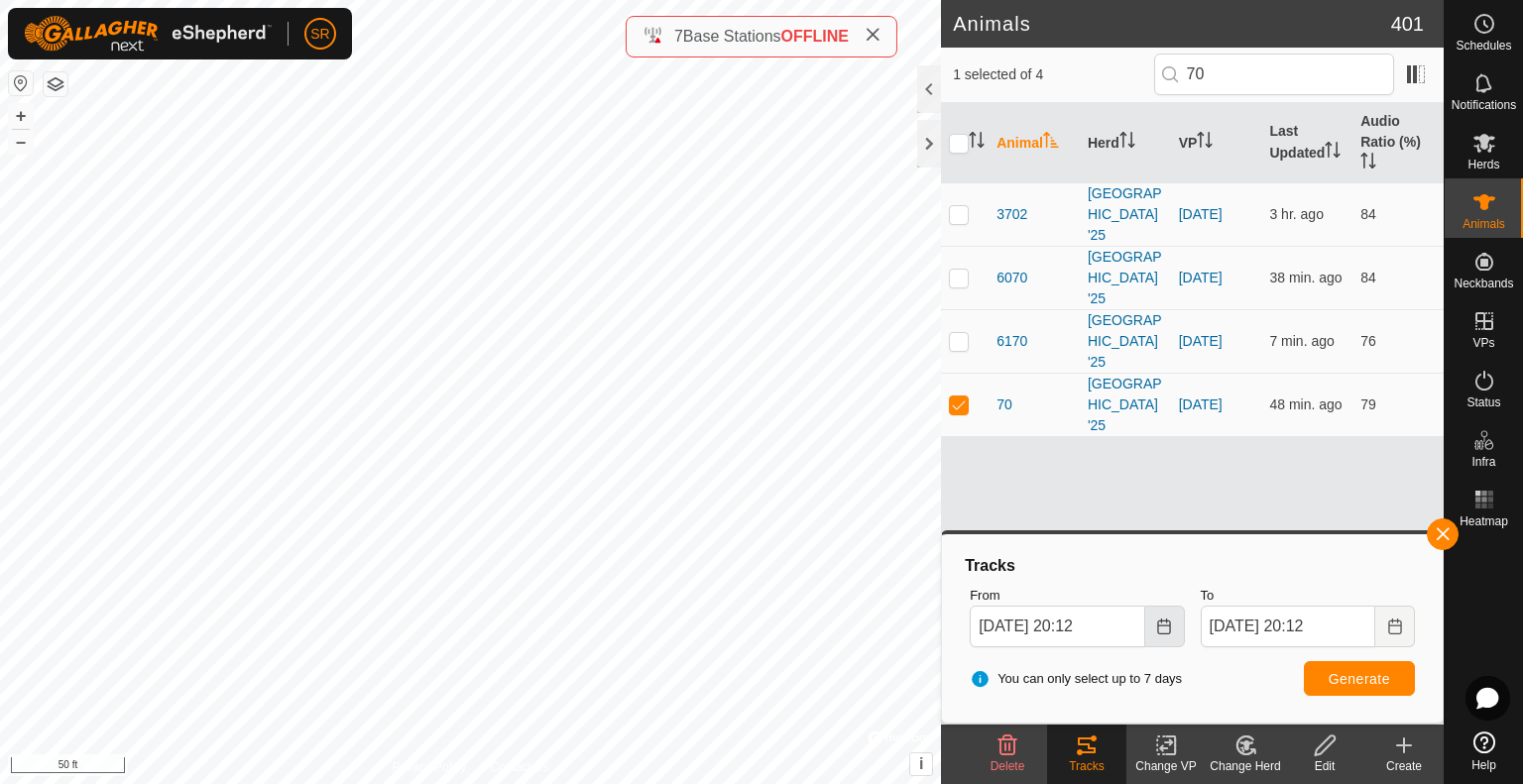 click 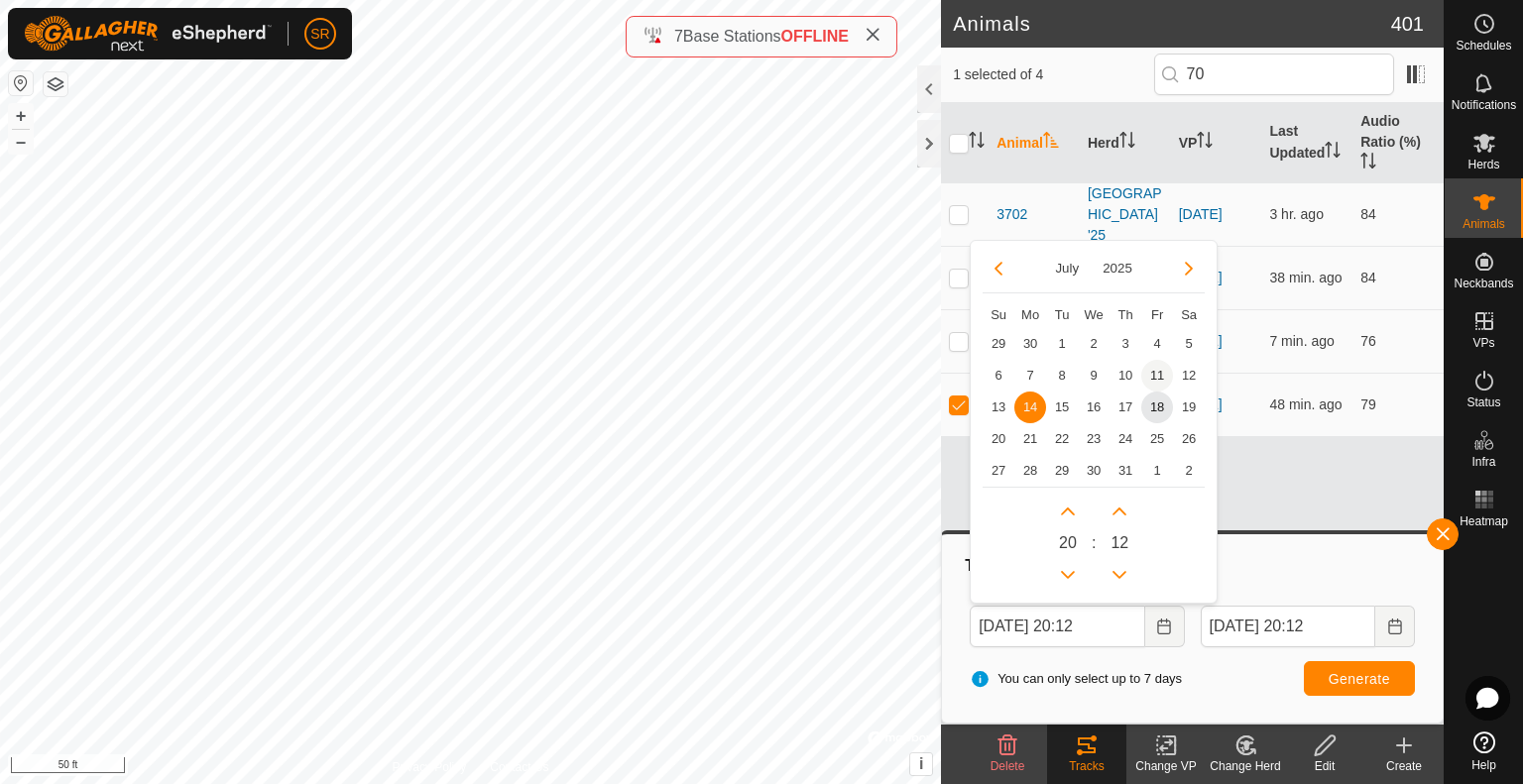 click on "11" at bounding box center (1157, 376) 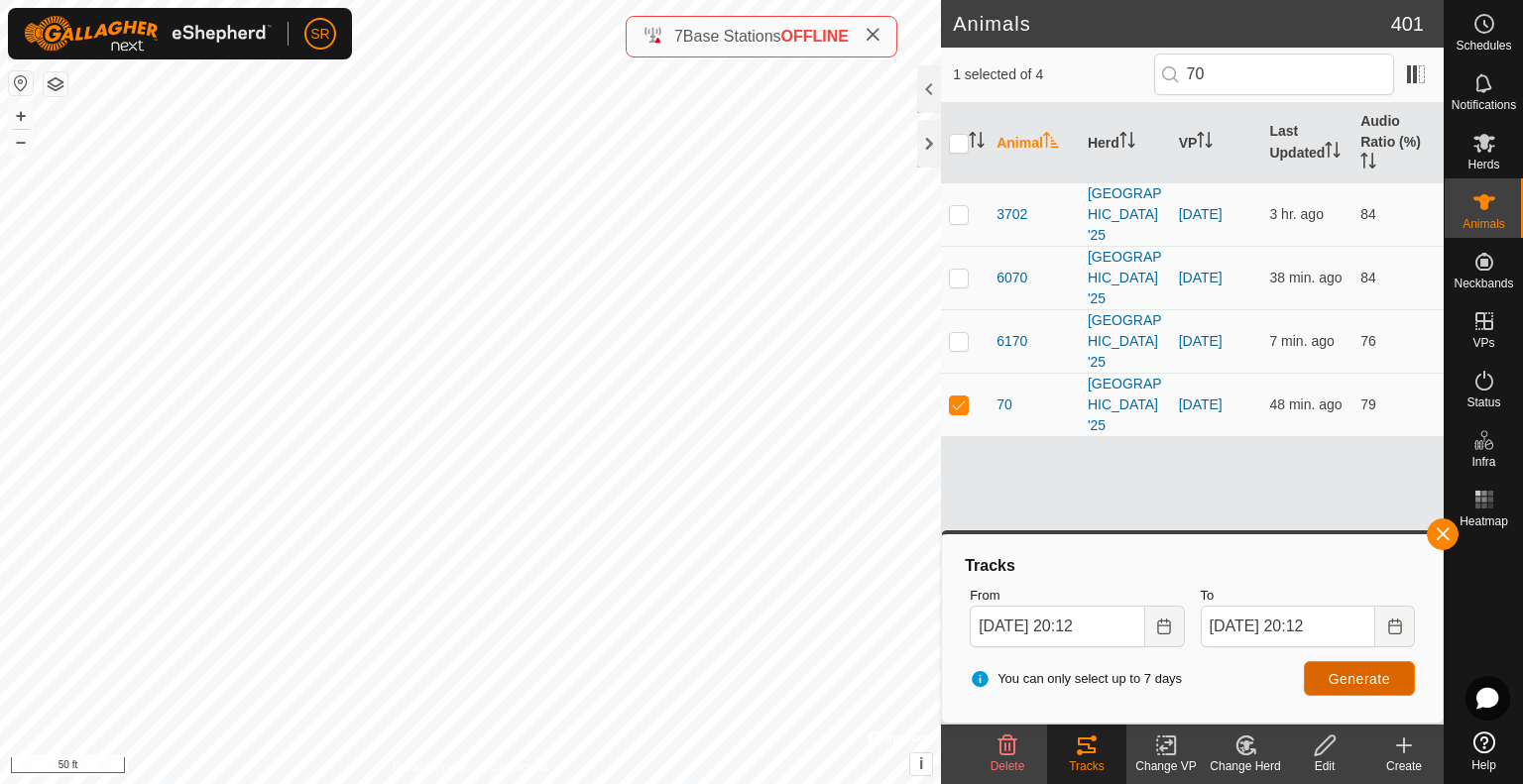 click on "Generate" at bounding box center [1359, 679] 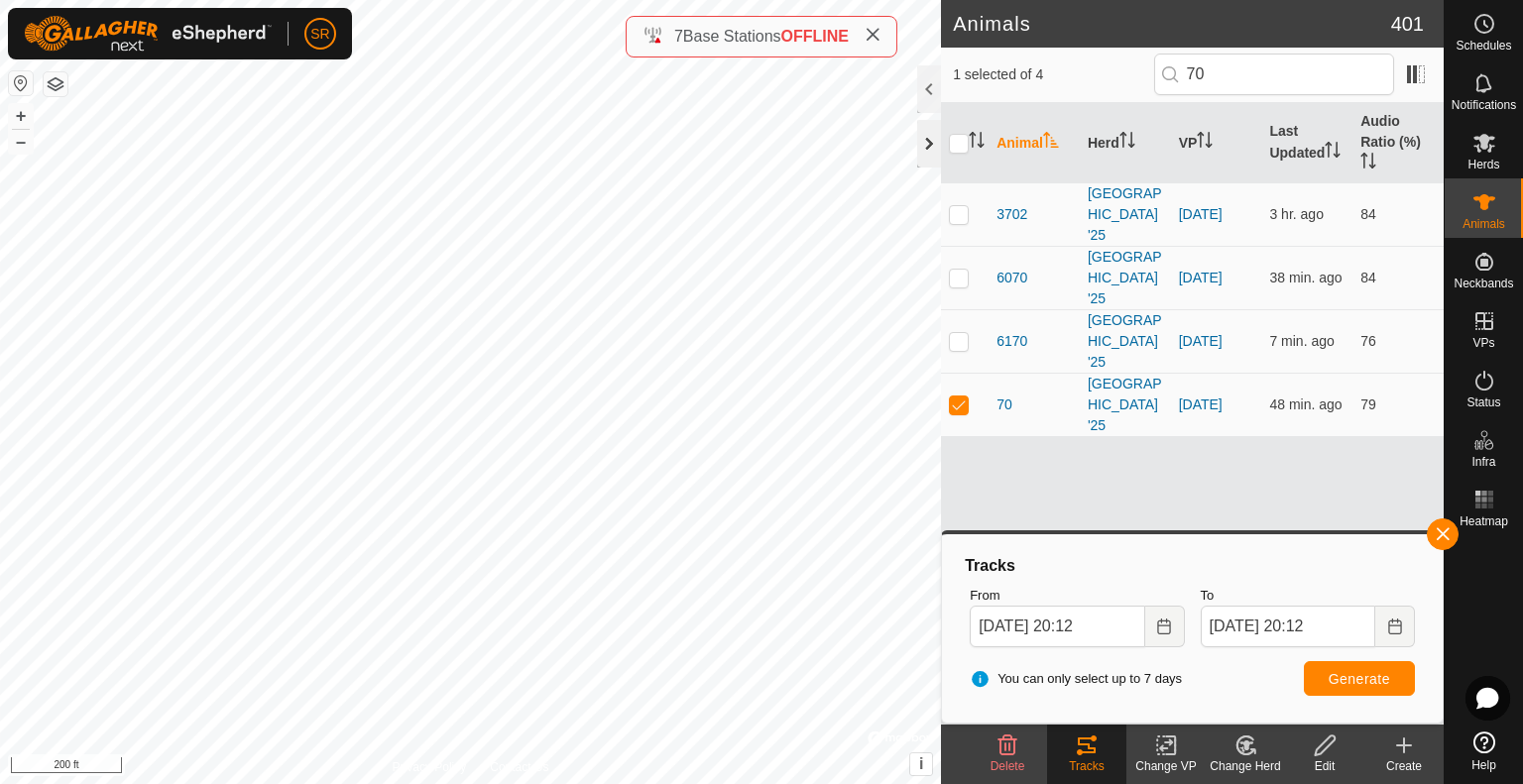 click 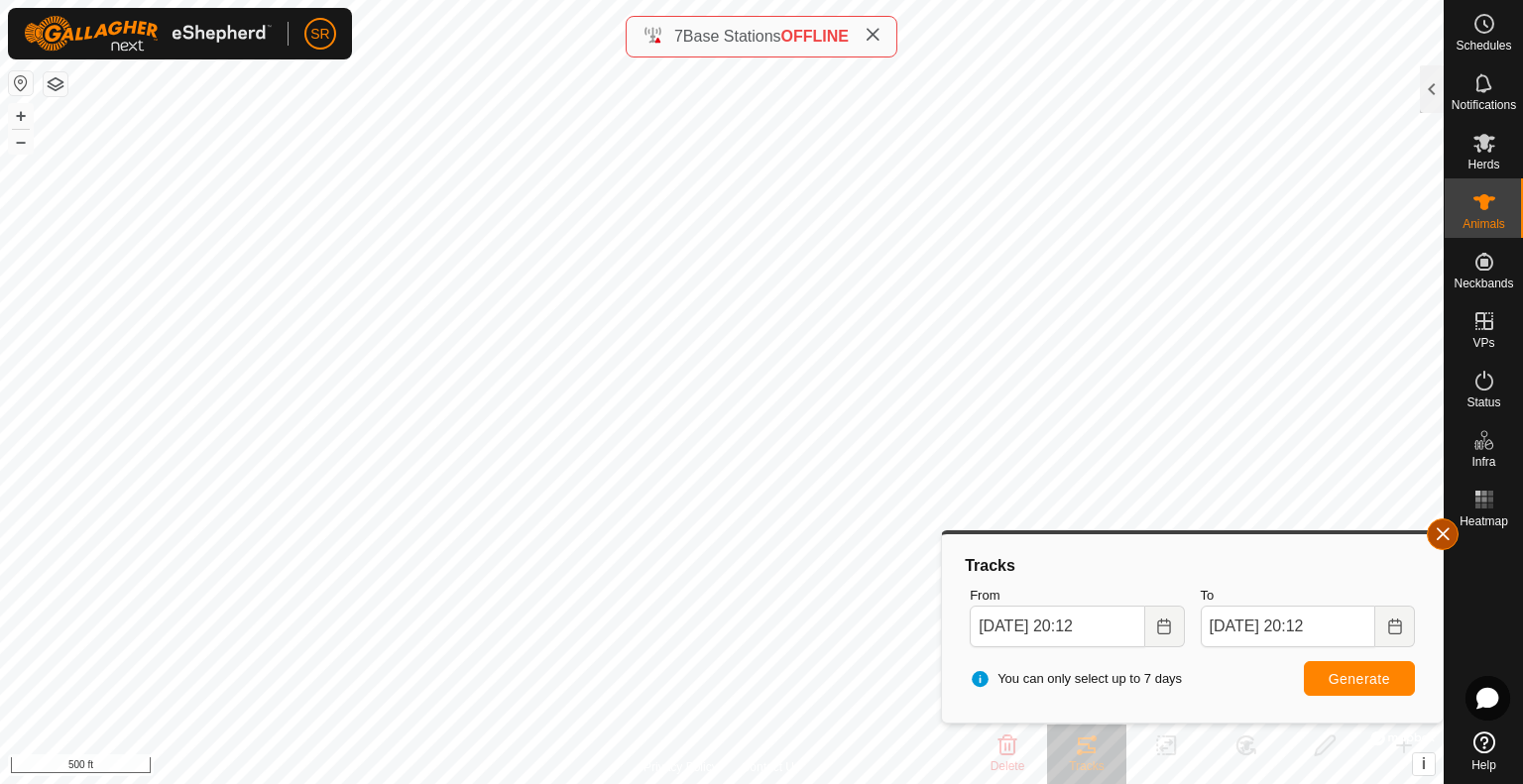 click at bounding box center (1443, 534) 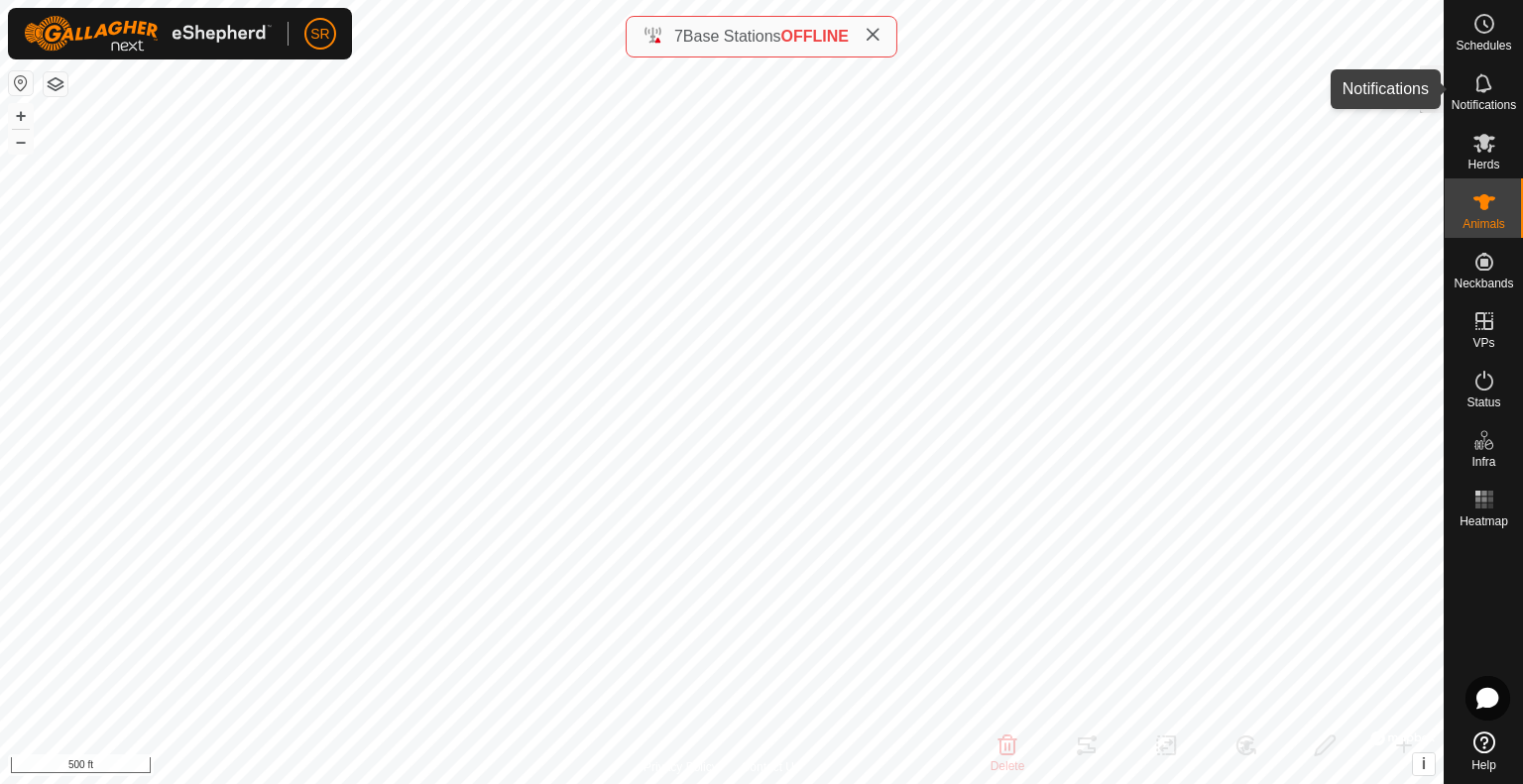 click 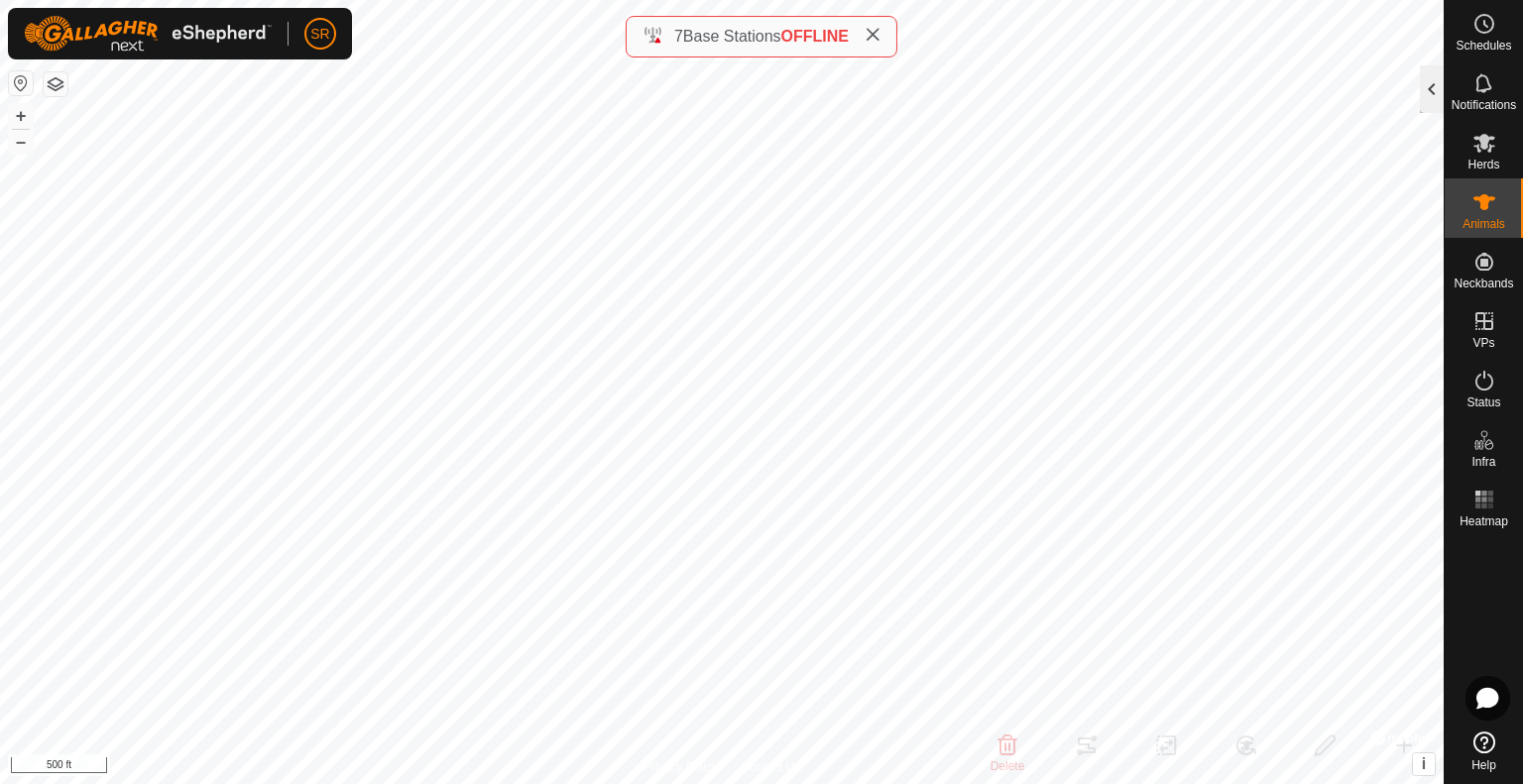 click 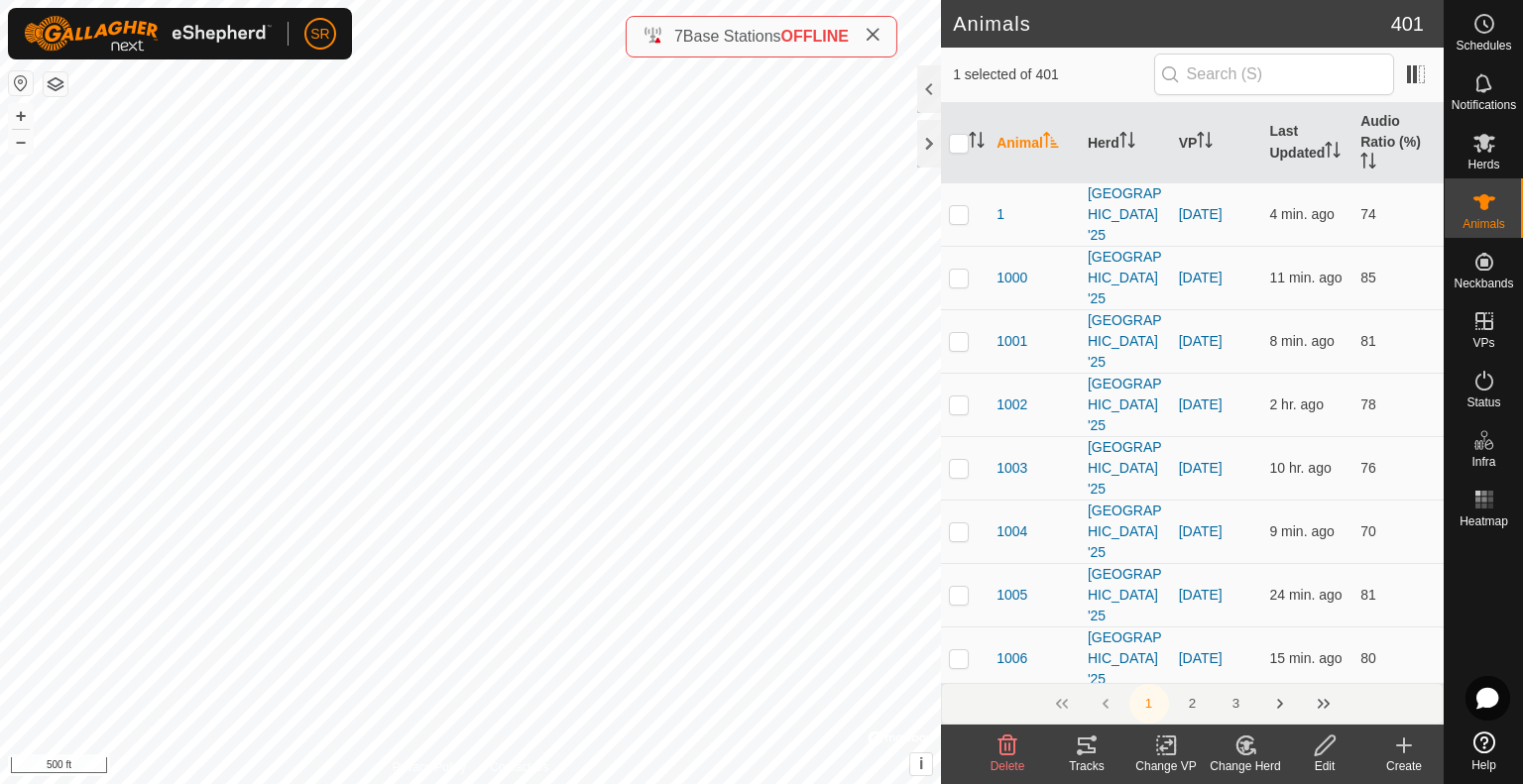click 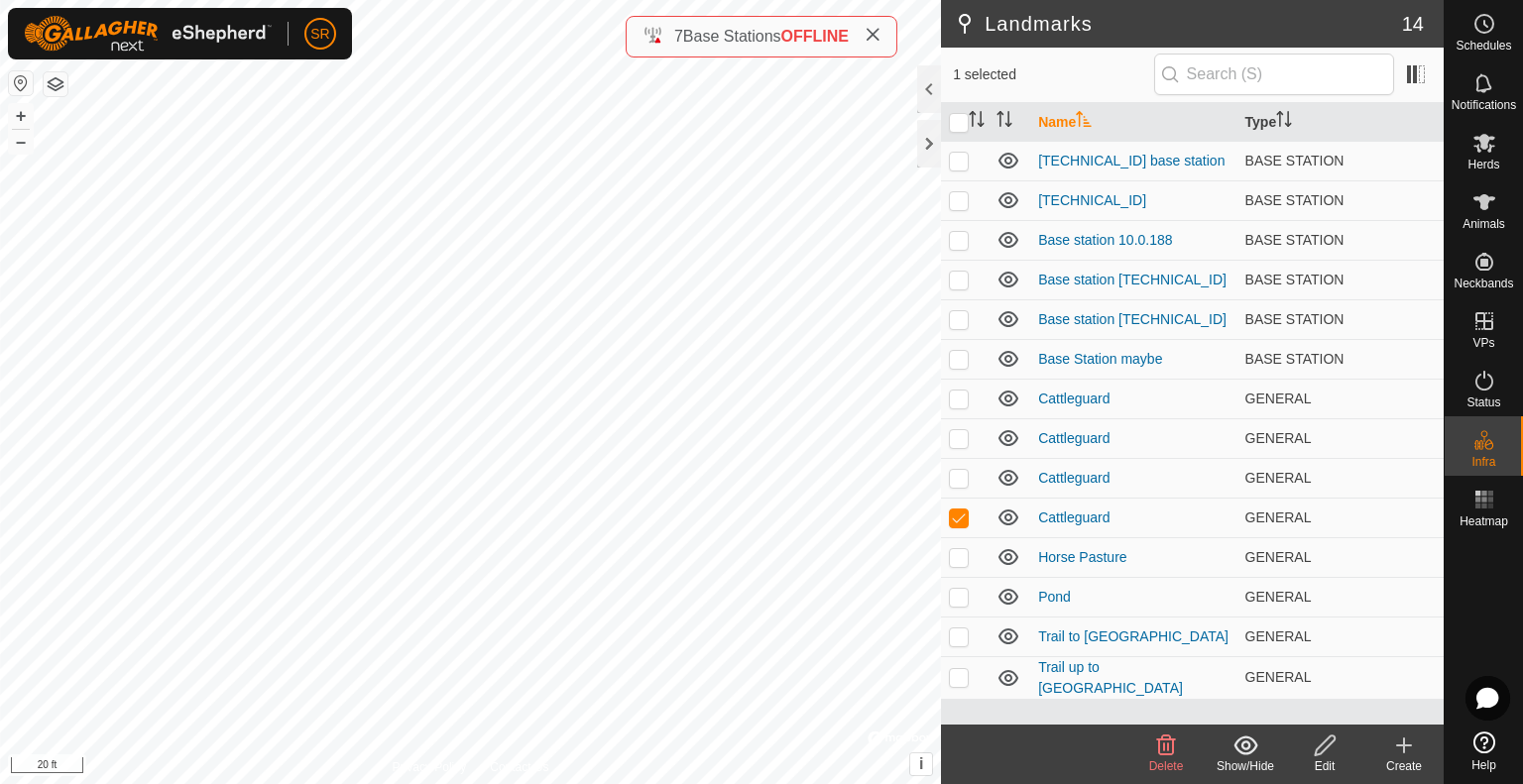 click 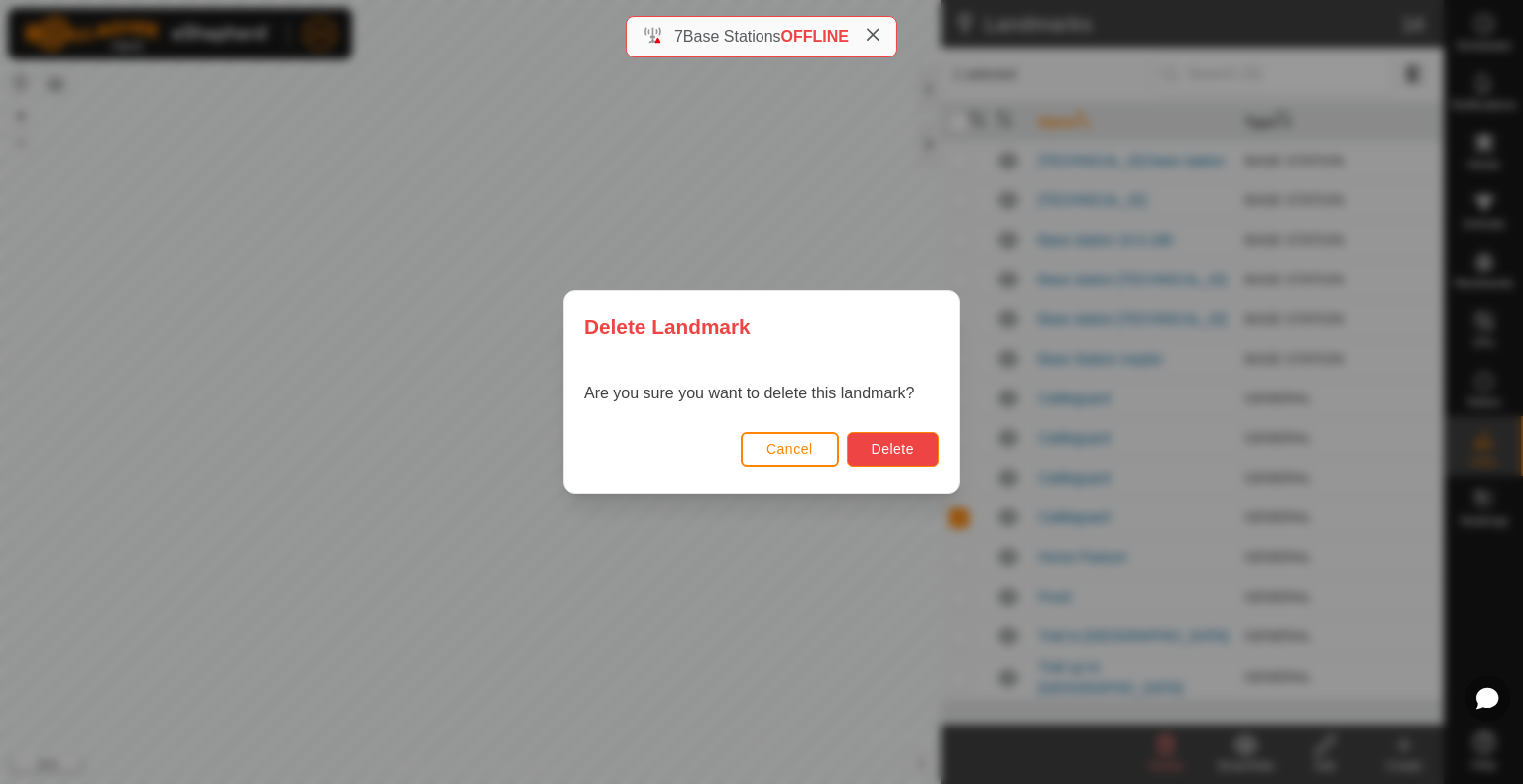 click on "Delete" at bounding box center (892, 449) 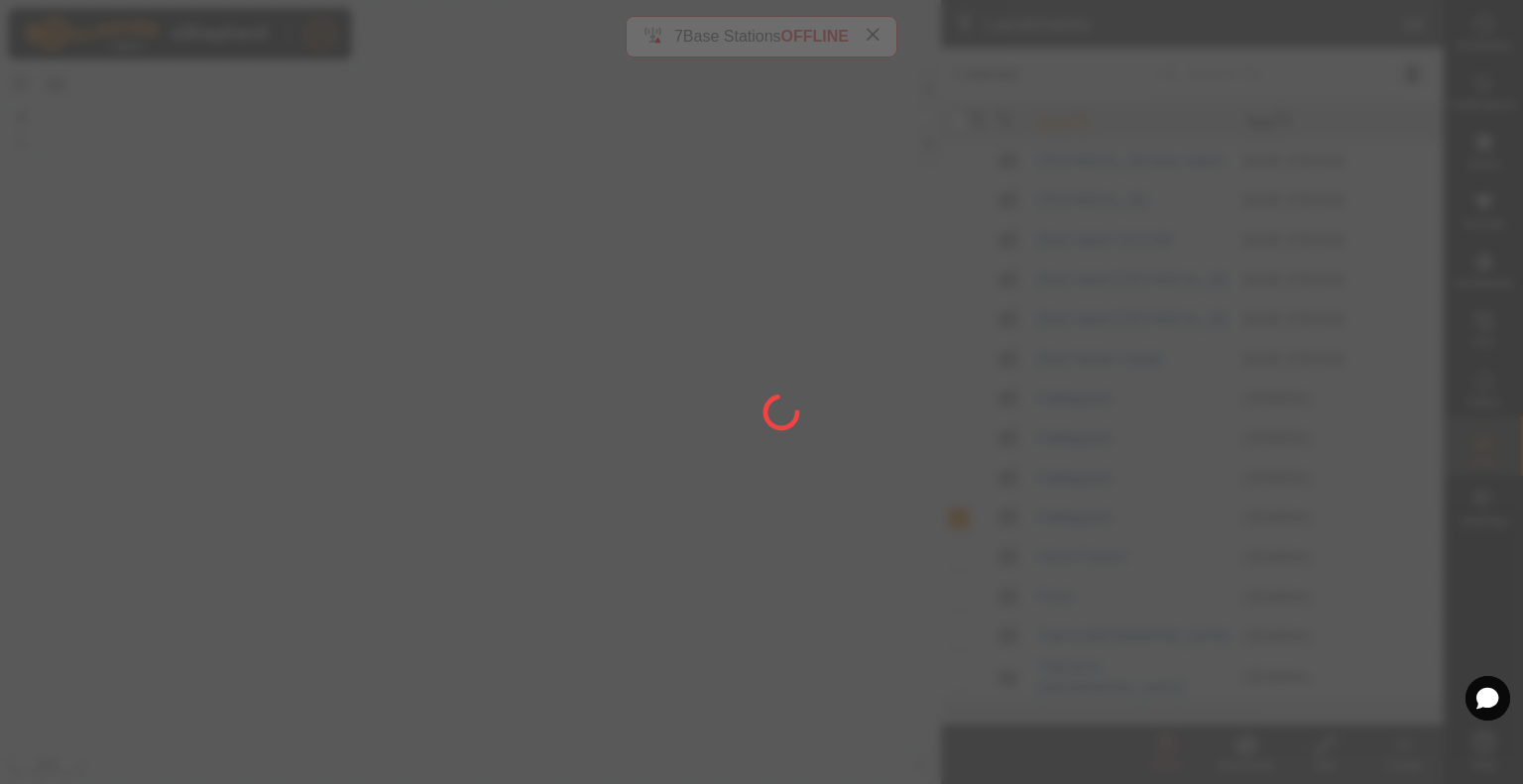 checkbox on "false" 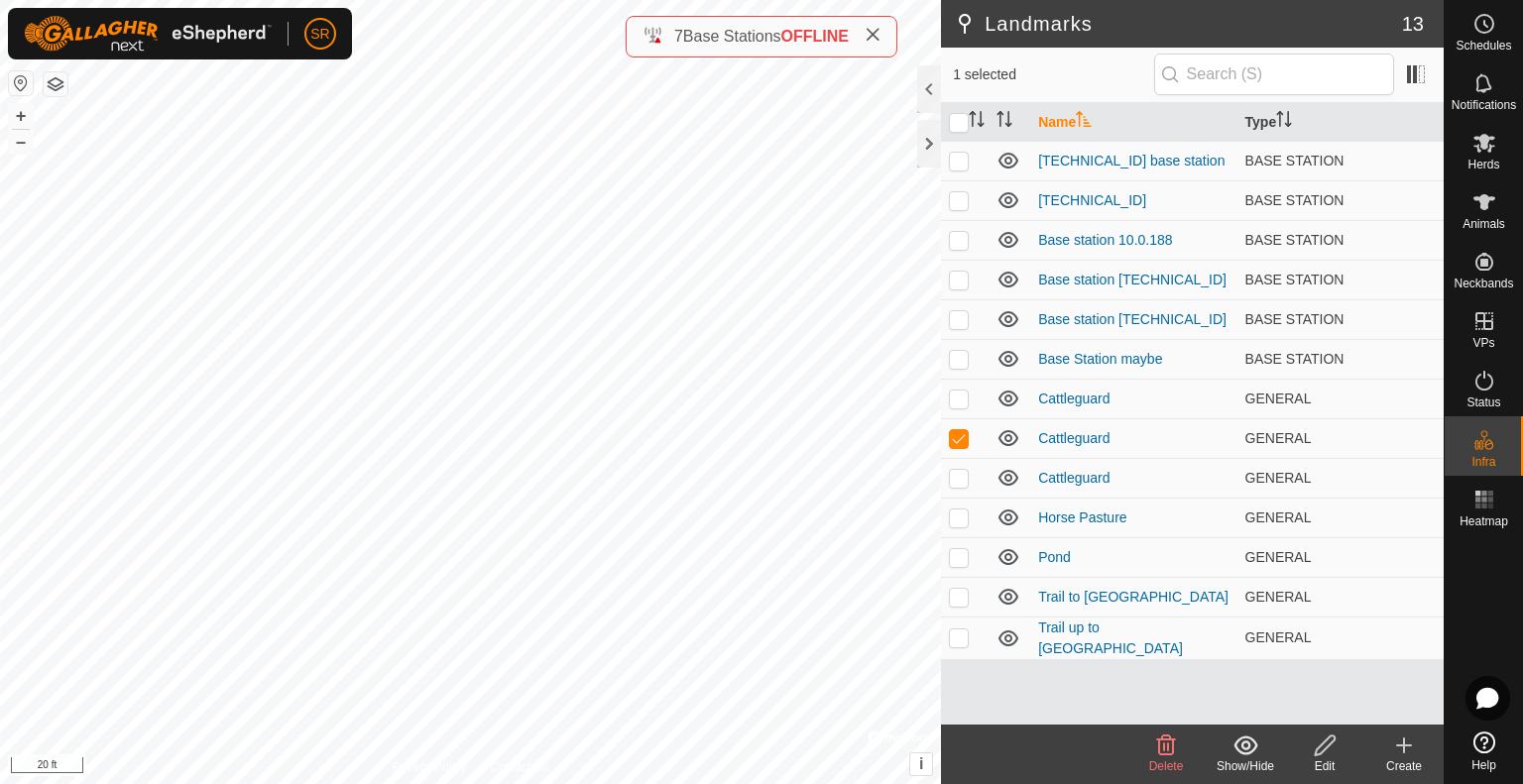 click 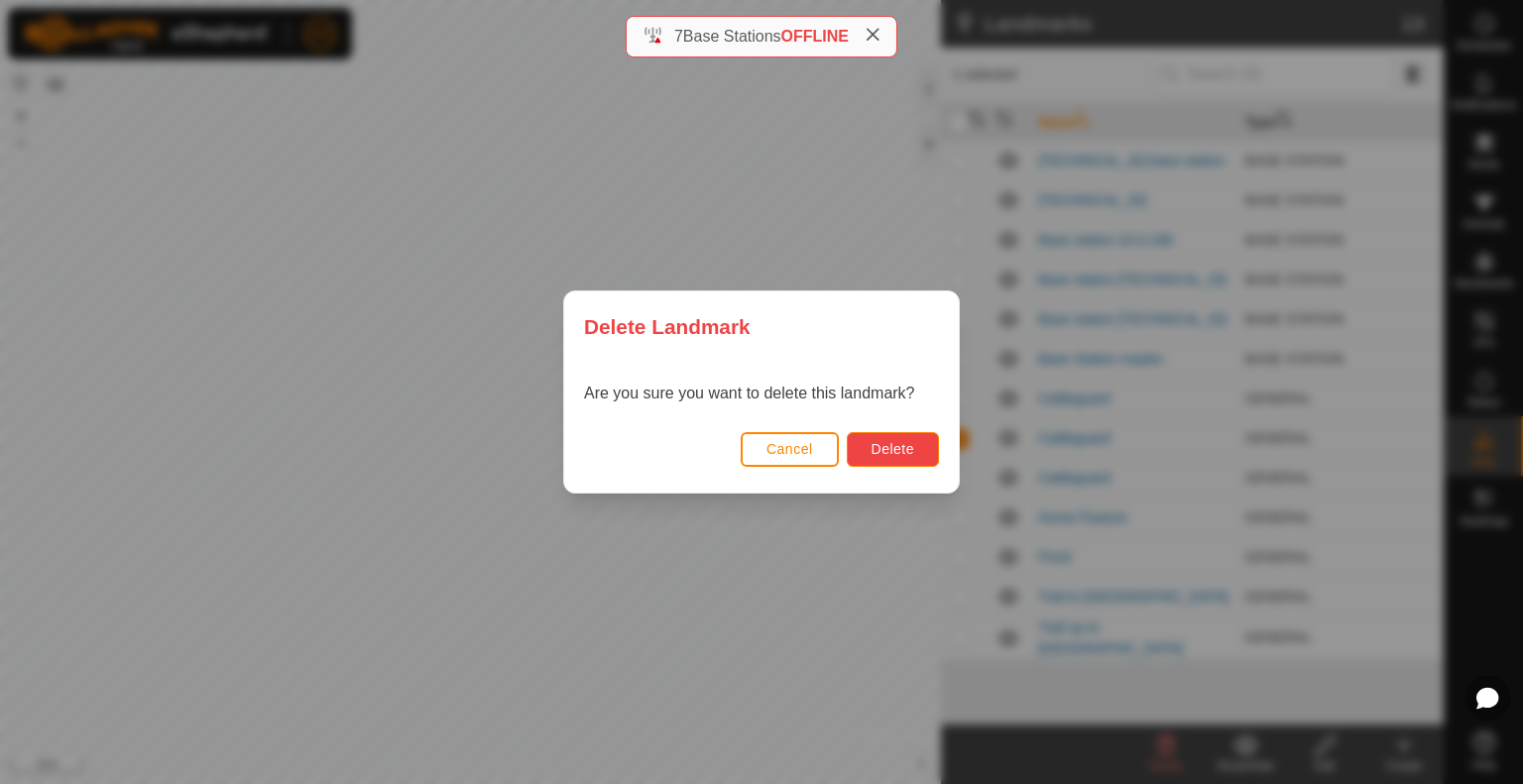 click on "Delete" at bounding box center (892, 449) 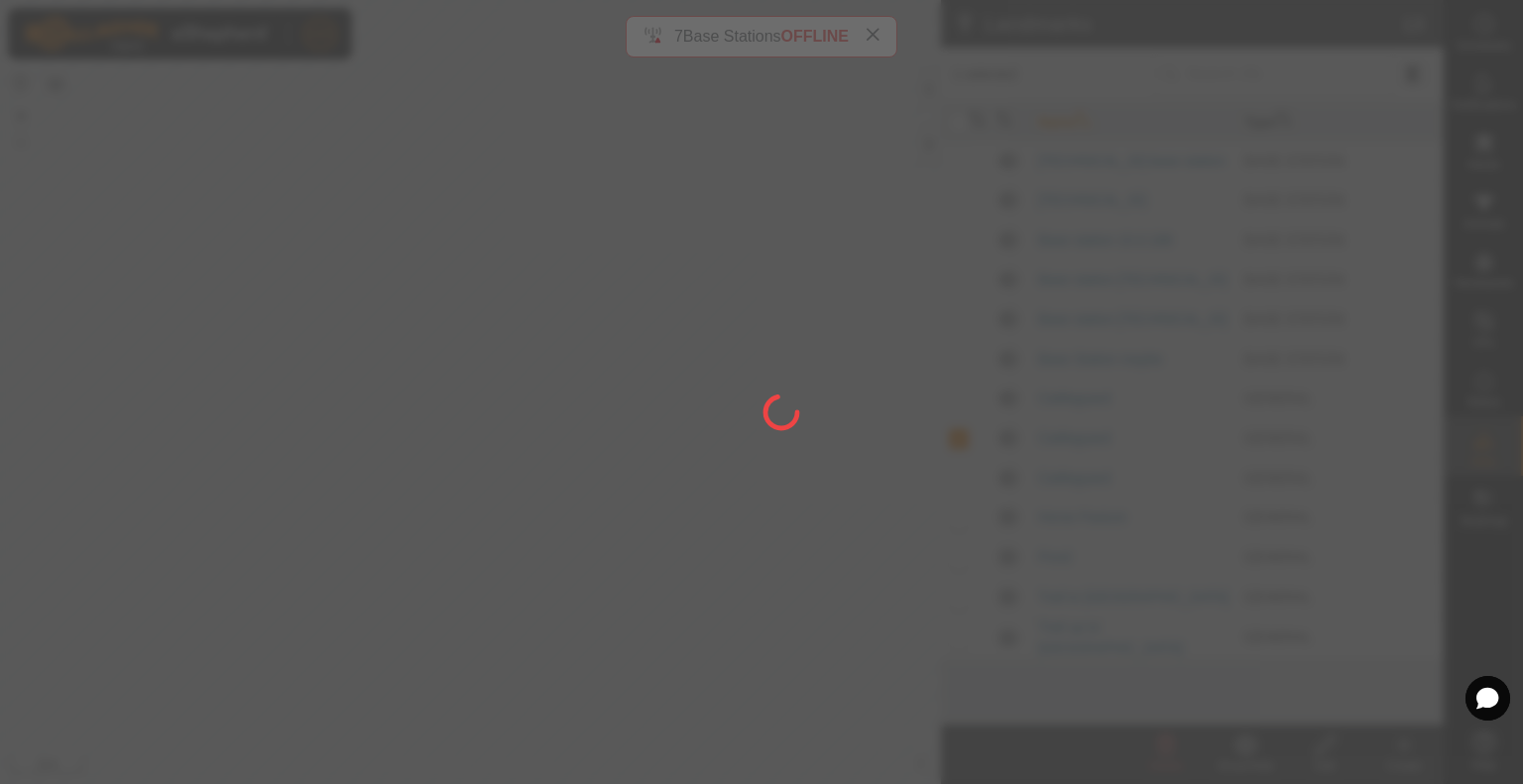 checkbox on "false" 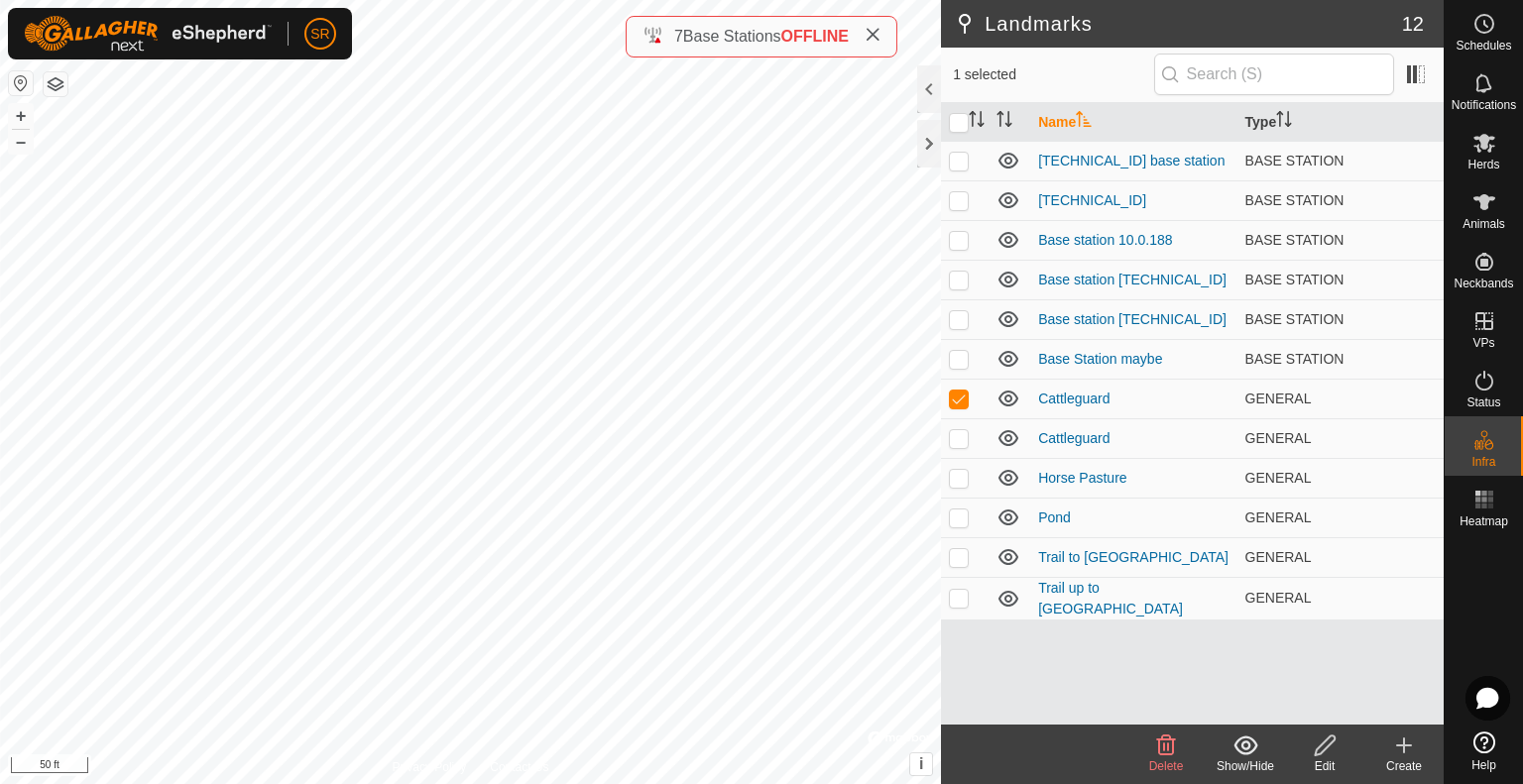 click 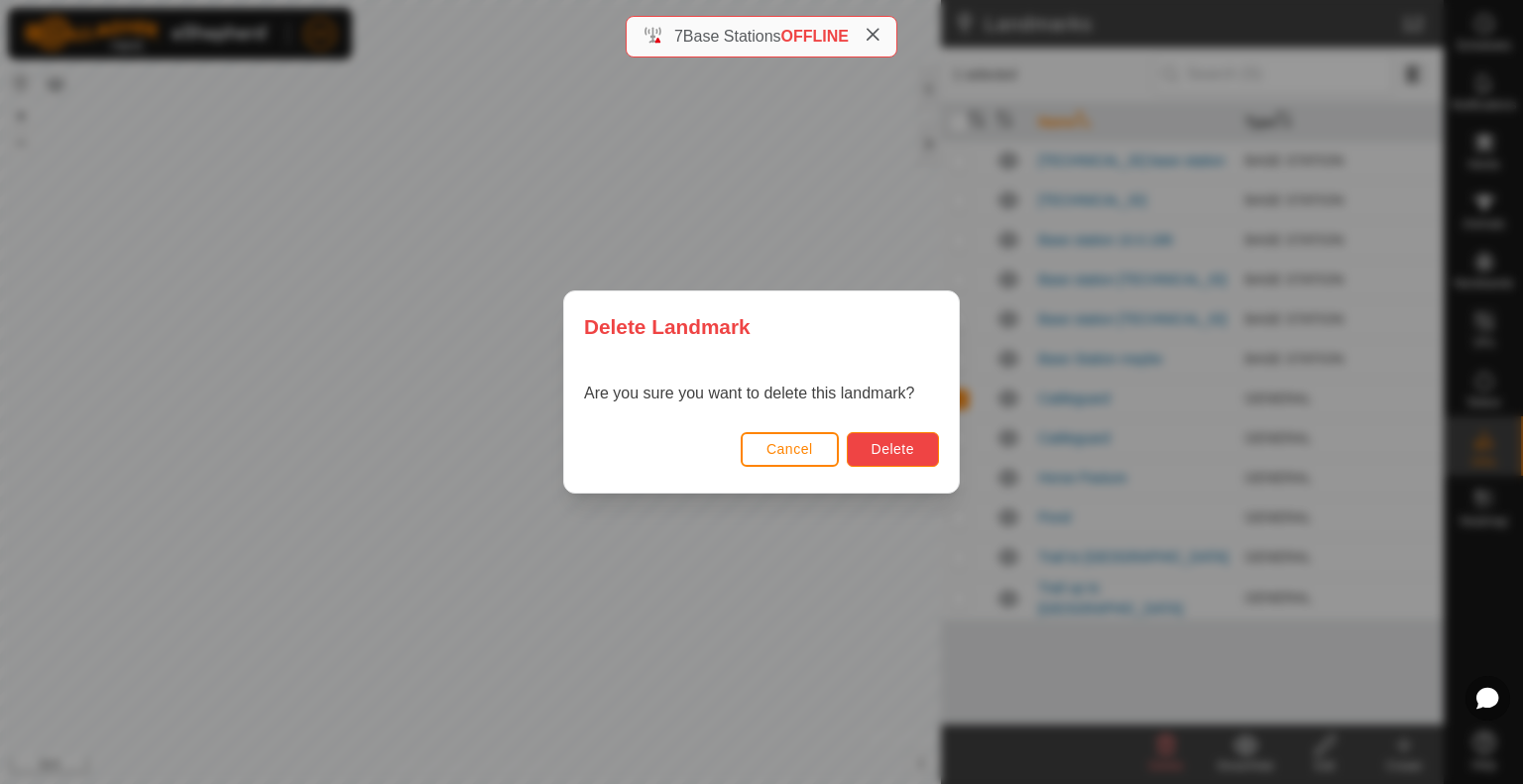 click on "Delete" at bounding box center (892, 449) 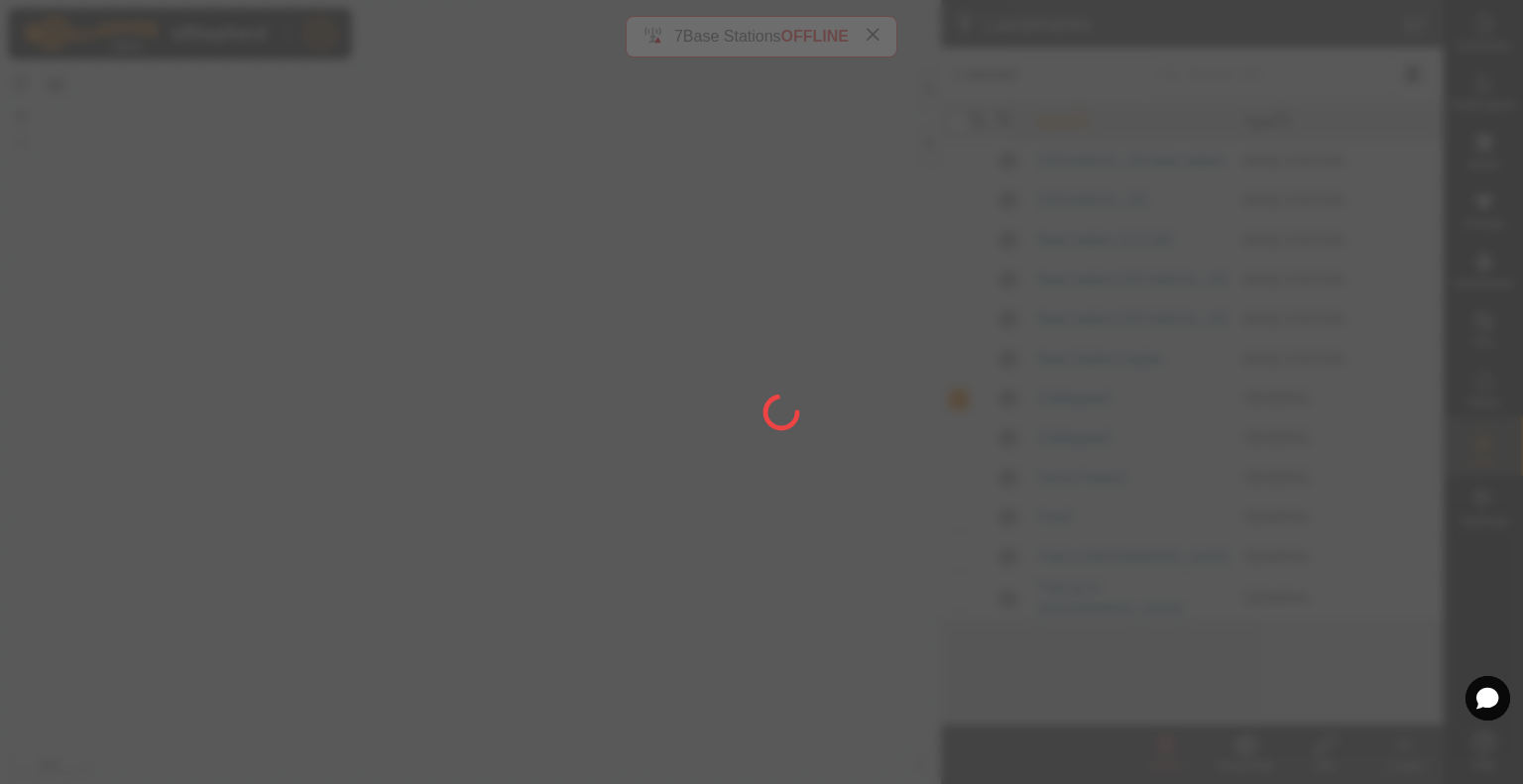 checkbox on "false" 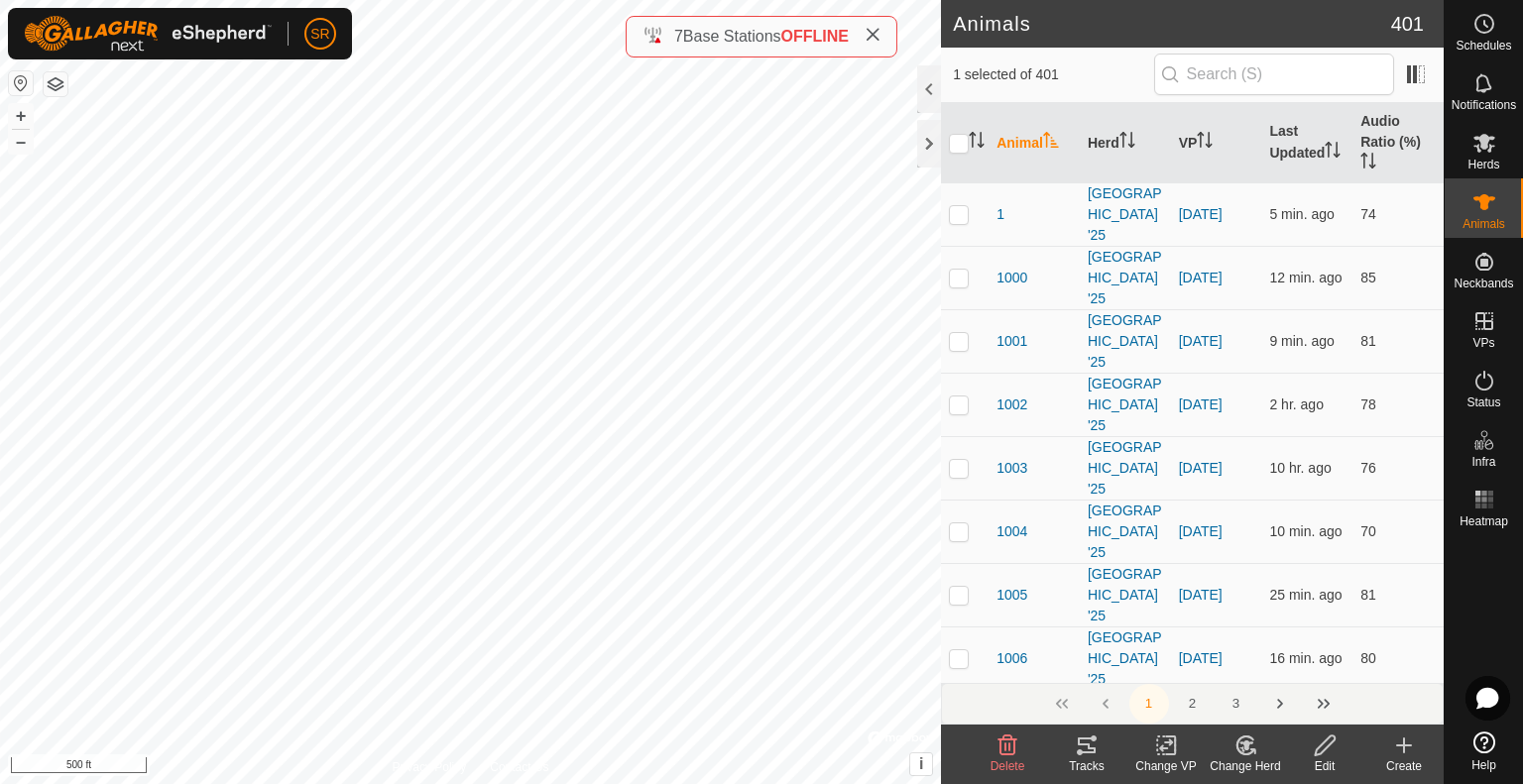 click 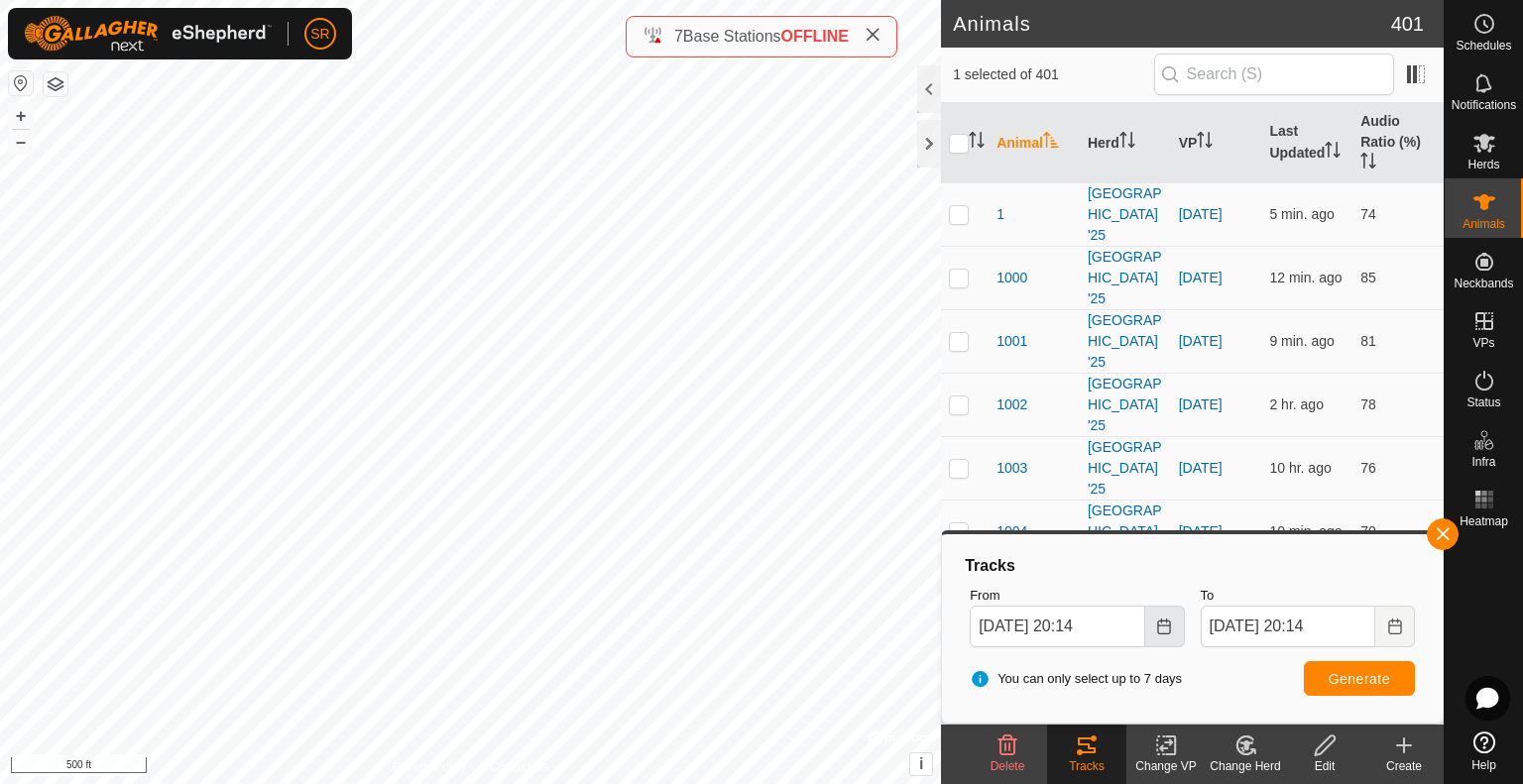 click at bounding box center [1165, 626] 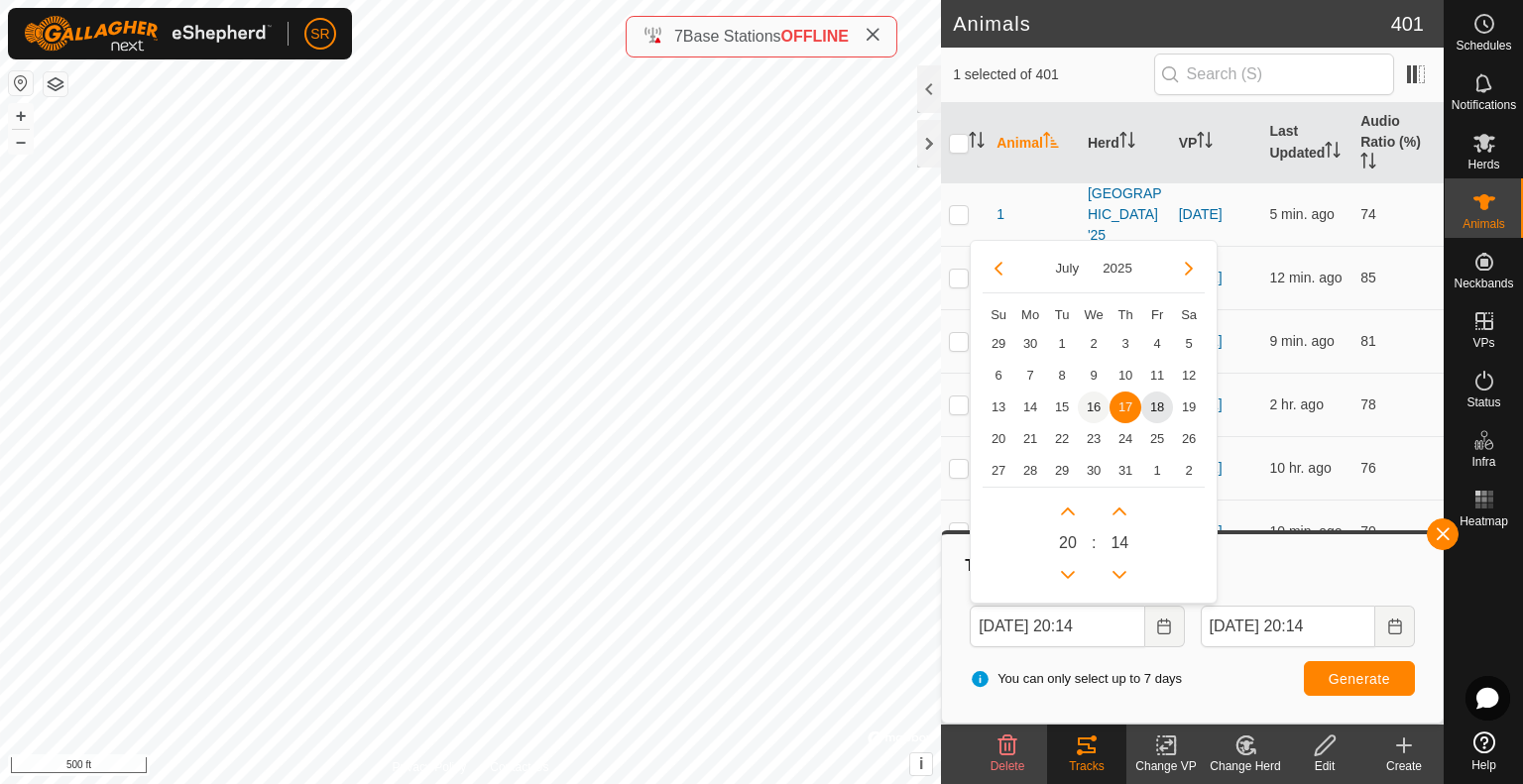 click on "16" at bounding box center (1094, 407) 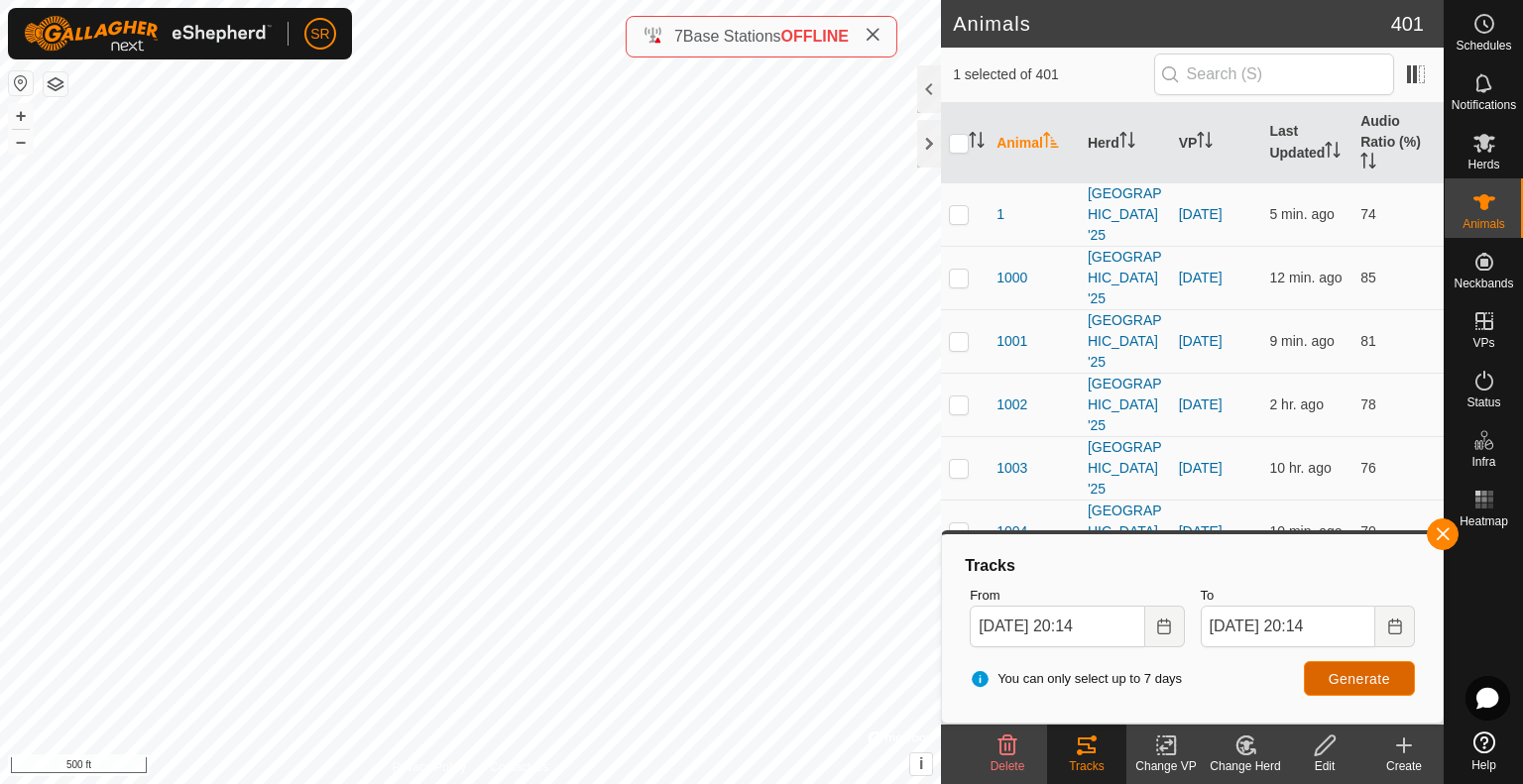 click on "Generate" at bounding box center [1359, 679] 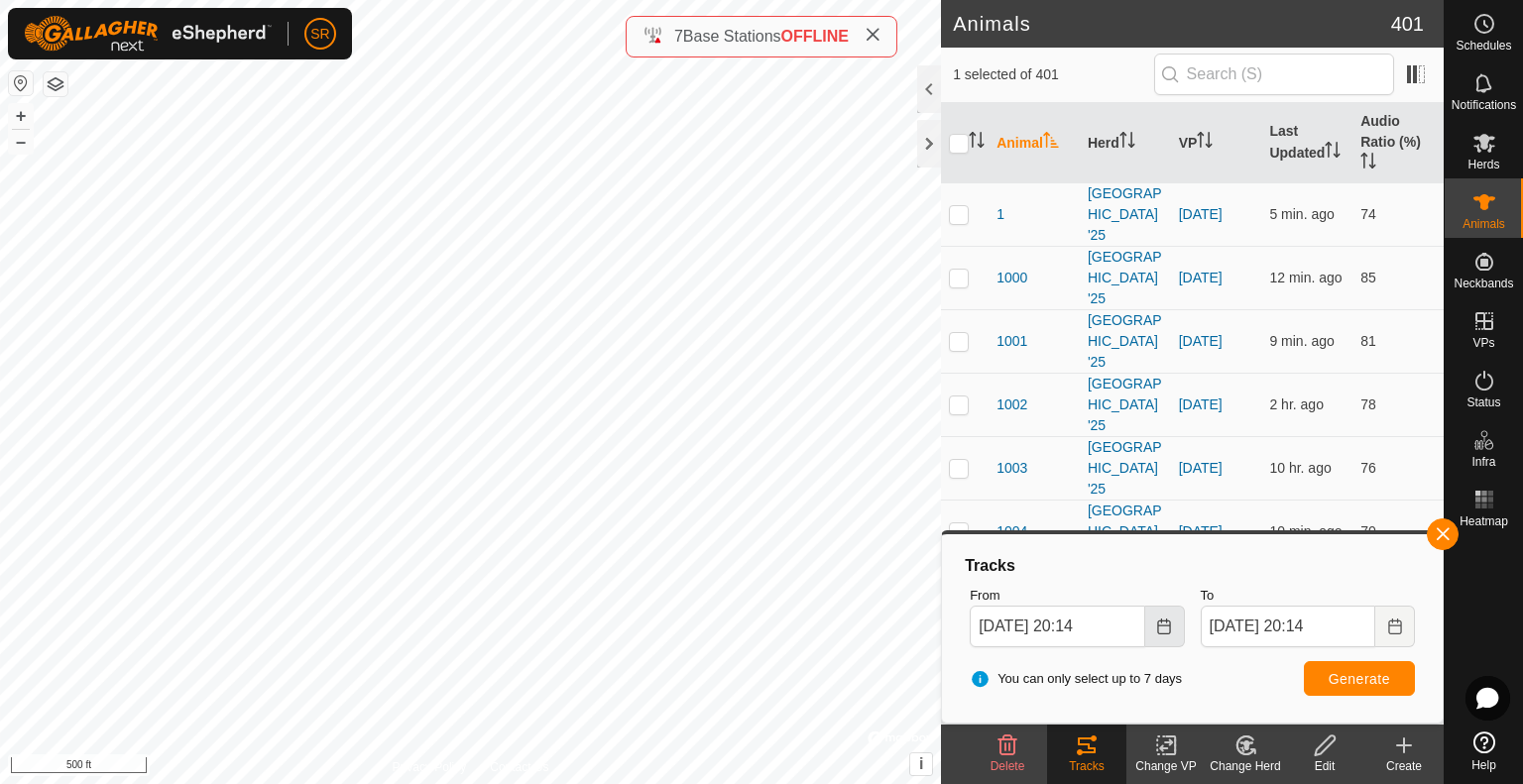 click 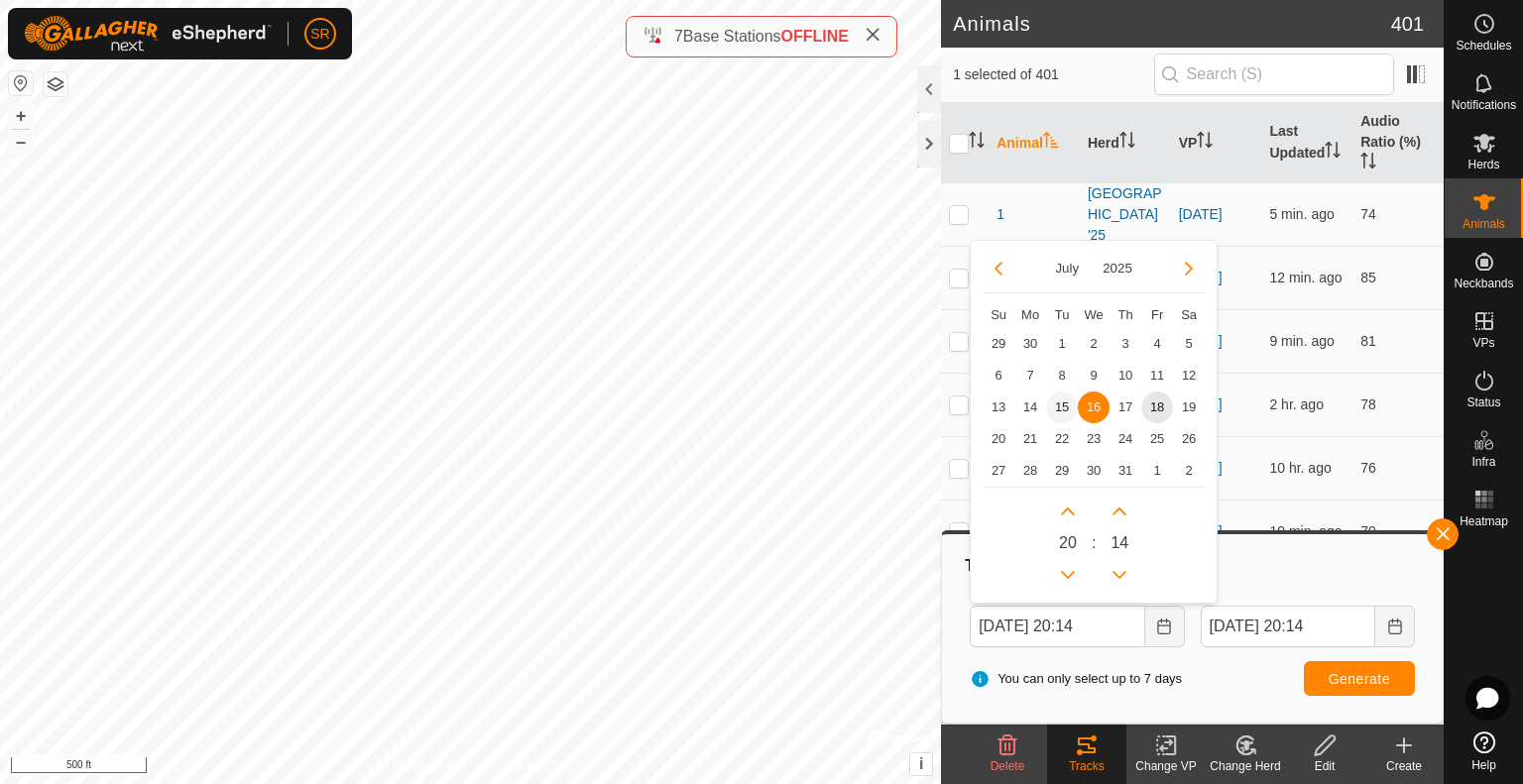 click on "15" at bounding box center (1062, 407) 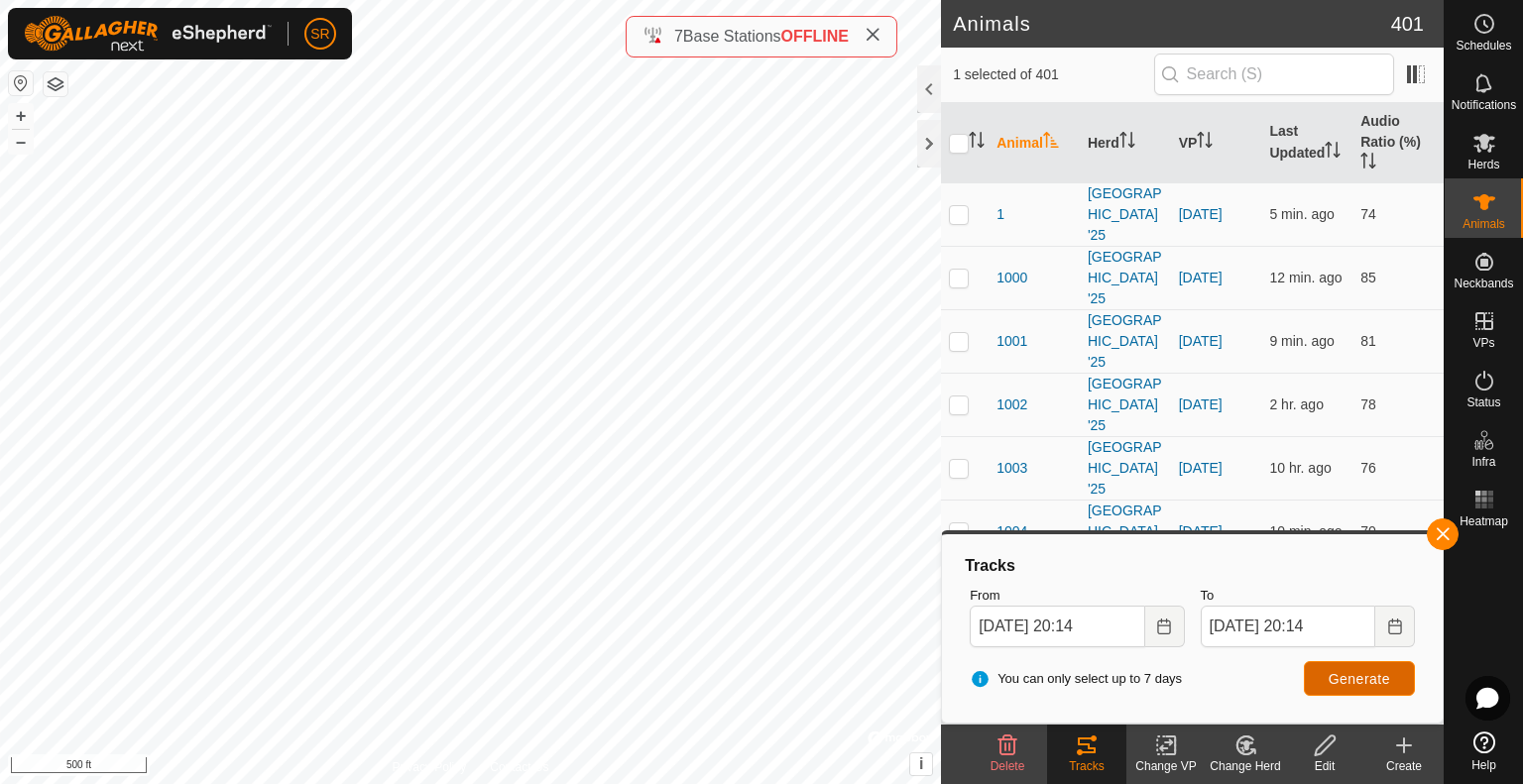 click on "Generate" at bounding box center (1359, 678) 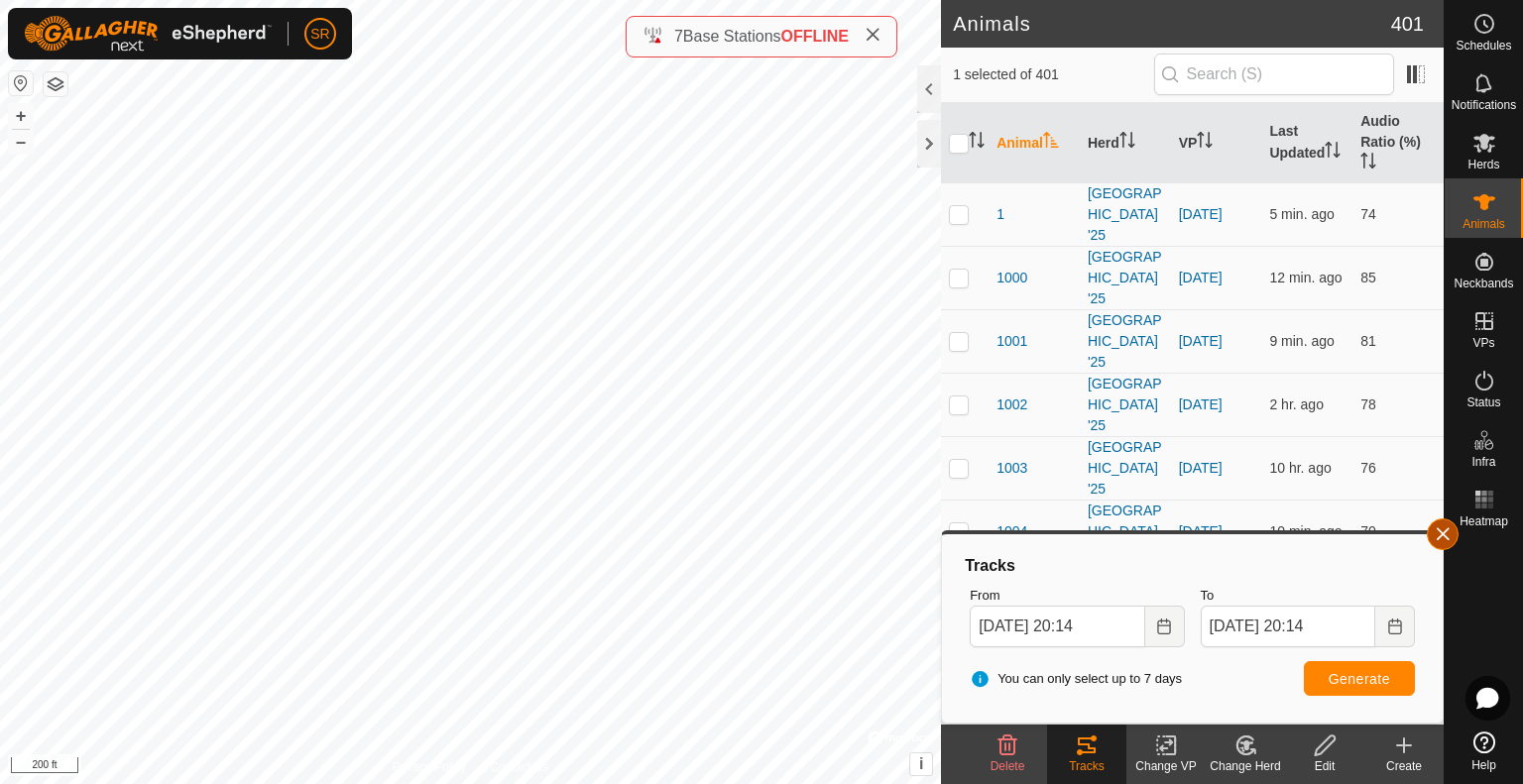 click at bounding box center (1443, 534) 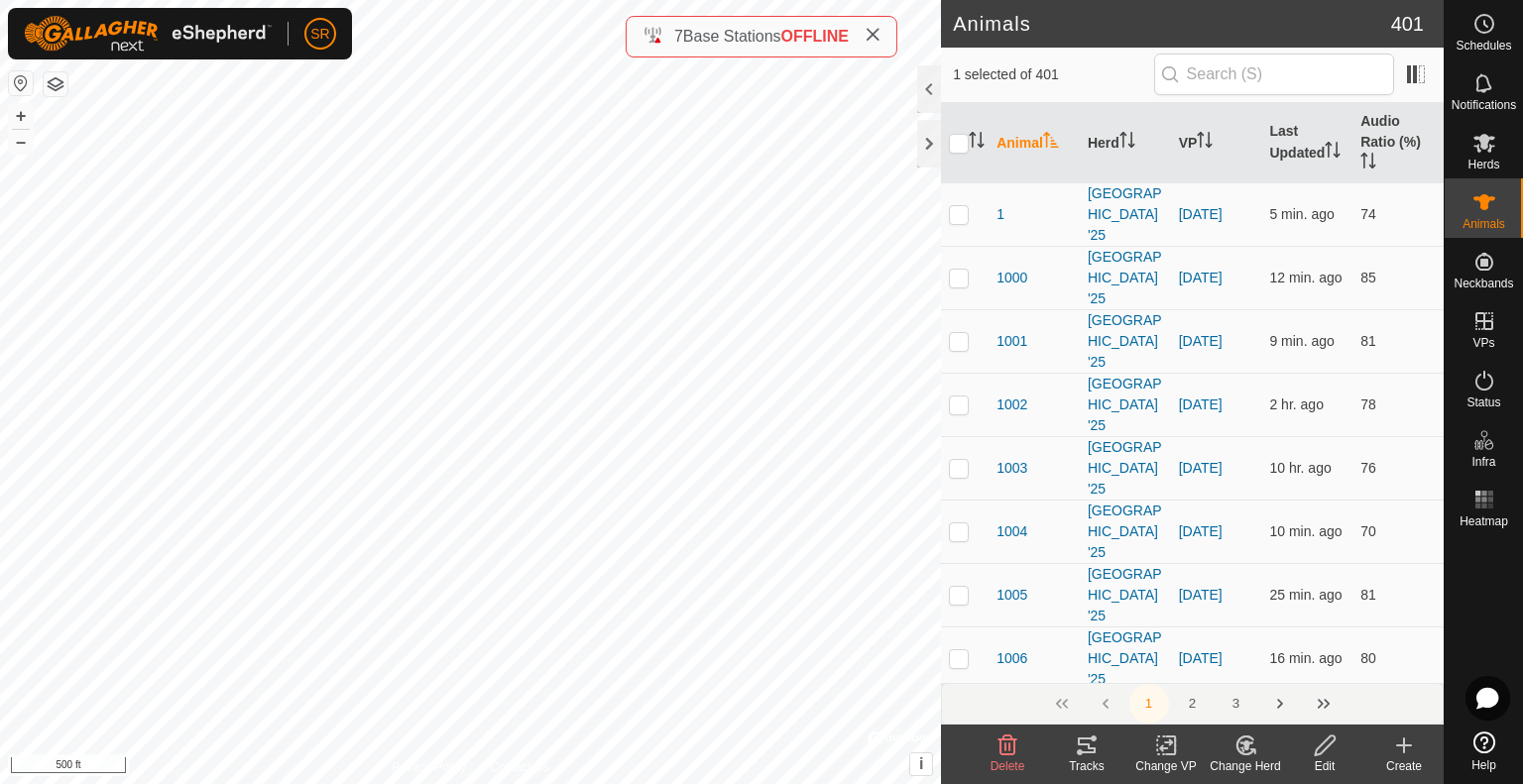click 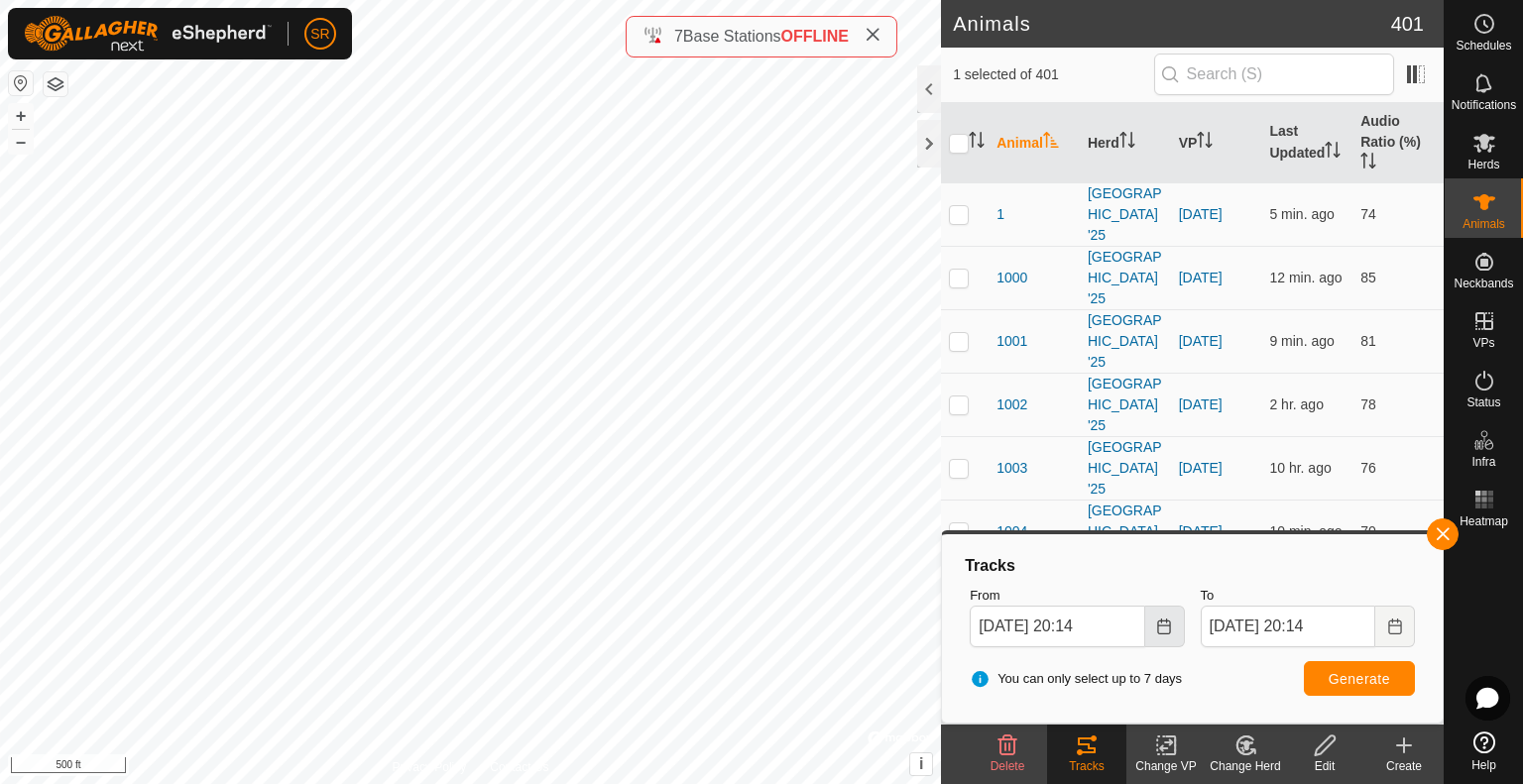 click 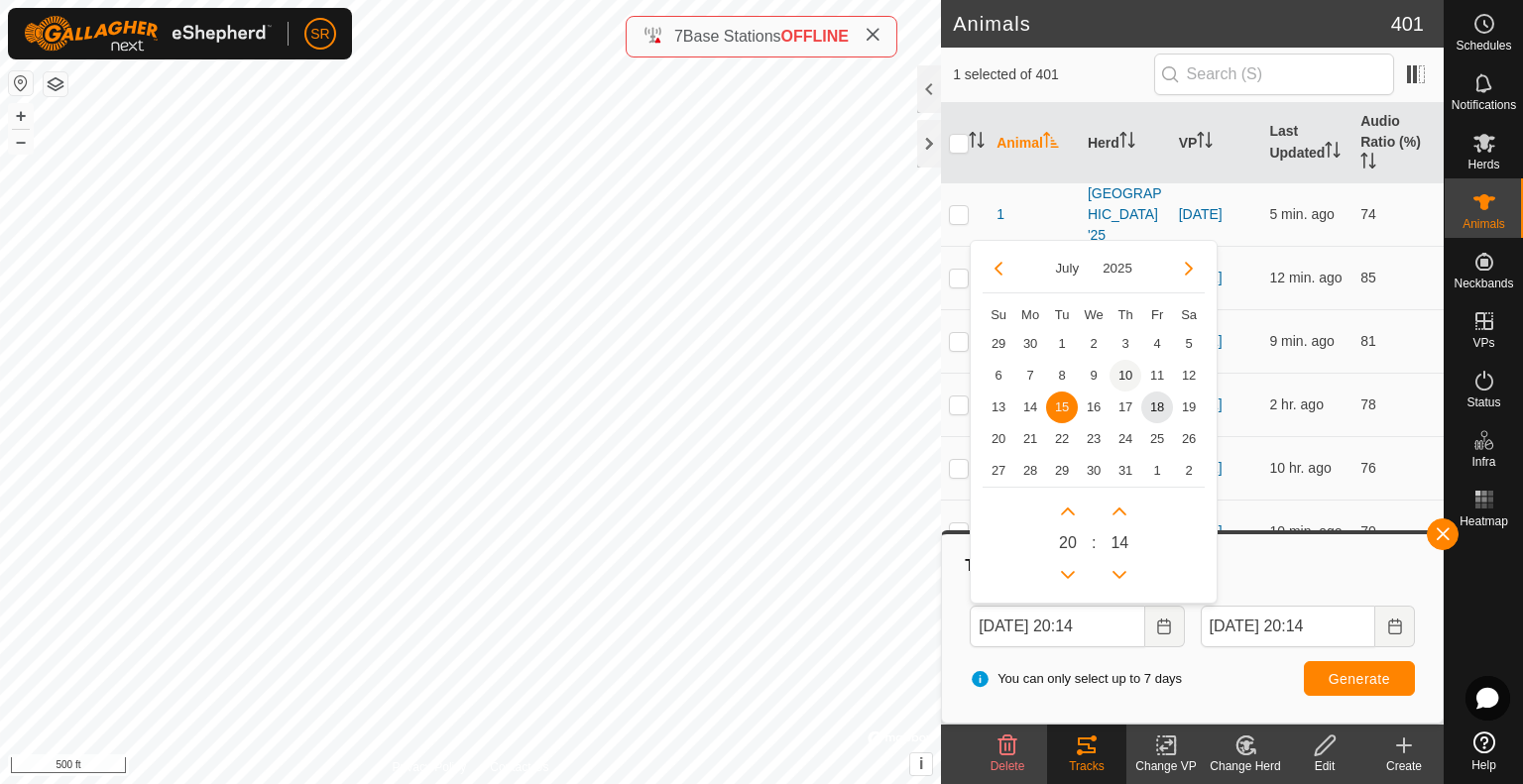 click on "10" at bounding box center (1125, 376) 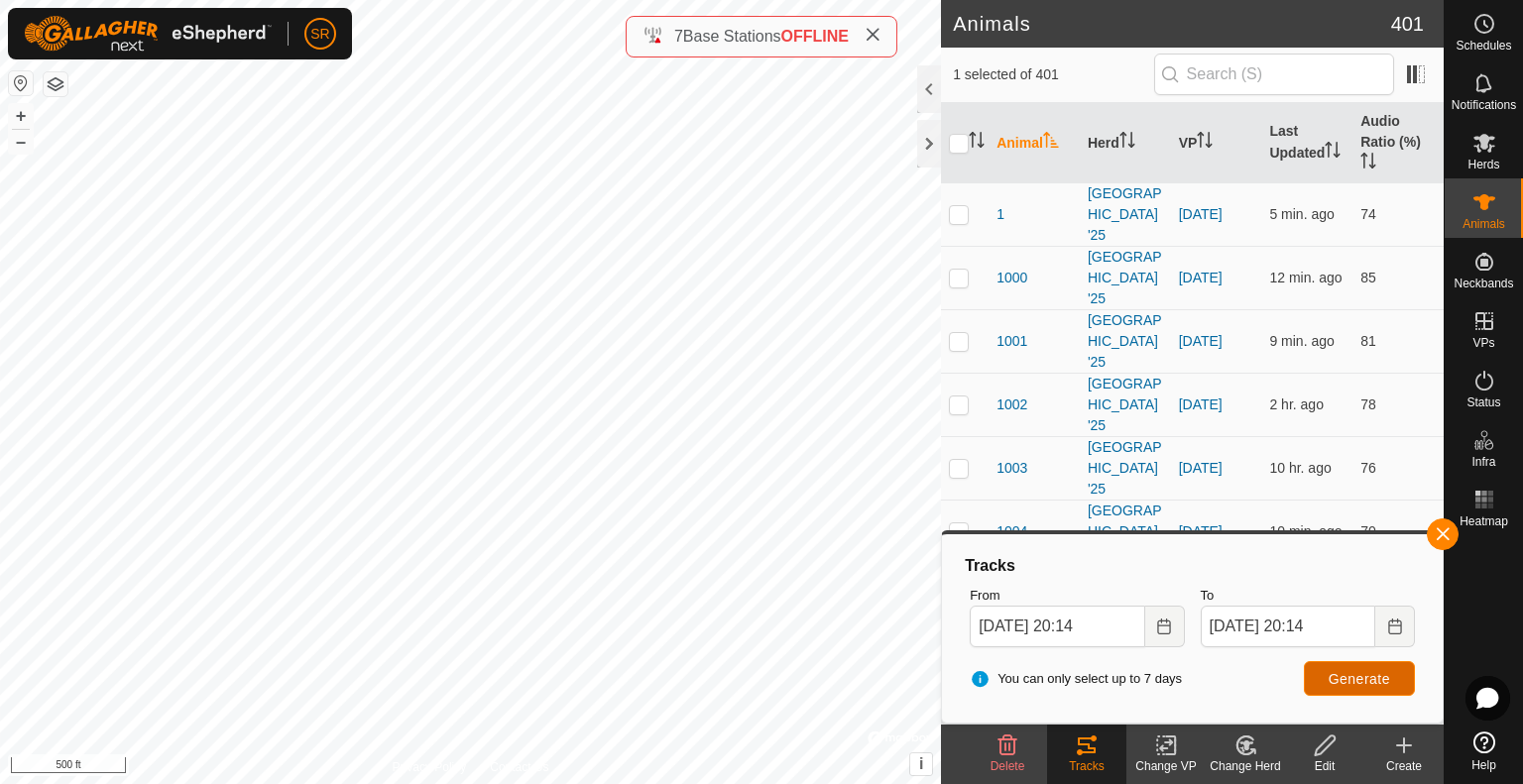 click on "Generate" at bounding box center (1359, 679) 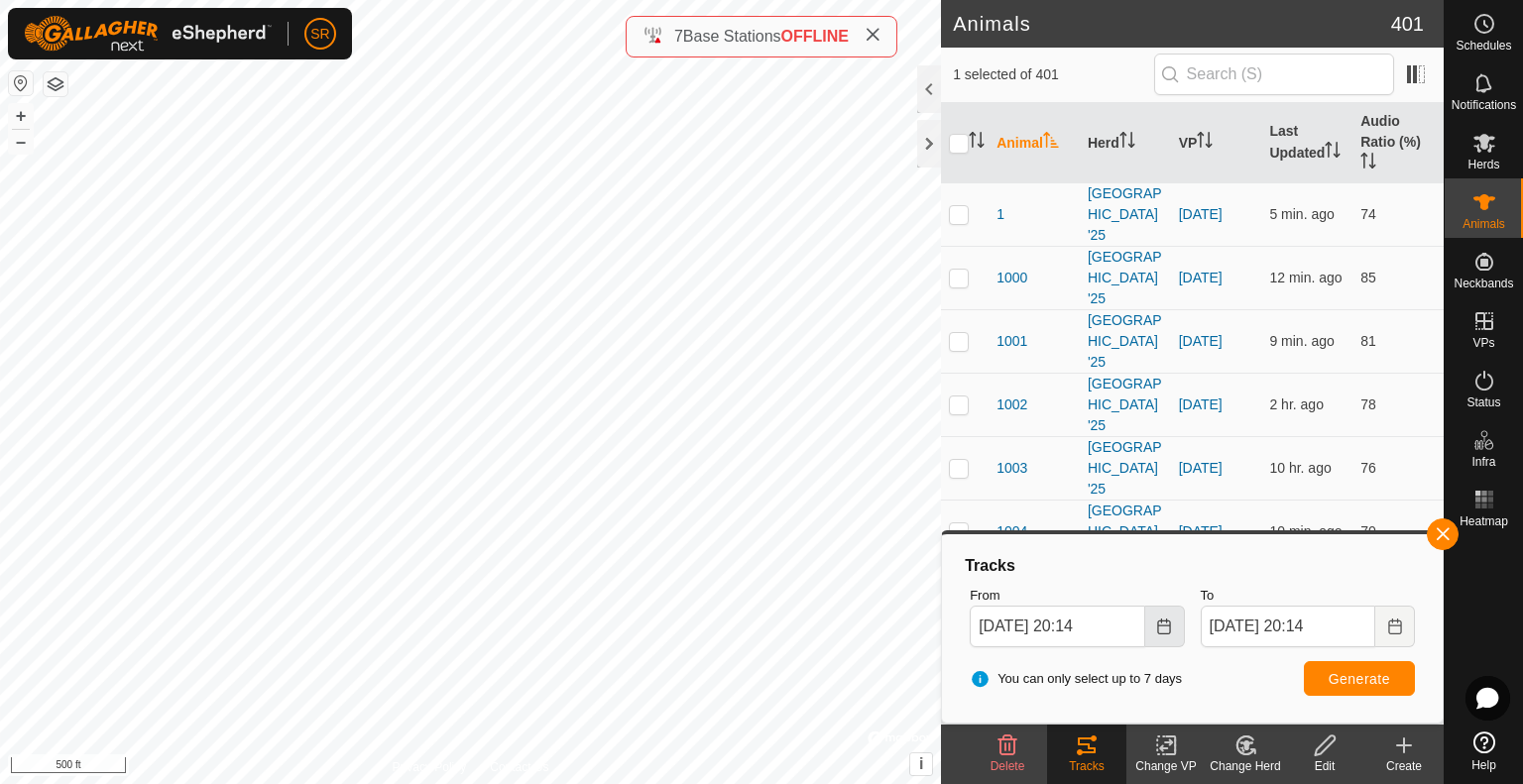 click 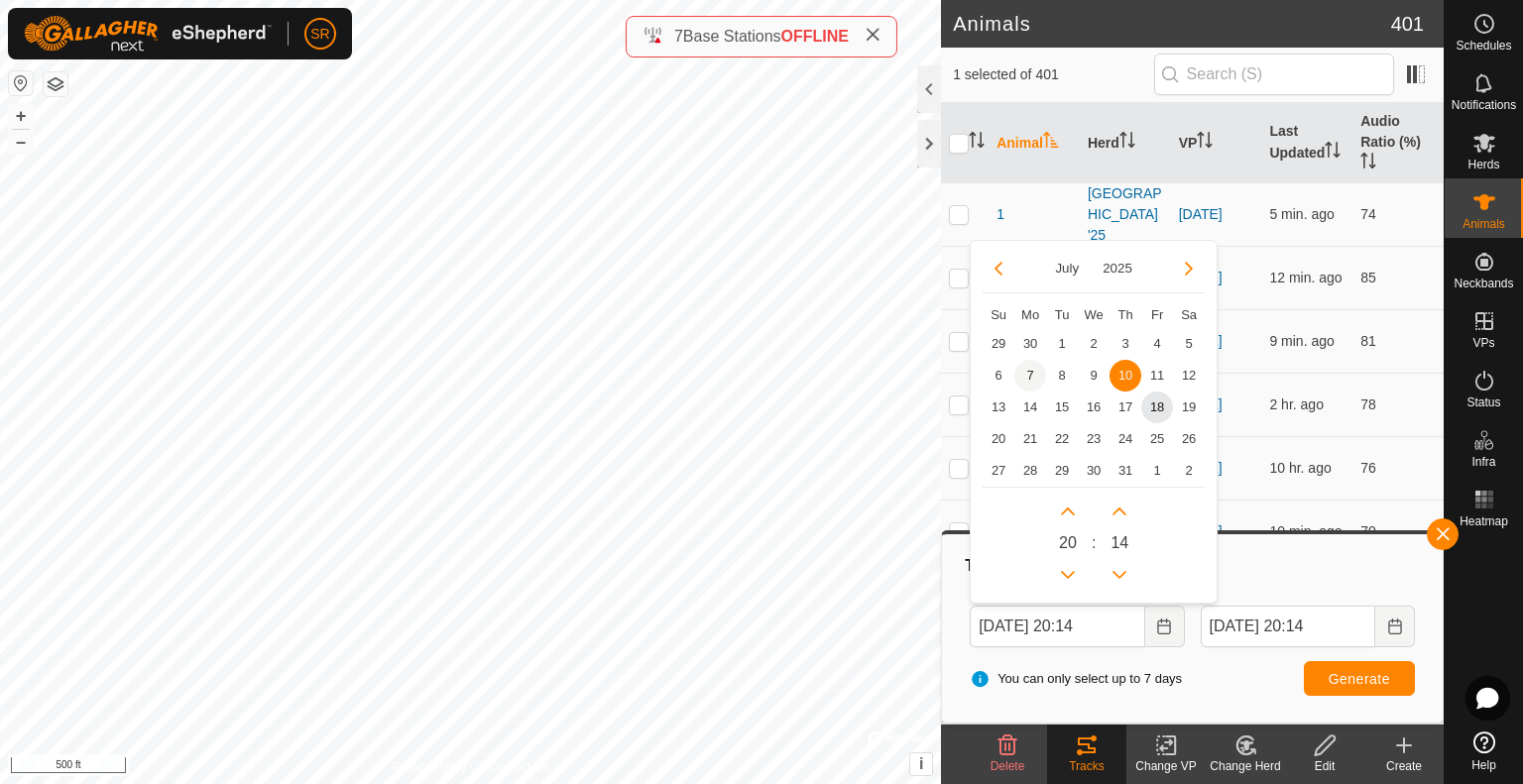 click on "7" at bounding box center [1030, 376] 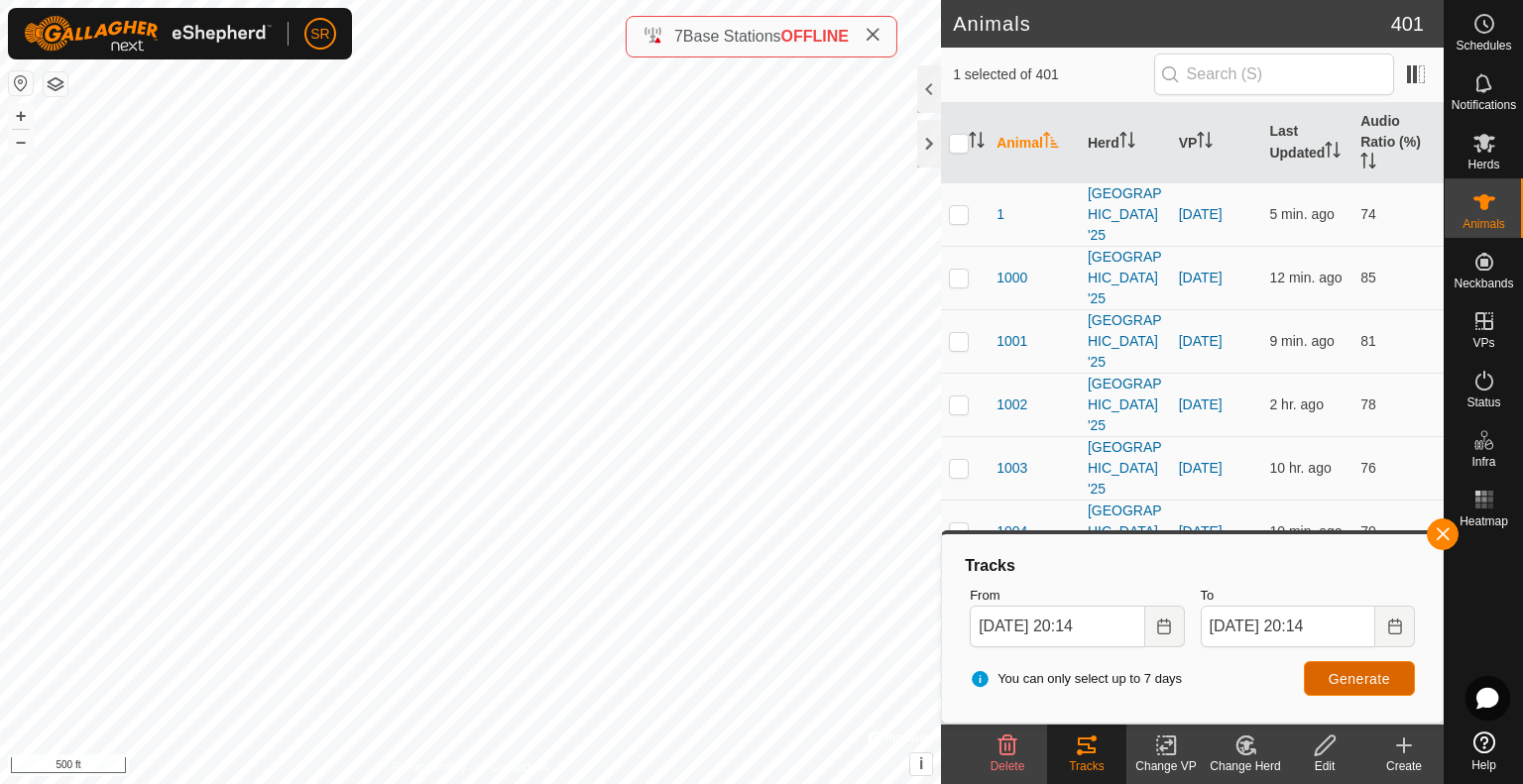 click on "Generate" at bounding box center (1359, 679) 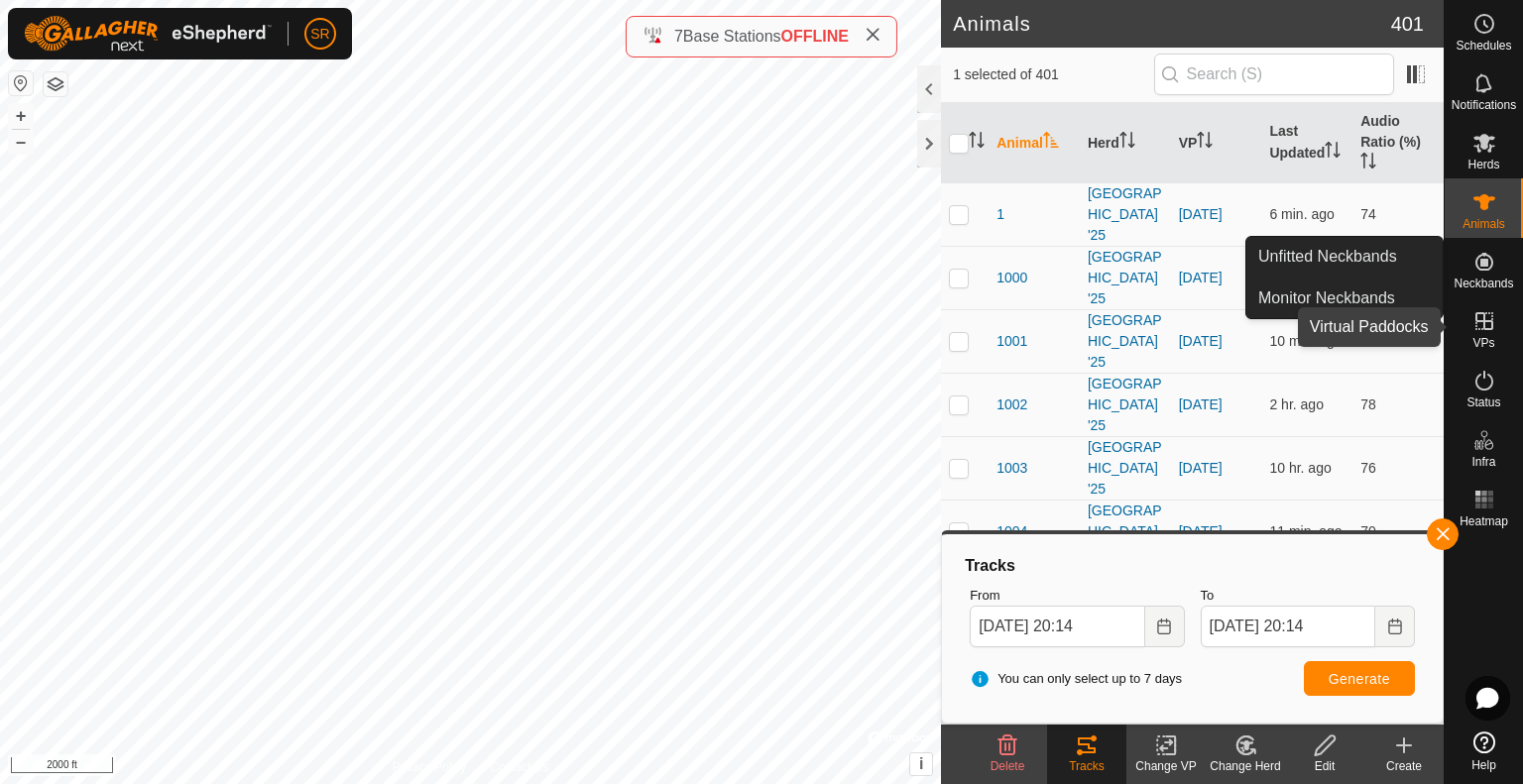click 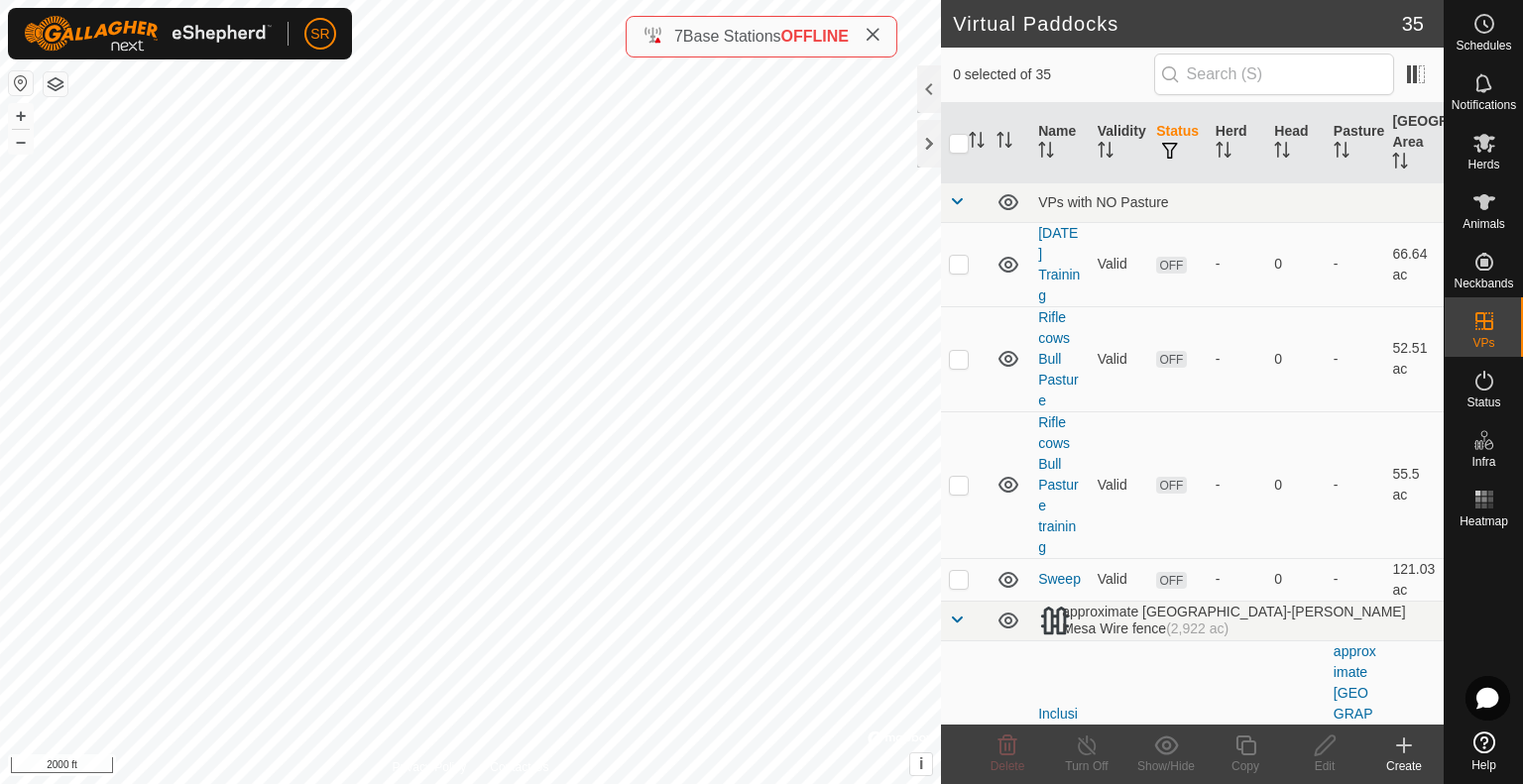 click on "Create" 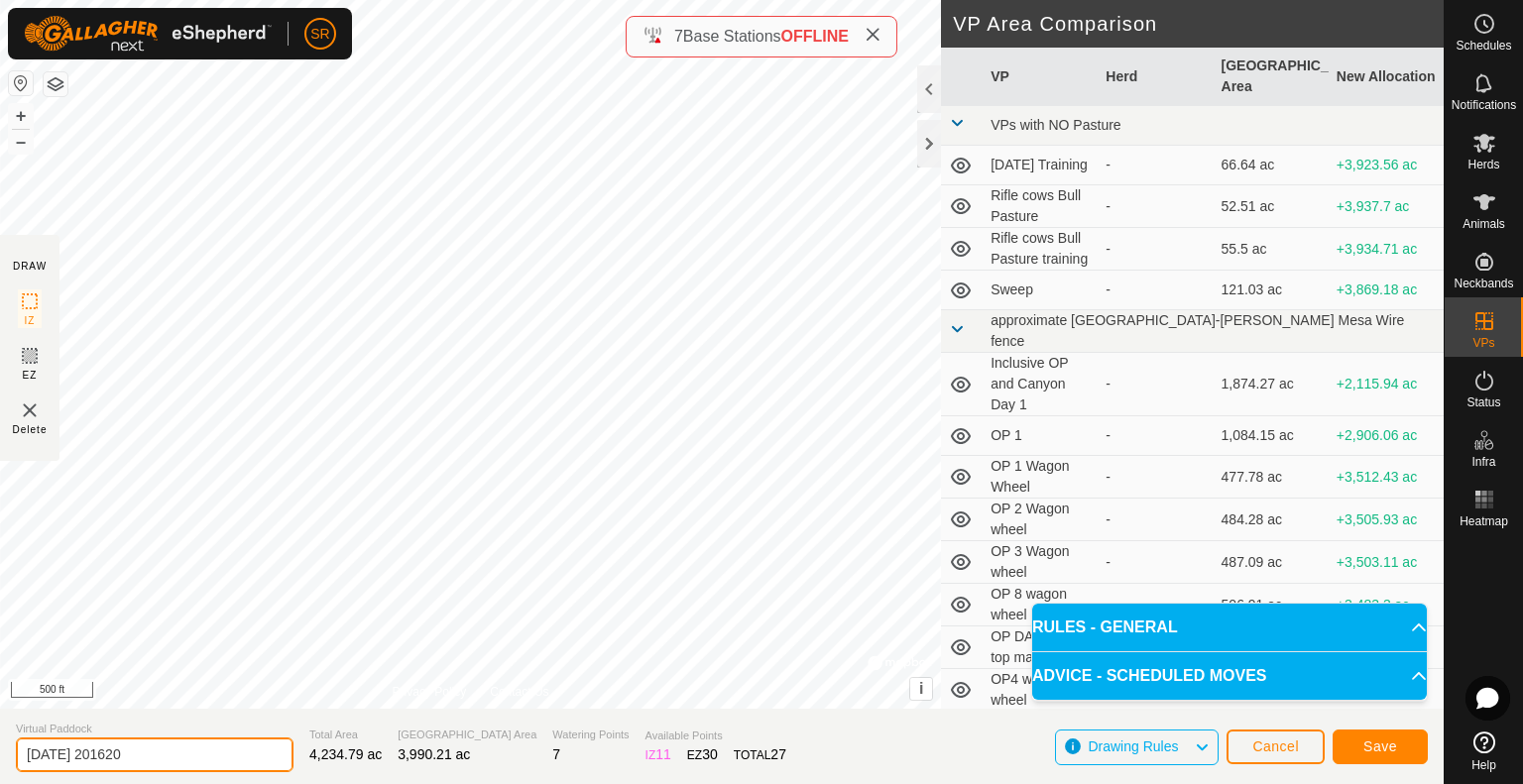 drag, startPoint x: 202, startPoint y: 753, endPoint x: 0, endPoint y: 743, distance: 202.24737 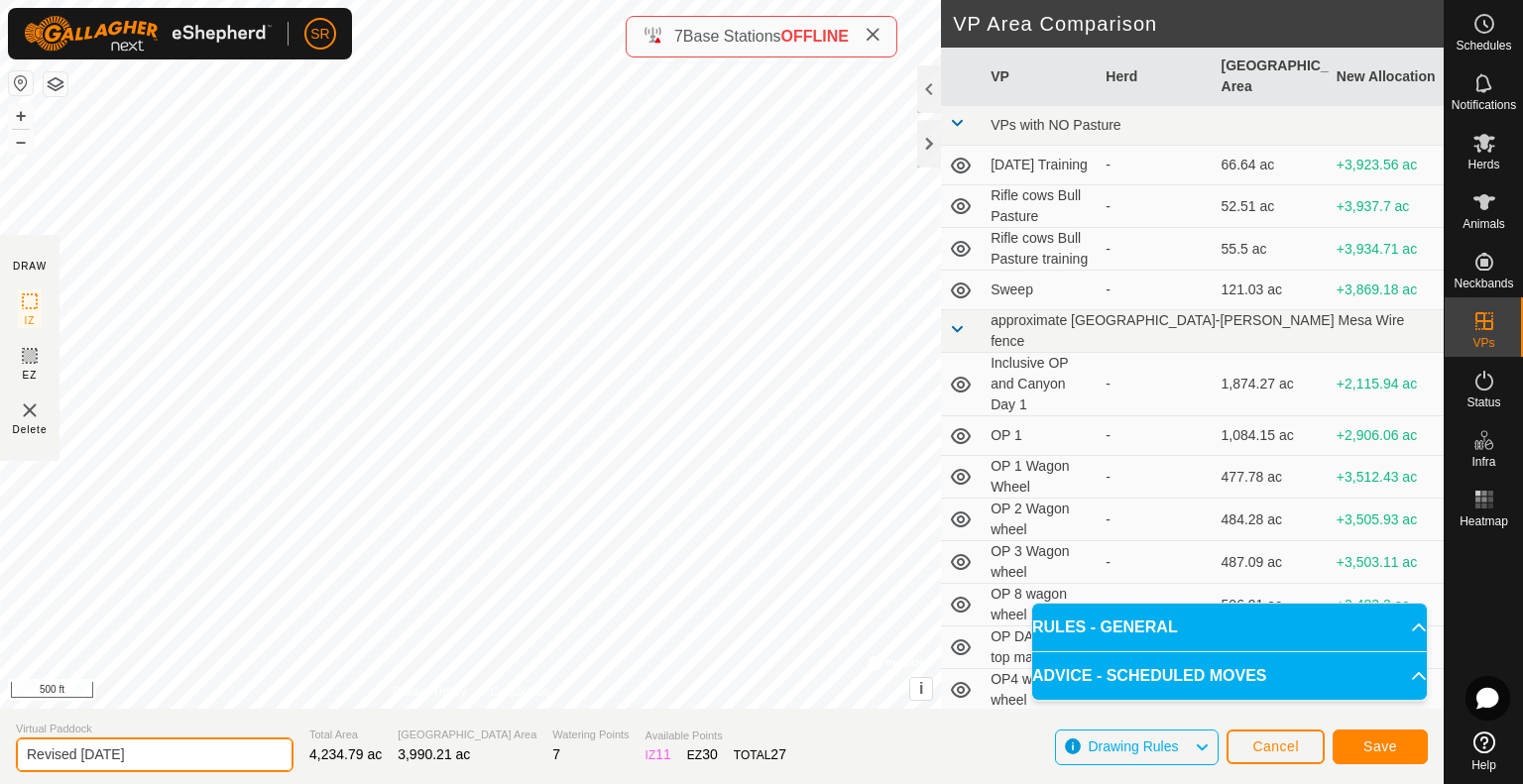 type on "Revised [DATE]" 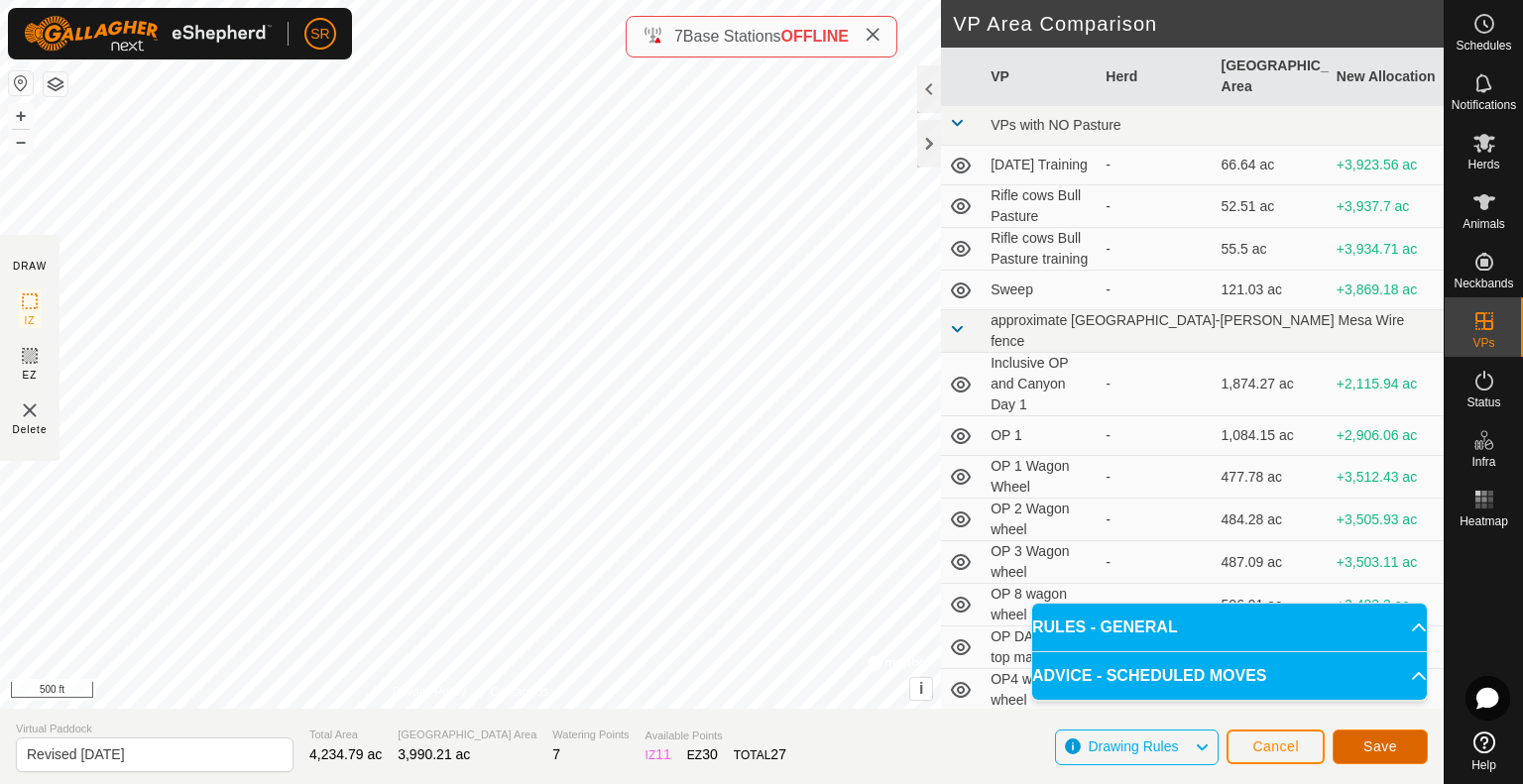 click on "Save" 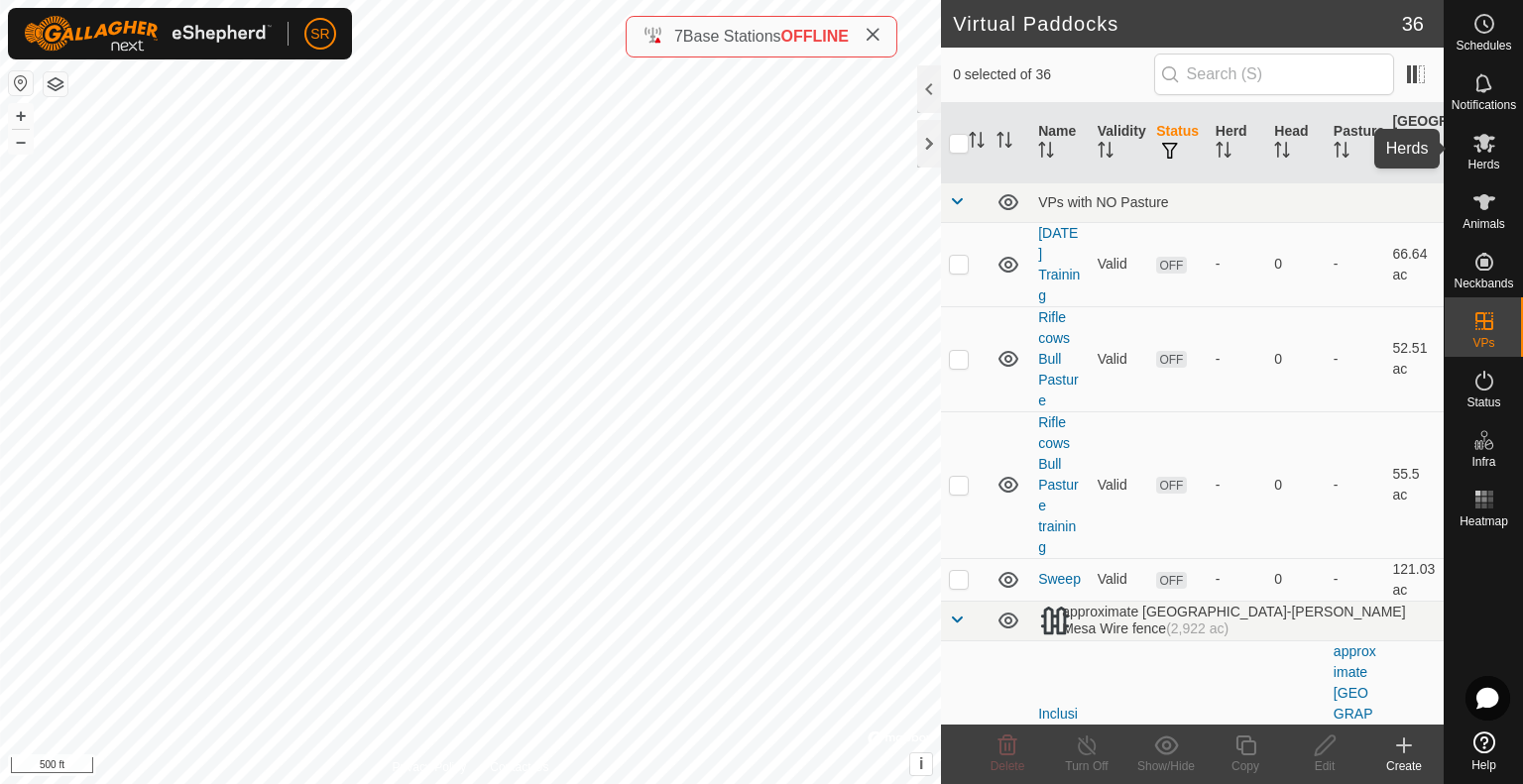 click 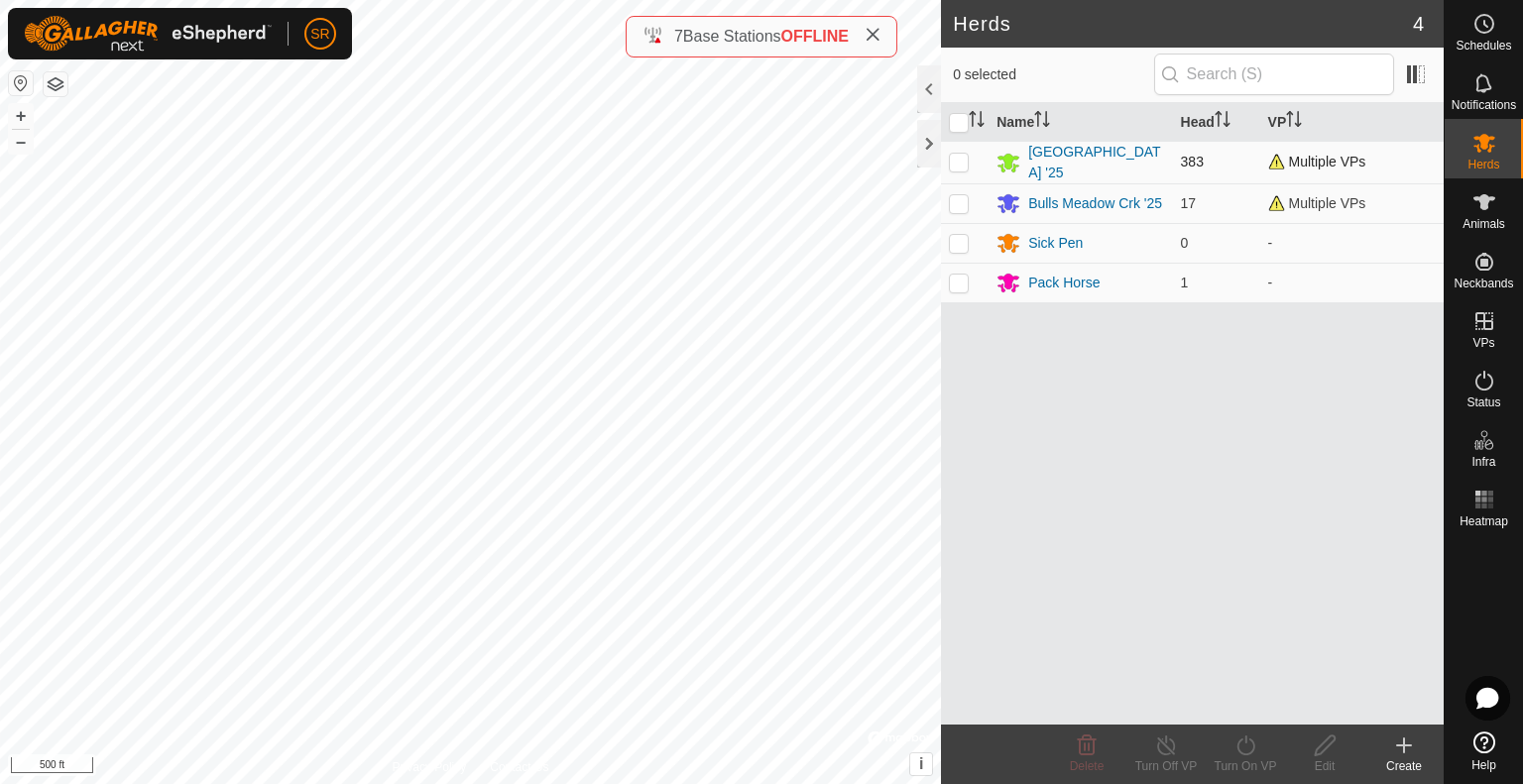 click at bounding box center [959, 162] 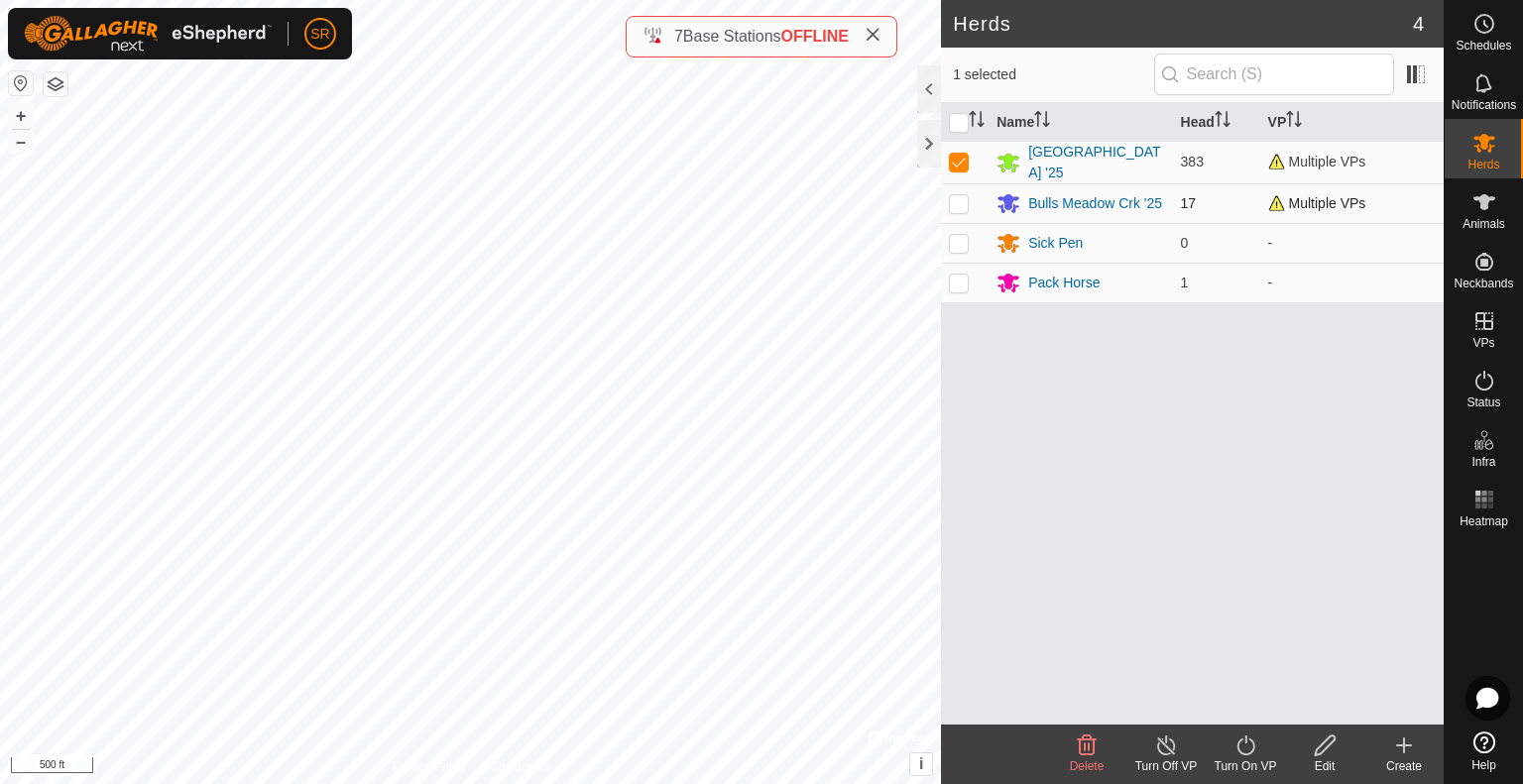 click at bounding box center (959, 203) 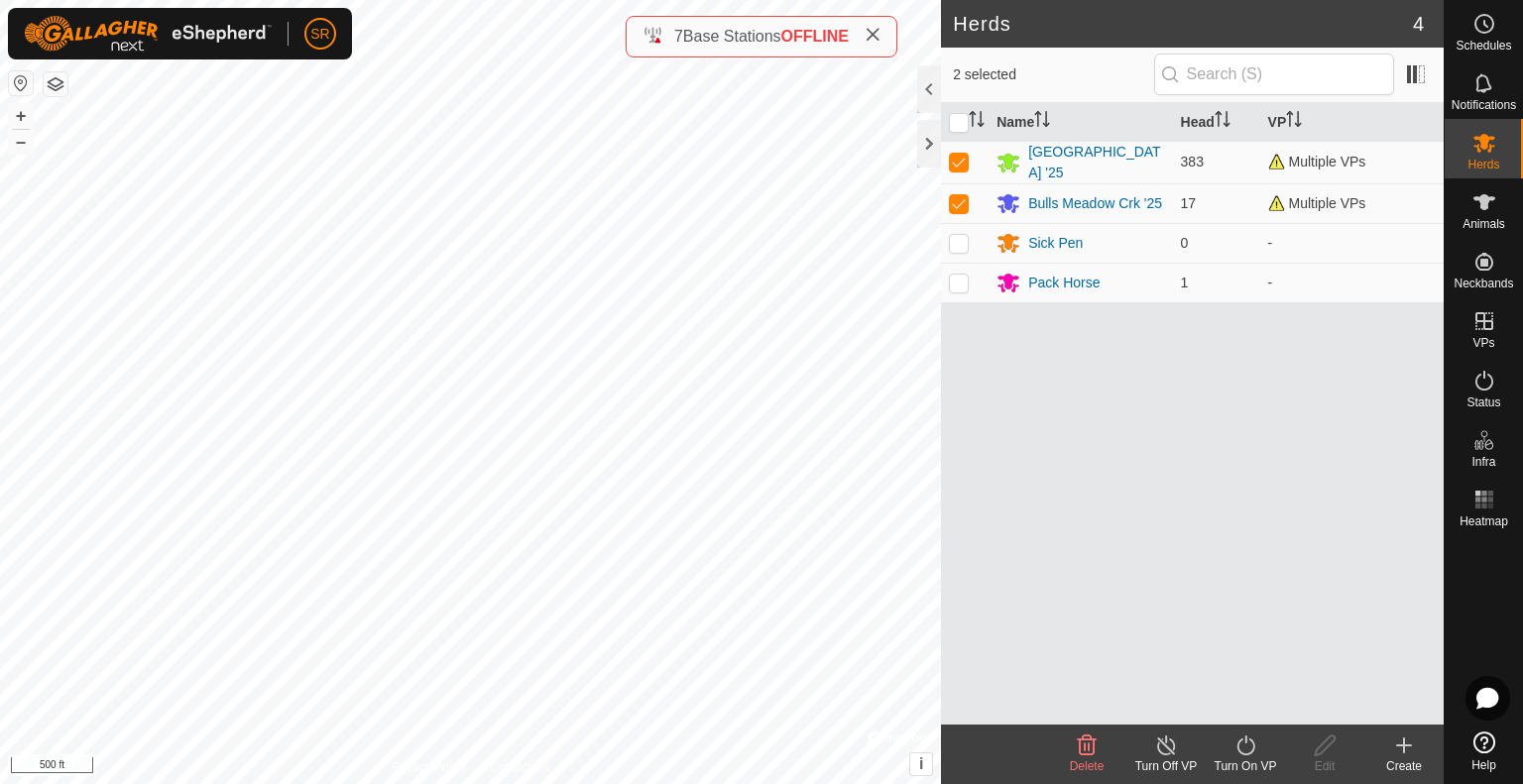 click 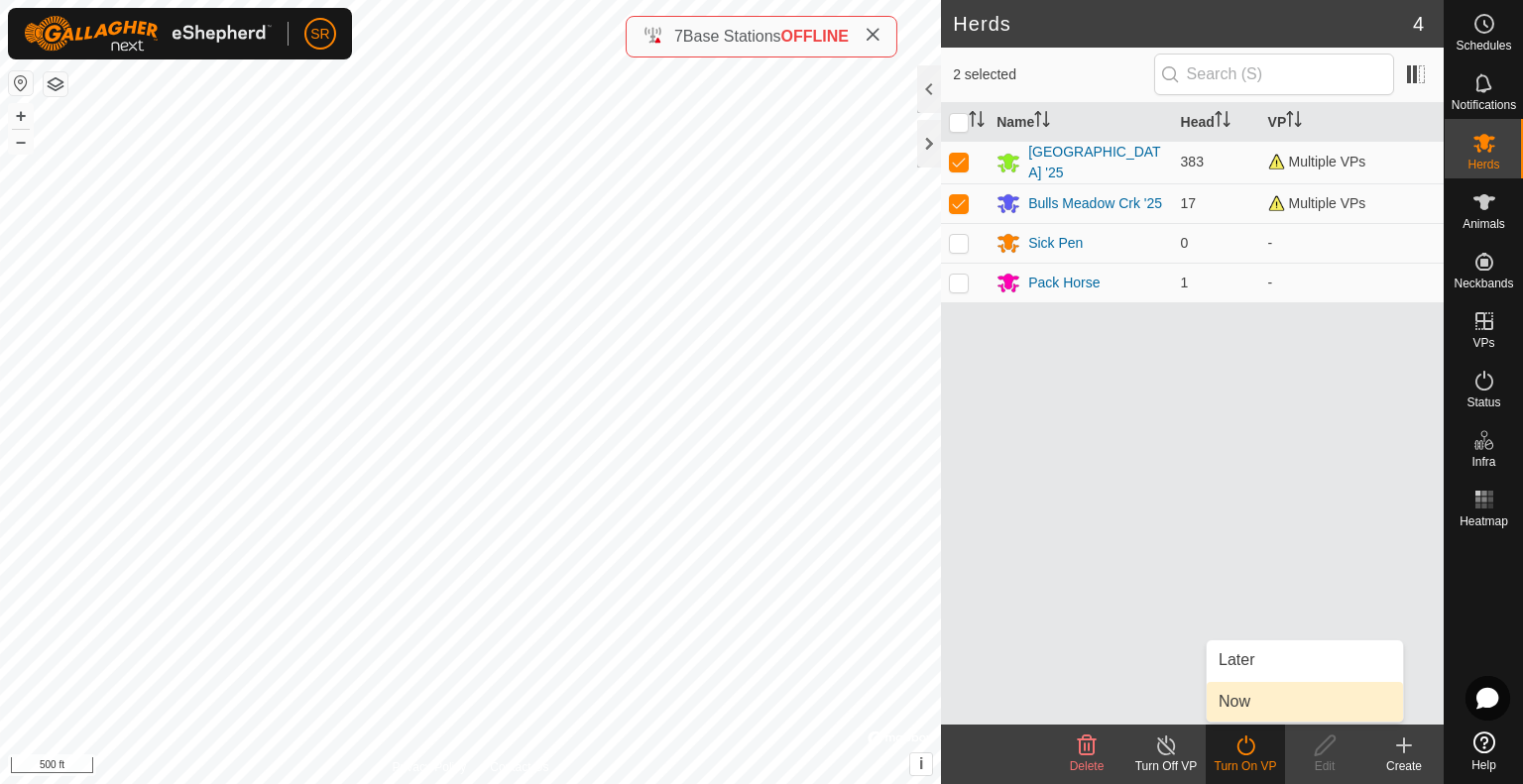 click on "Now" at bounding box center (1305, 702) 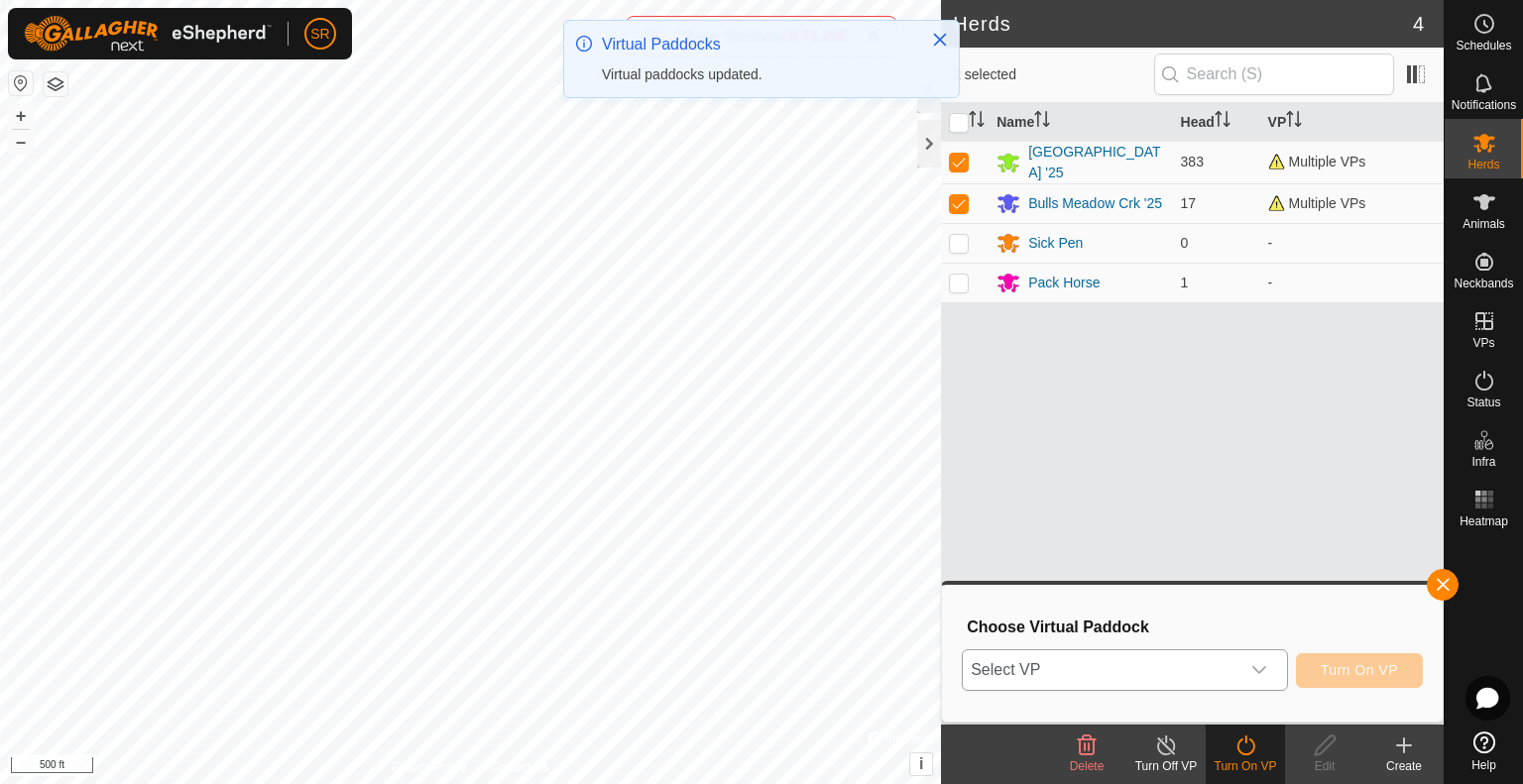 click on "Select VP" at bounding box center [1101, 670] 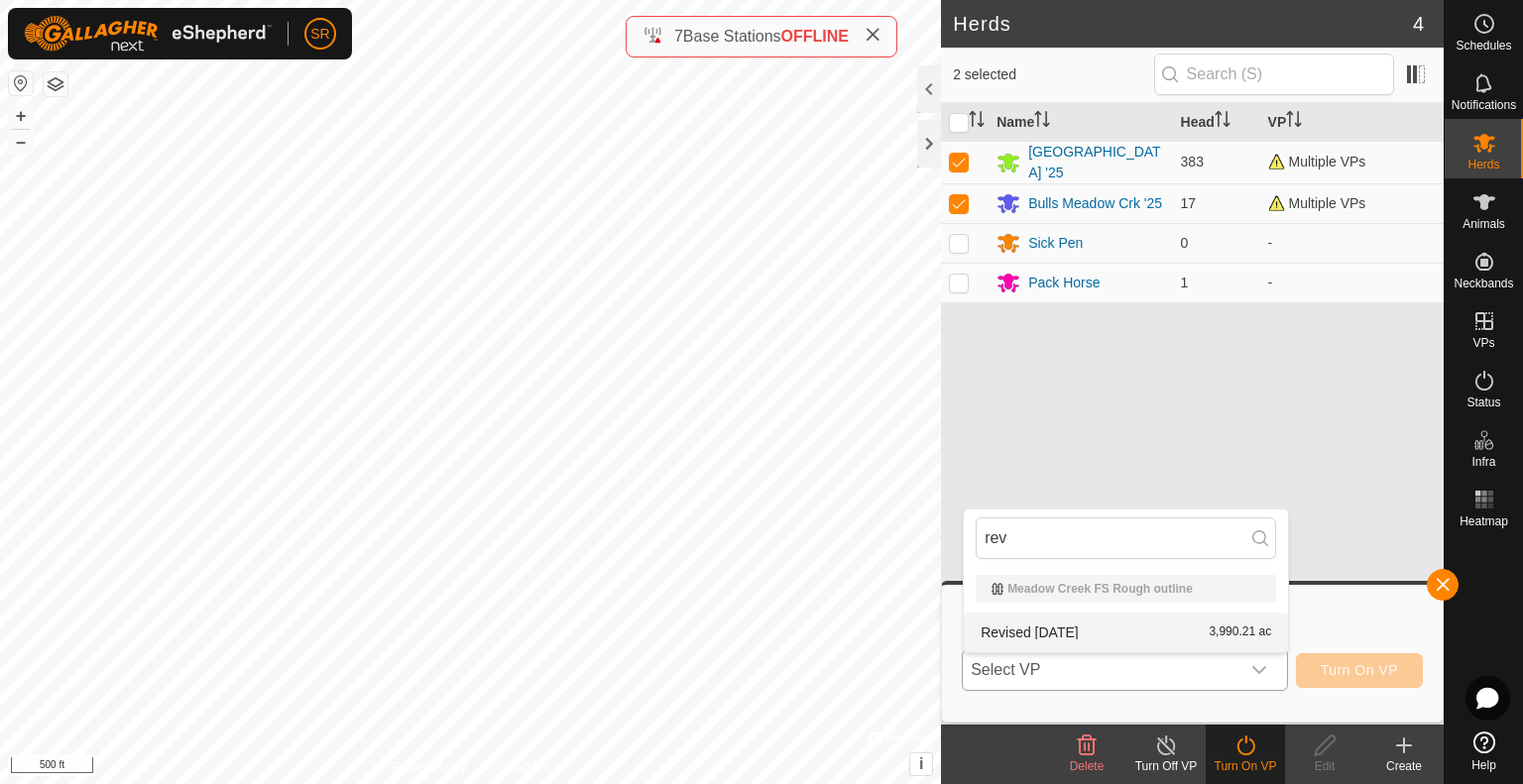 type on "rev" 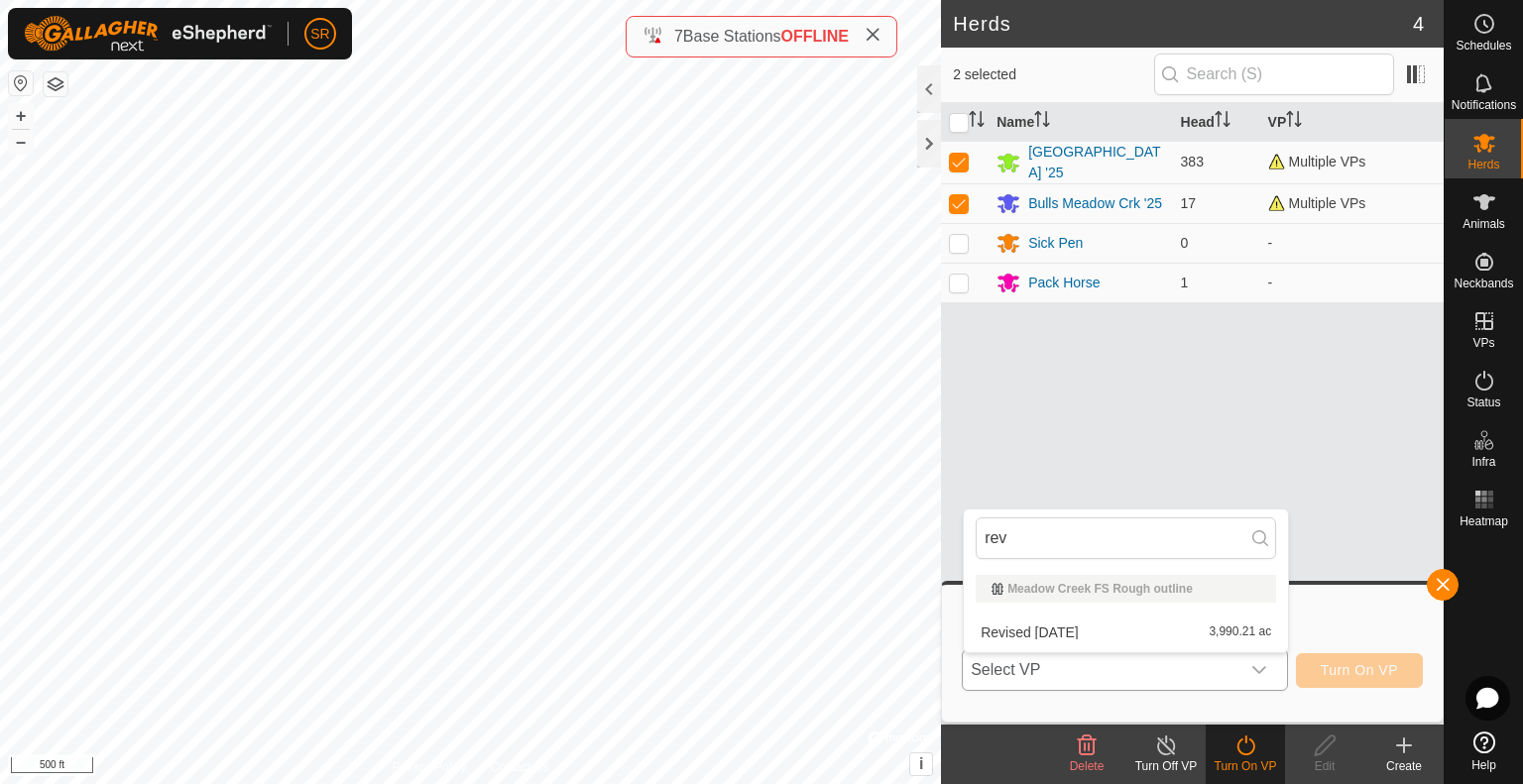 click on "Revised [DATE]  3,990.21 ac" at bounding box center [1125, 632] 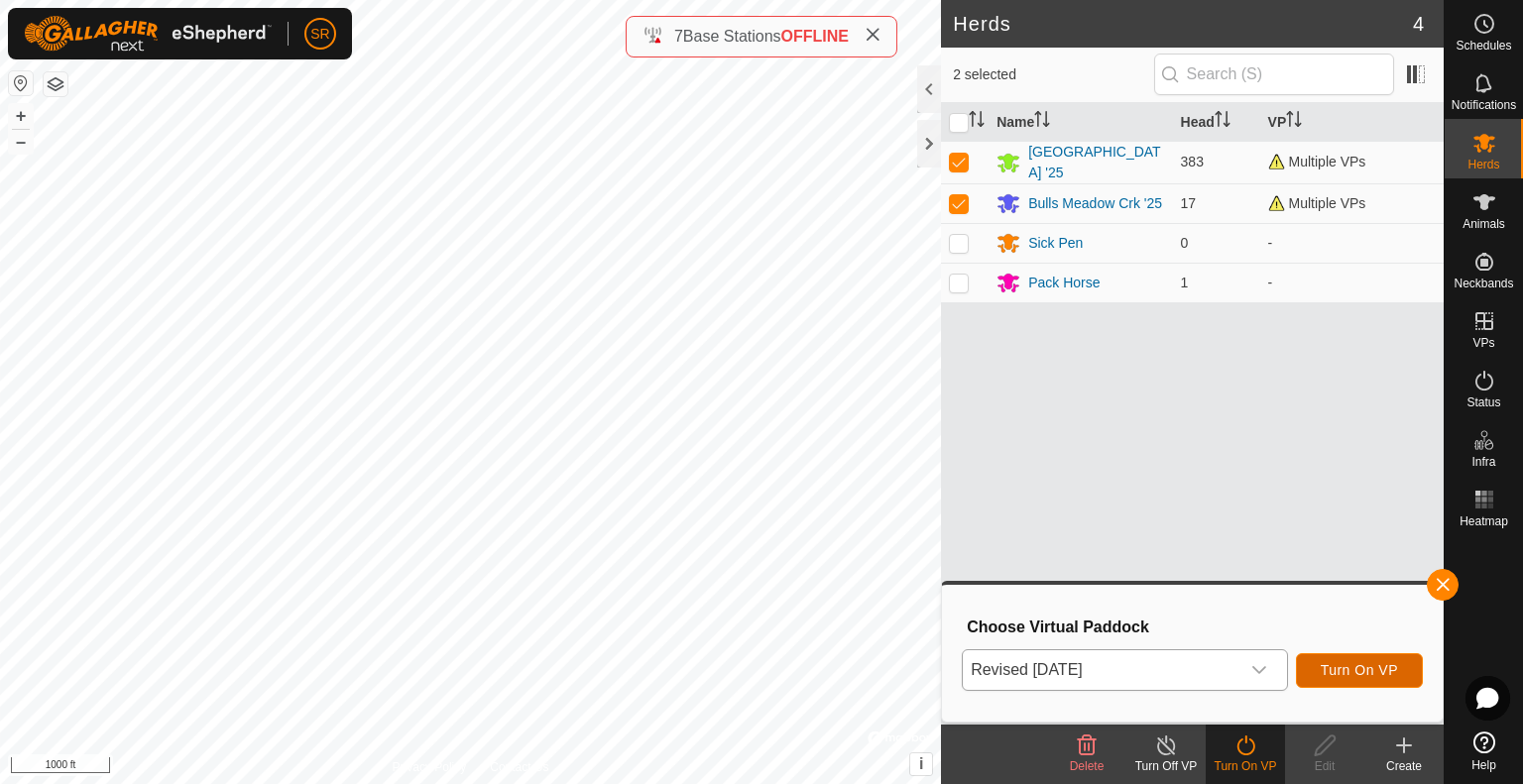 click on "Turn On VP" at bounding box center [1359, 670] 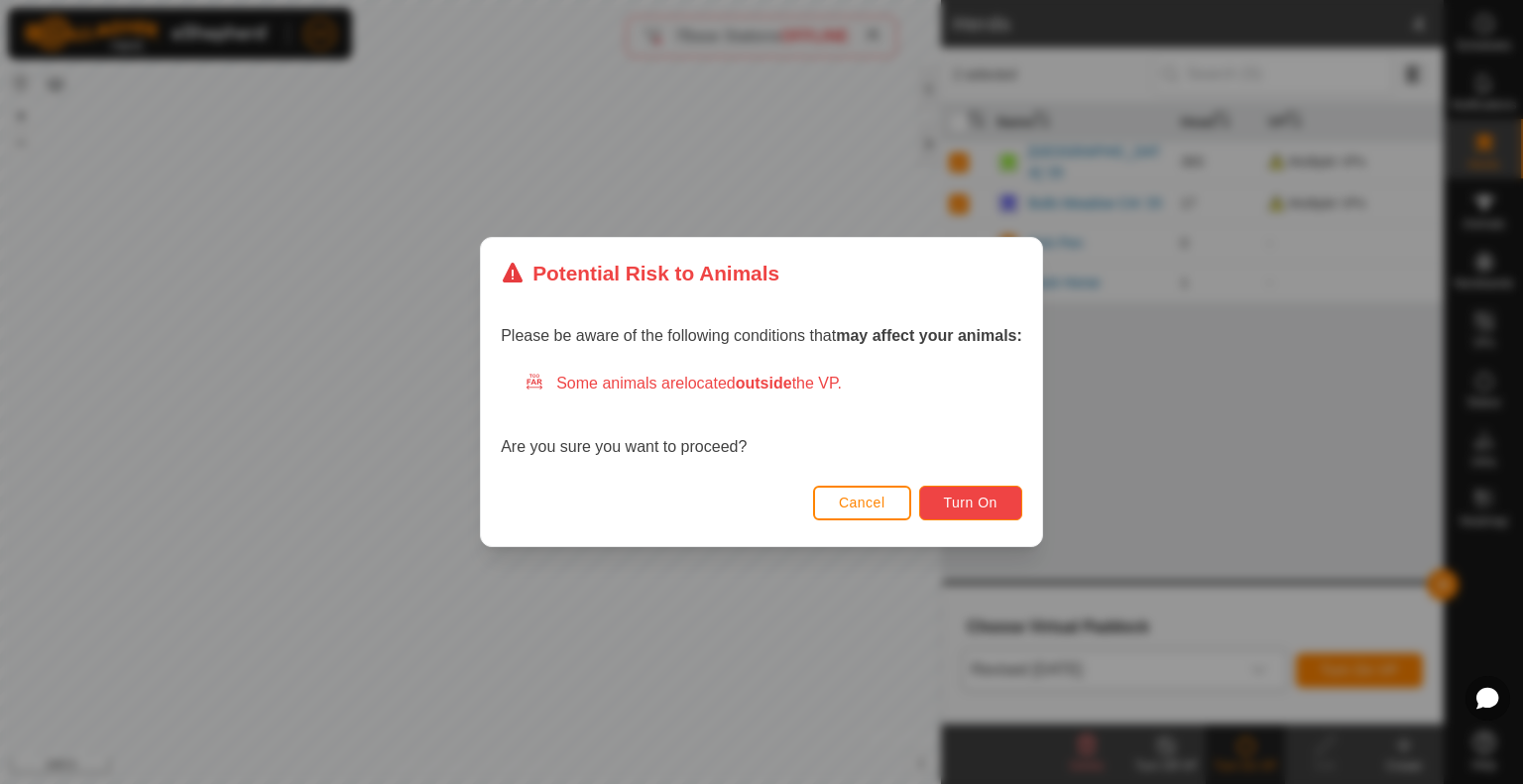 click on "Turn On" at bounding box center [971, 503] 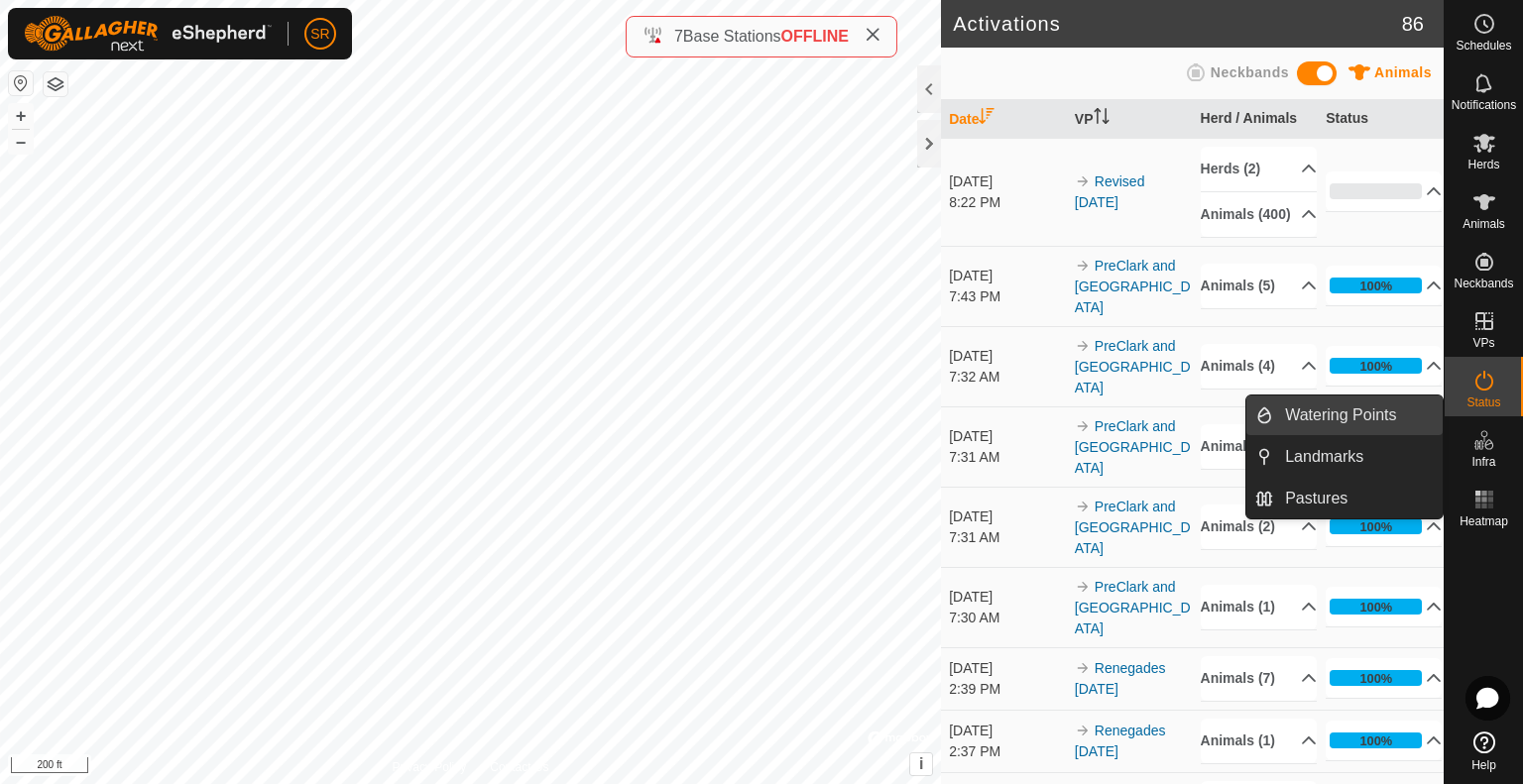 click on "Watering Points" at bounding box center [1357, 415] 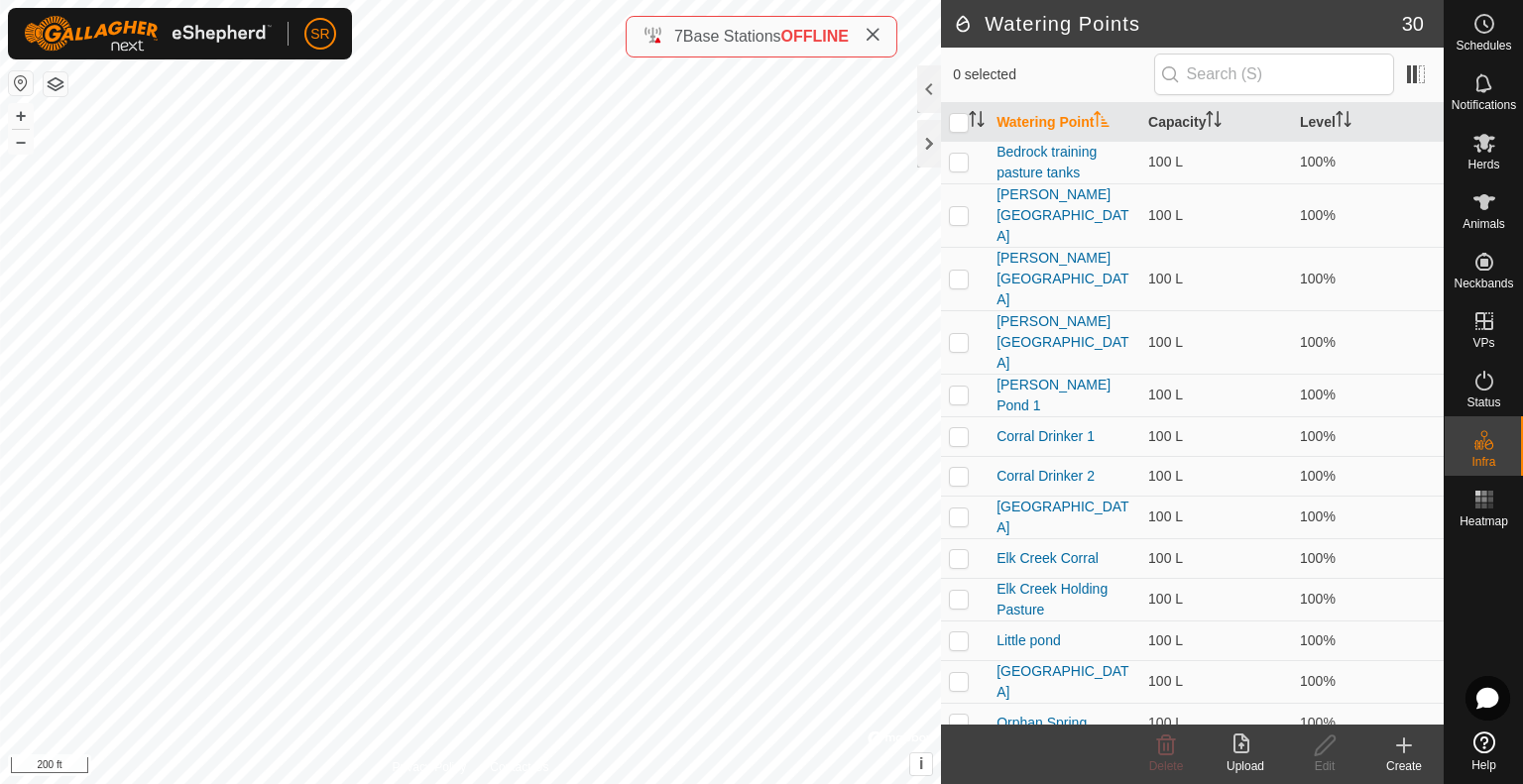 click 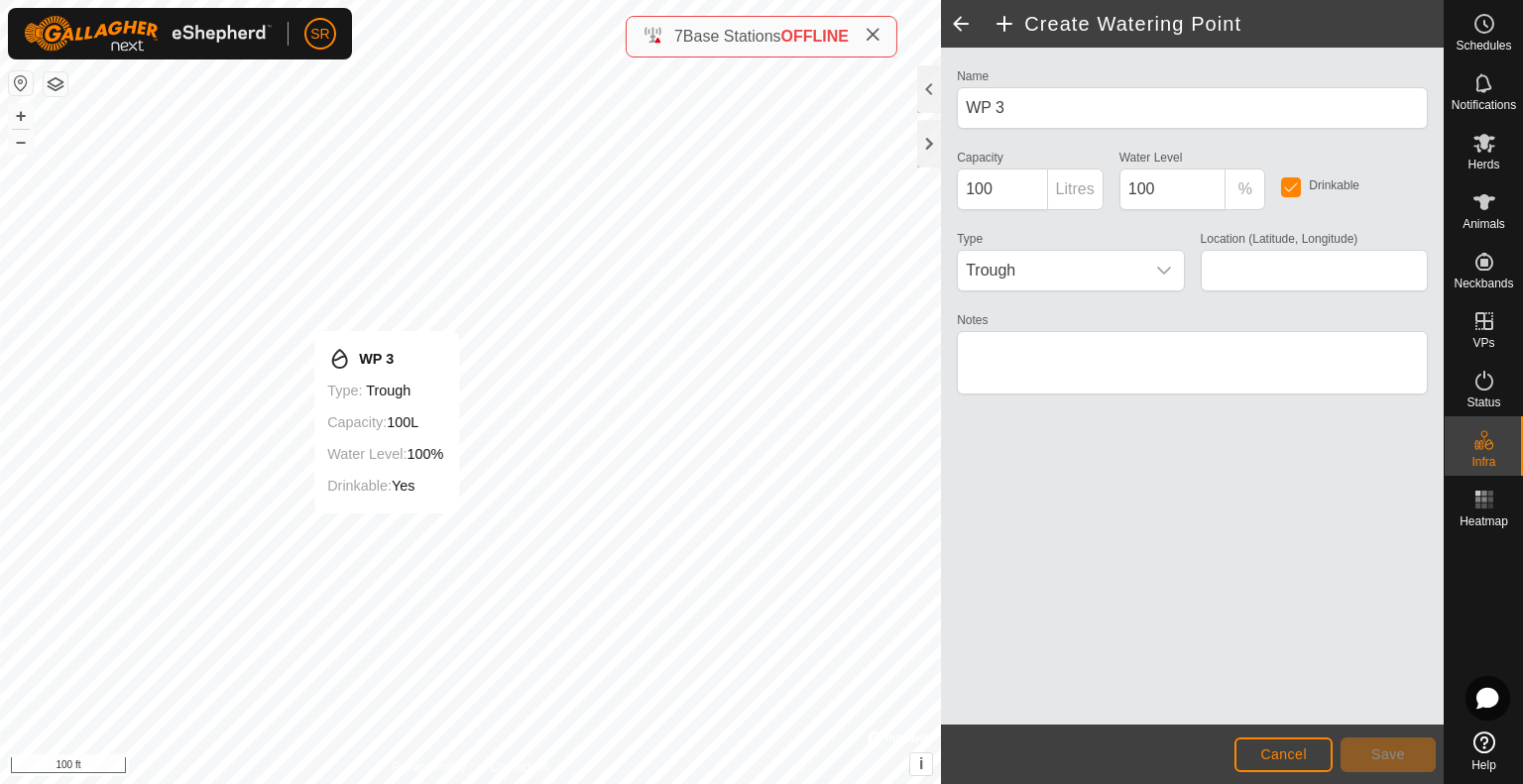 type on "39.725352, -107.640923" 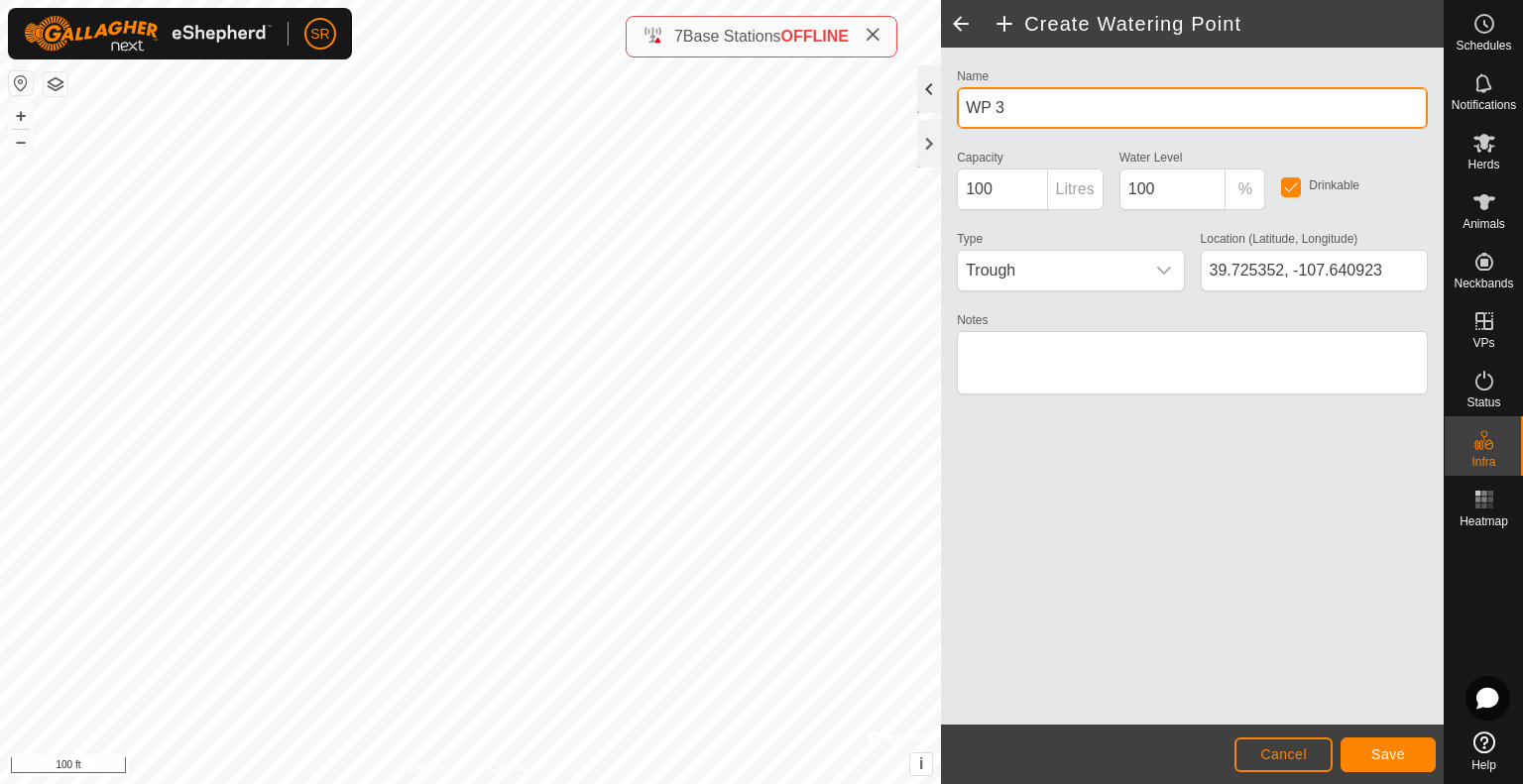 click on "Privacy Policy Contact Us
WP 3
Type:   trough
Capacity:  100L
Water Level:  100%
Drinkable:  Yes
+ – ⇧ i ©  Mapbox , ©  OpenStreetMap ,  Improve this map 100 ft  Create Watering Point  Name WP 3 Capacity 100 Litres Water Level  100 % Drinkable Type Trough Location (Latitude, Longitude) [GEOGRAPHIC_DATA] Notes                  Cancel Save" 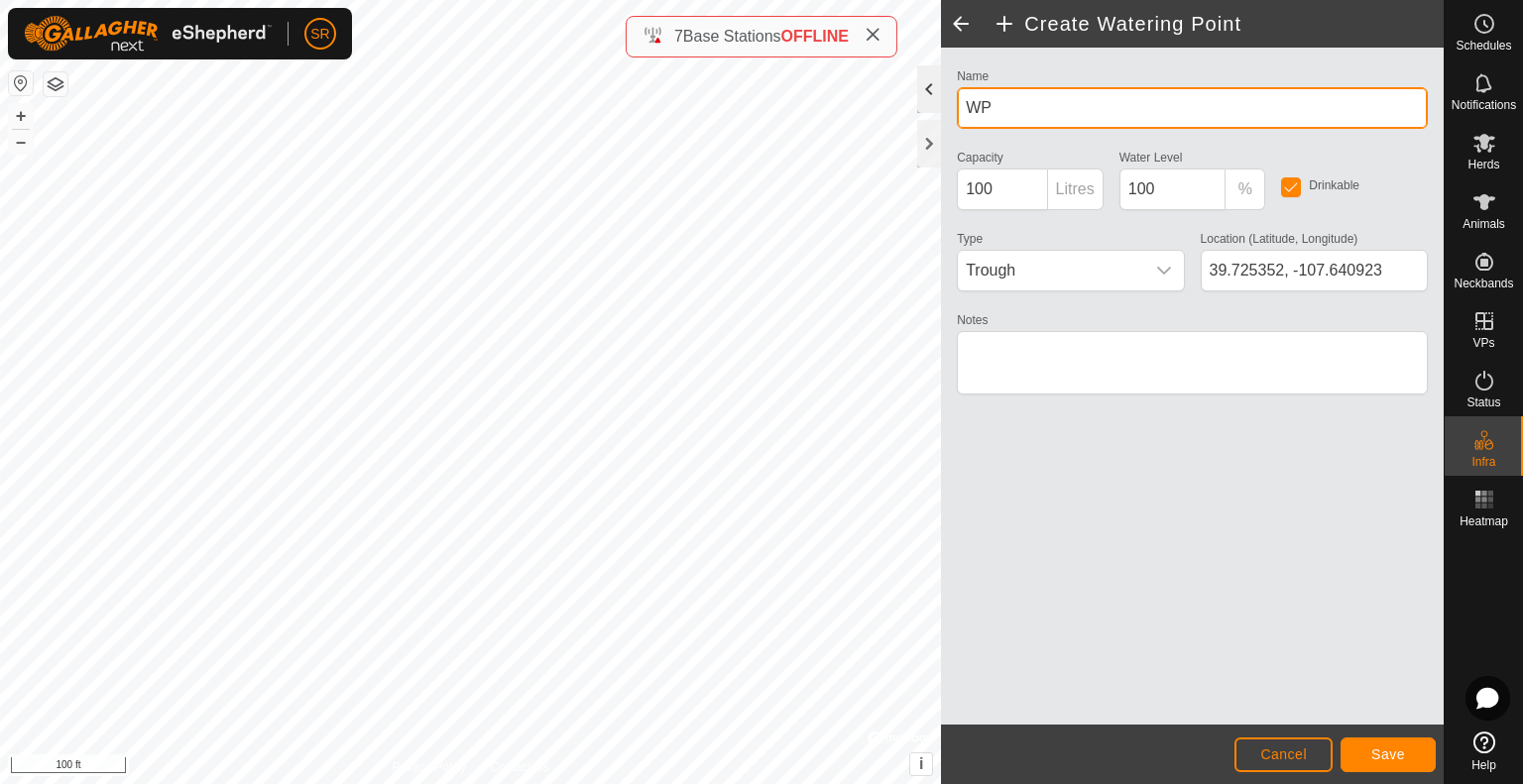 type on "W" 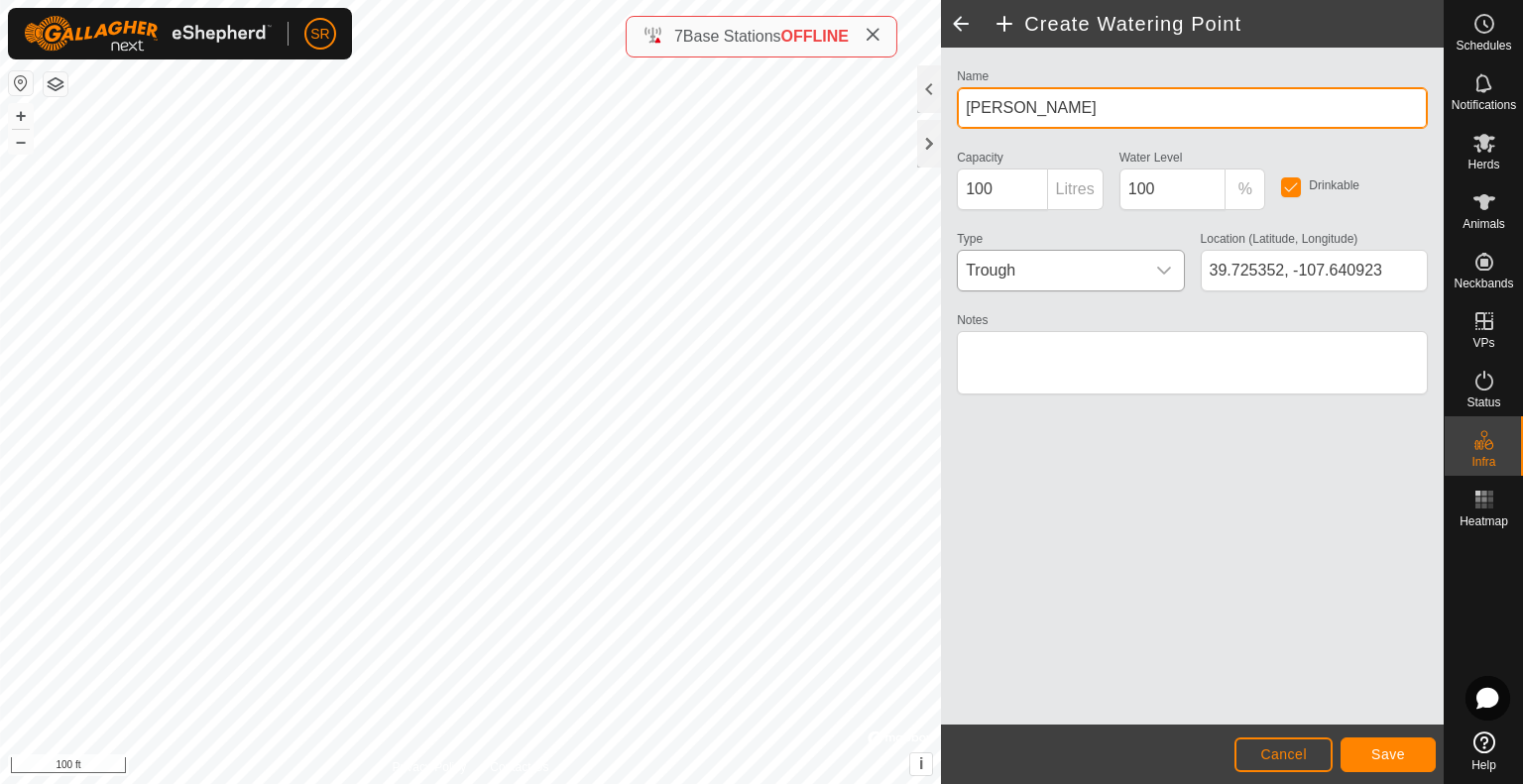 type on "[PERSON_NAME]" 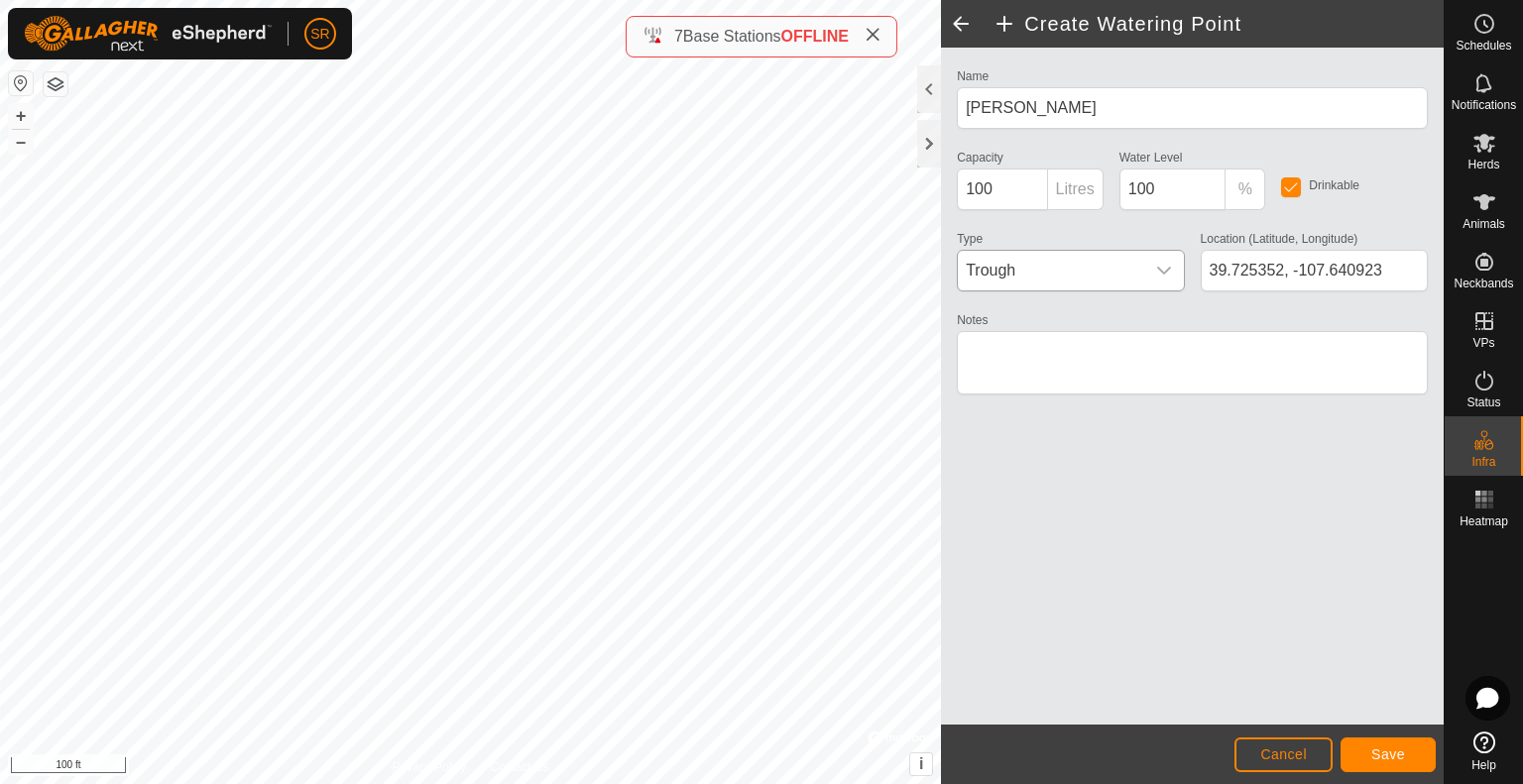 click on "Trough" at bounding box center (1050, 271) 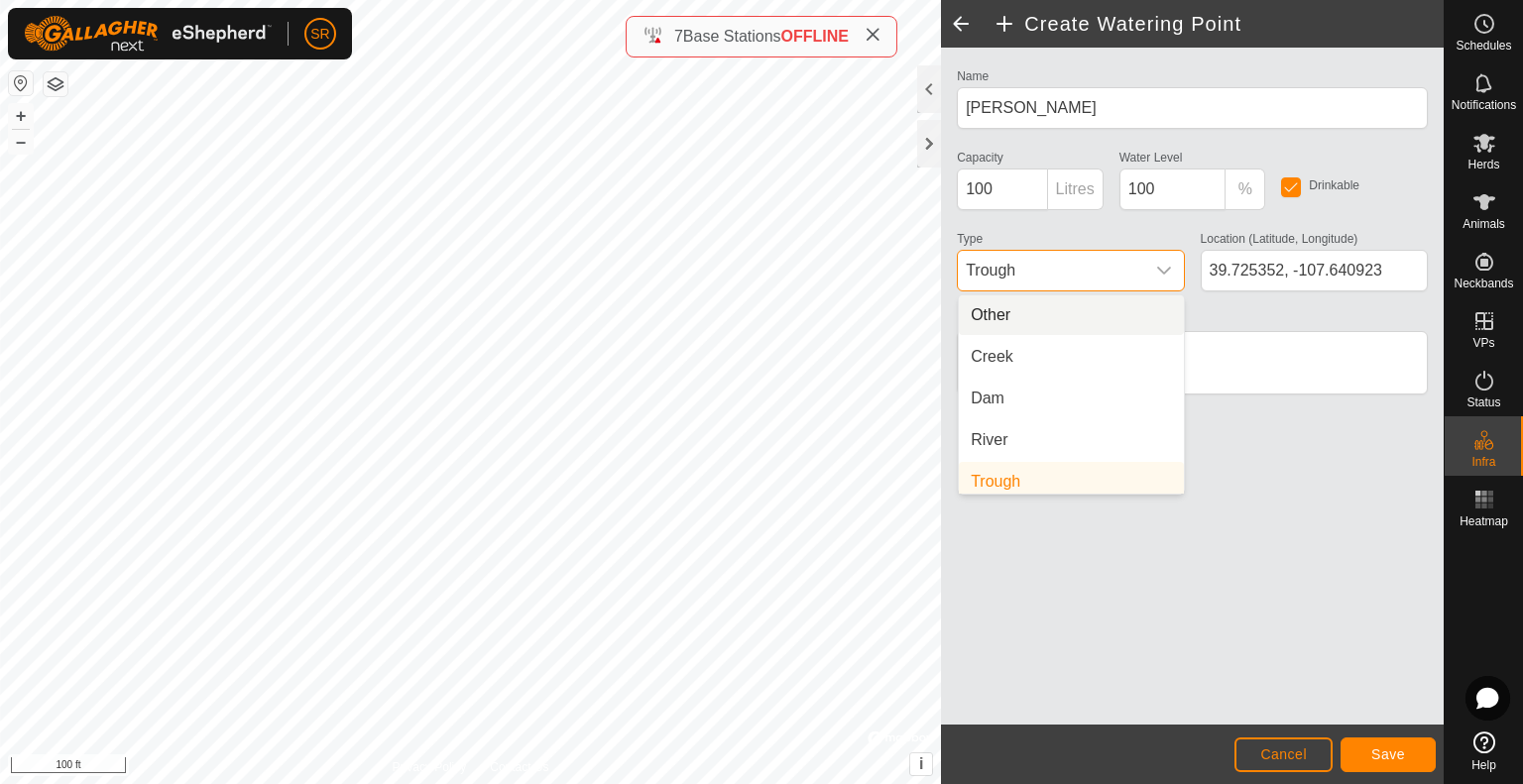 scroll, scrollTop: 8, scrollLeft: 0, axis: vertical 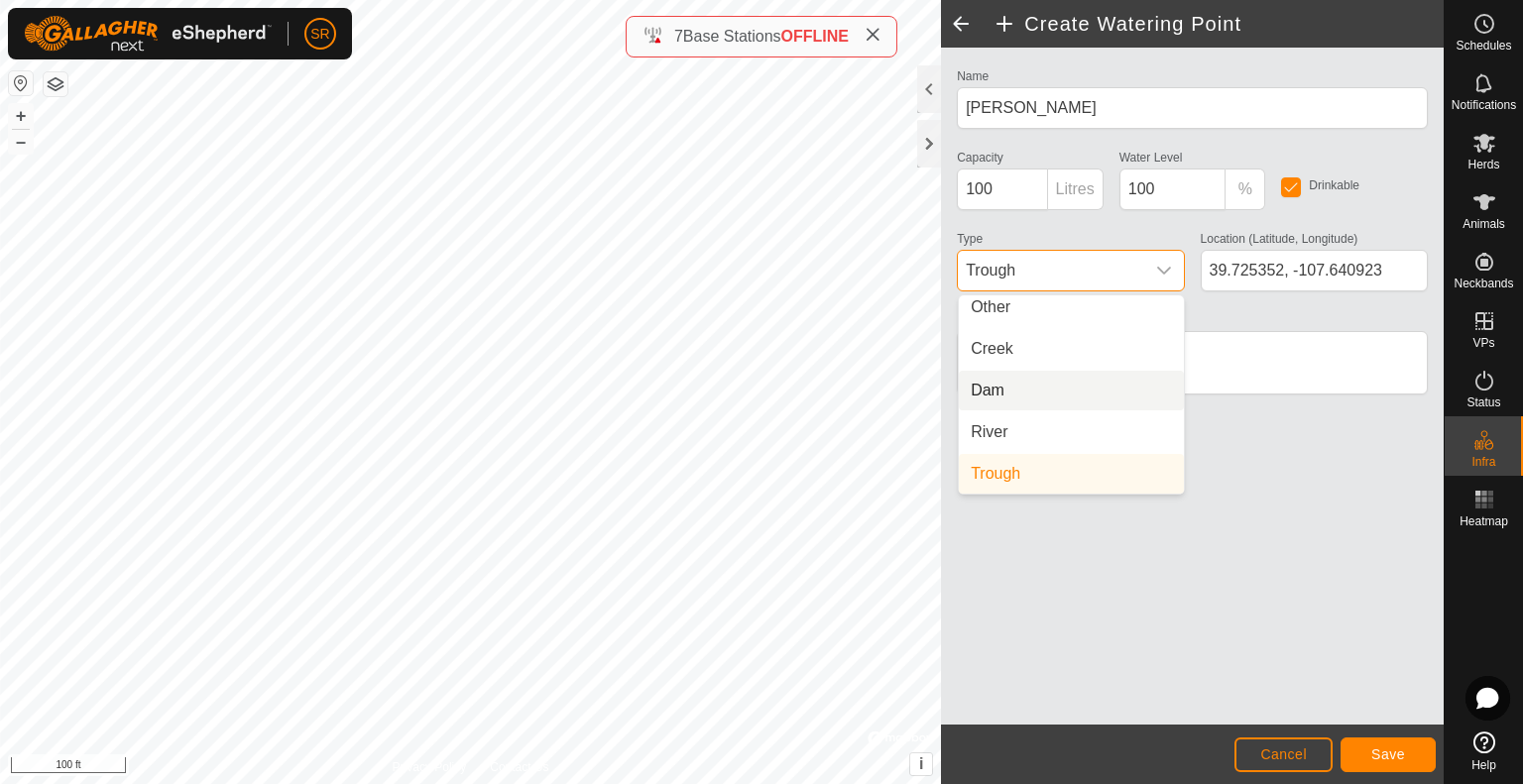 click on "Dam" at bounding box center [1071, 391] 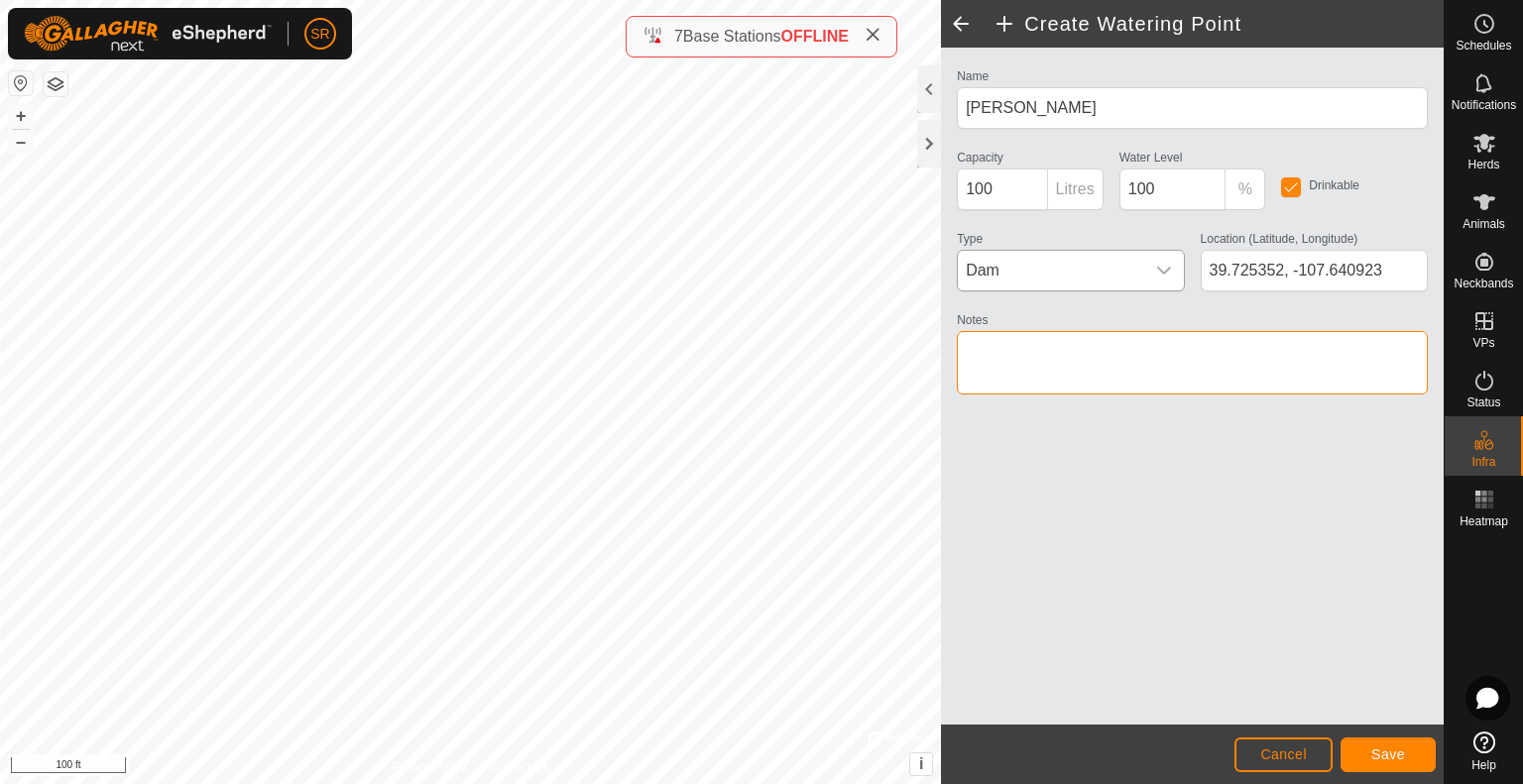 click on "Notes" at bounding box center [1192, 363] 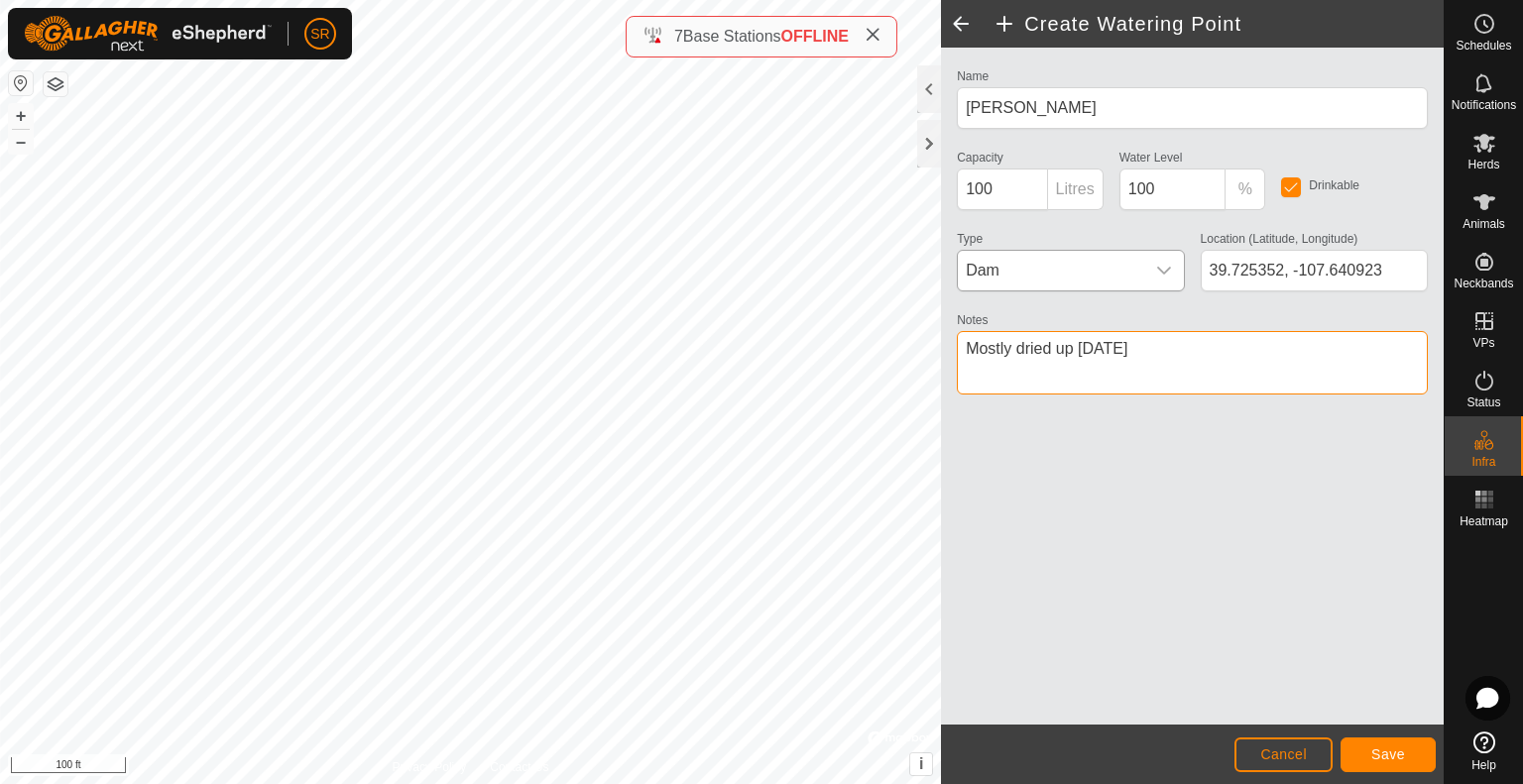 type on "Mostly dried up [DATE]" 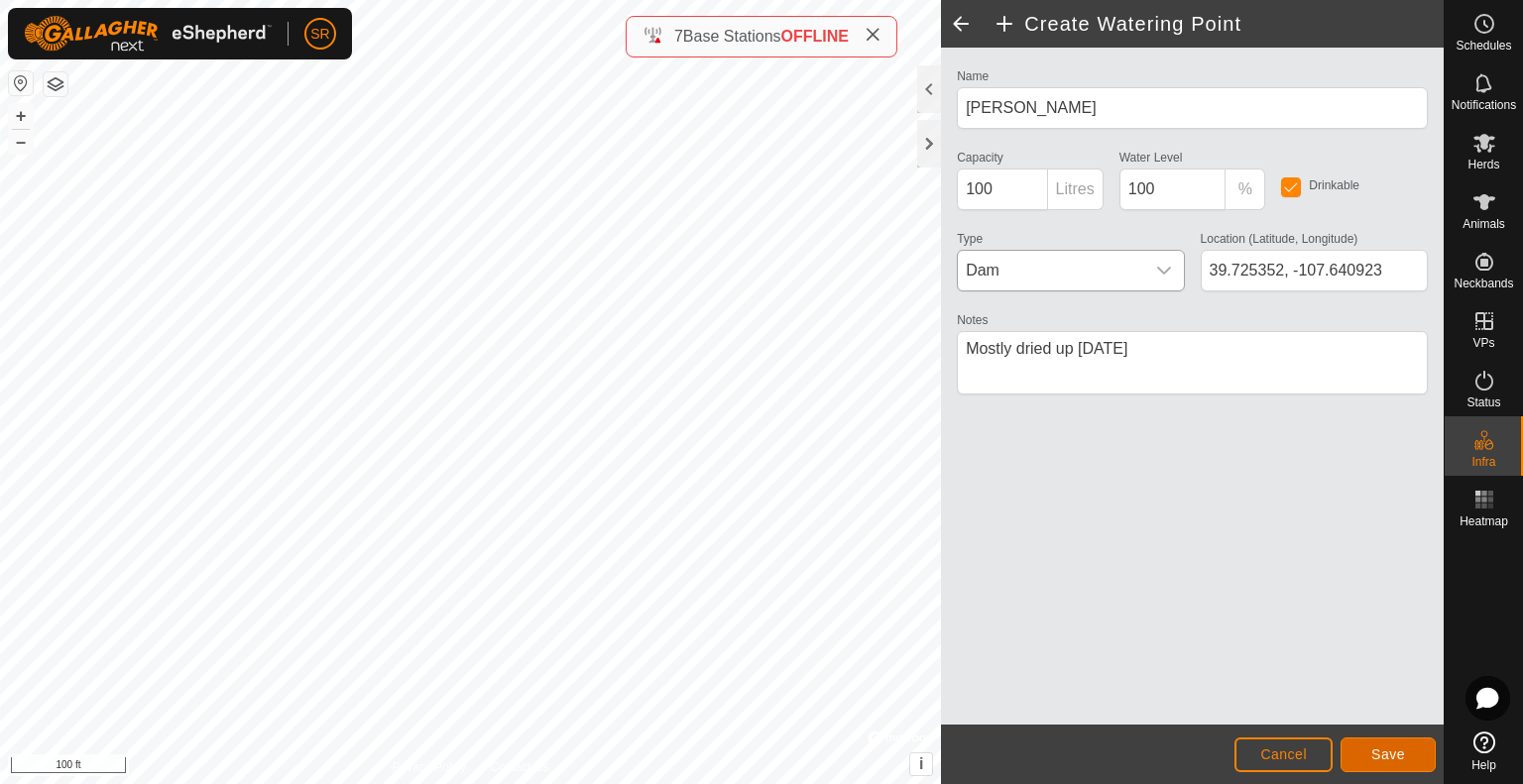 click on "Save" 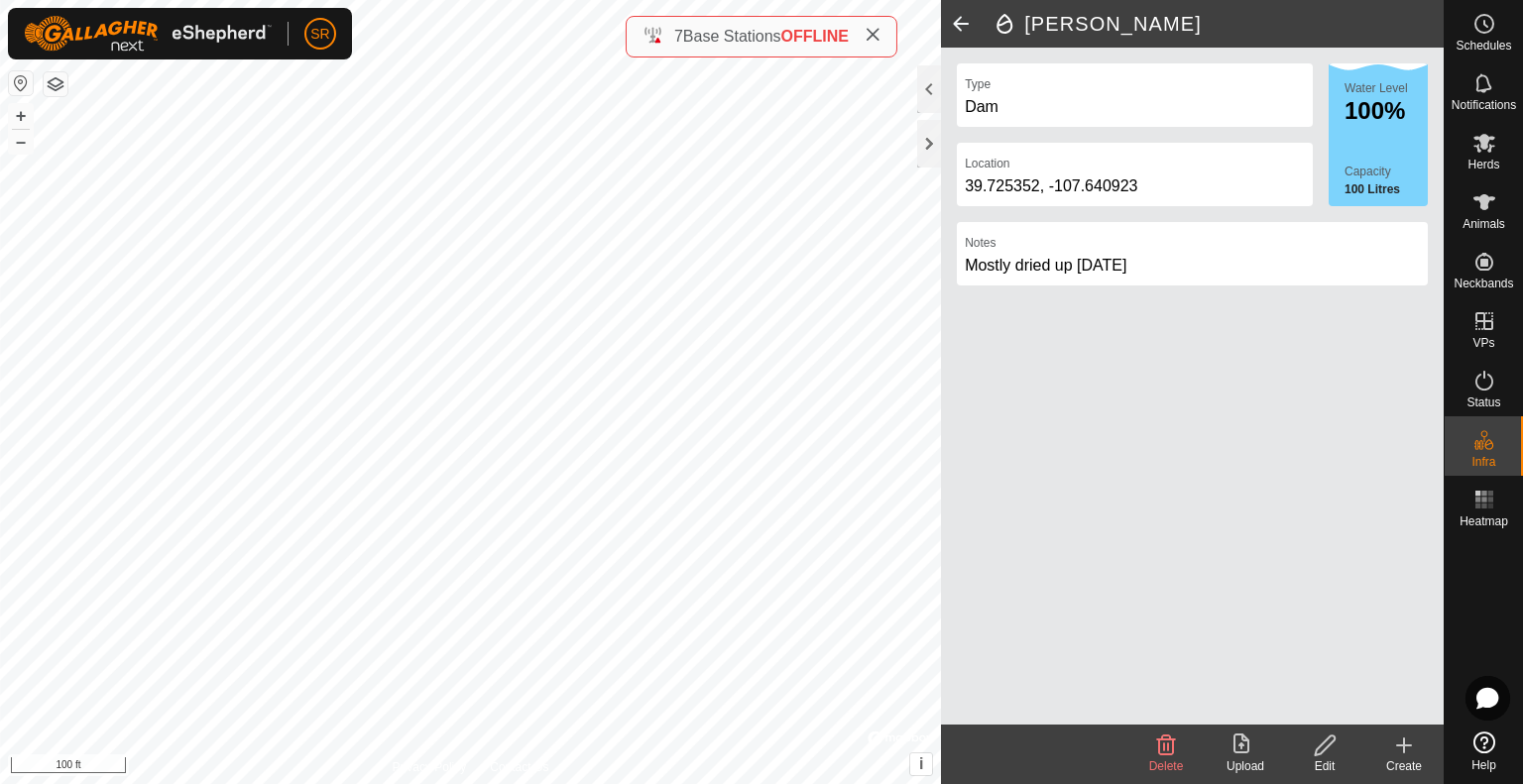 click 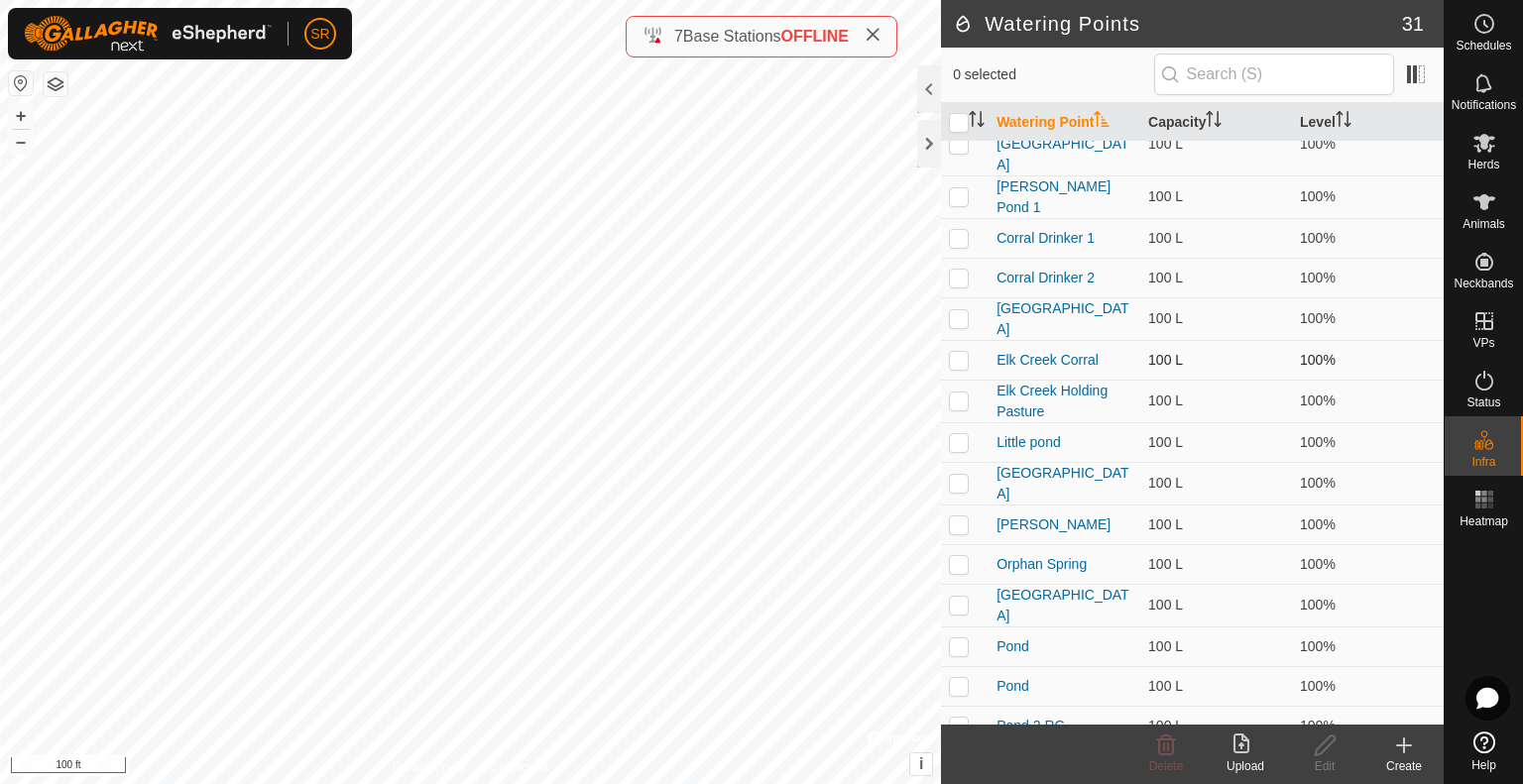 scroll, scrollTop: 254, scrollLeft: 0, axis: vertical 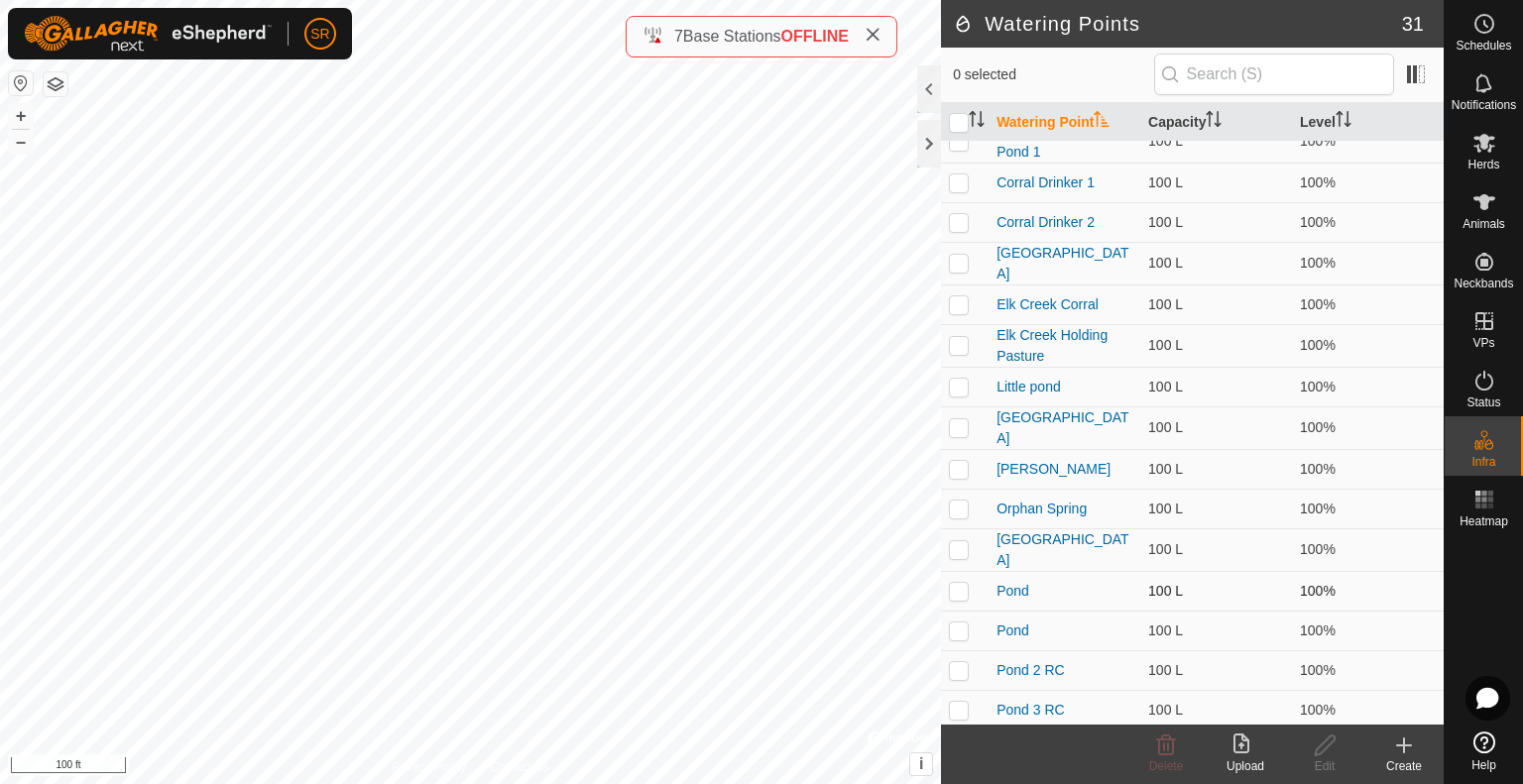 click at bounding box center (959, 591) 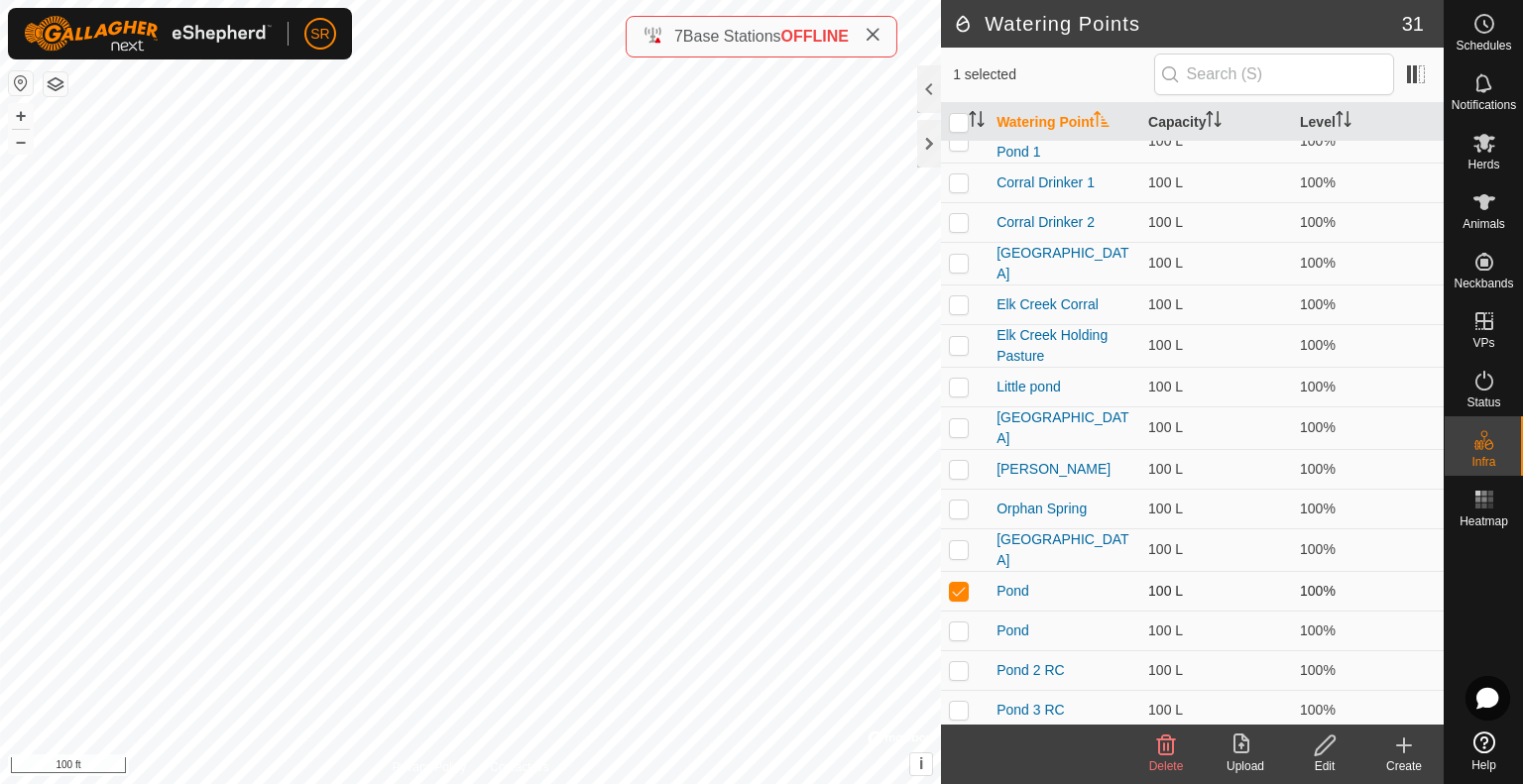 click at bounding box center [959, 591] 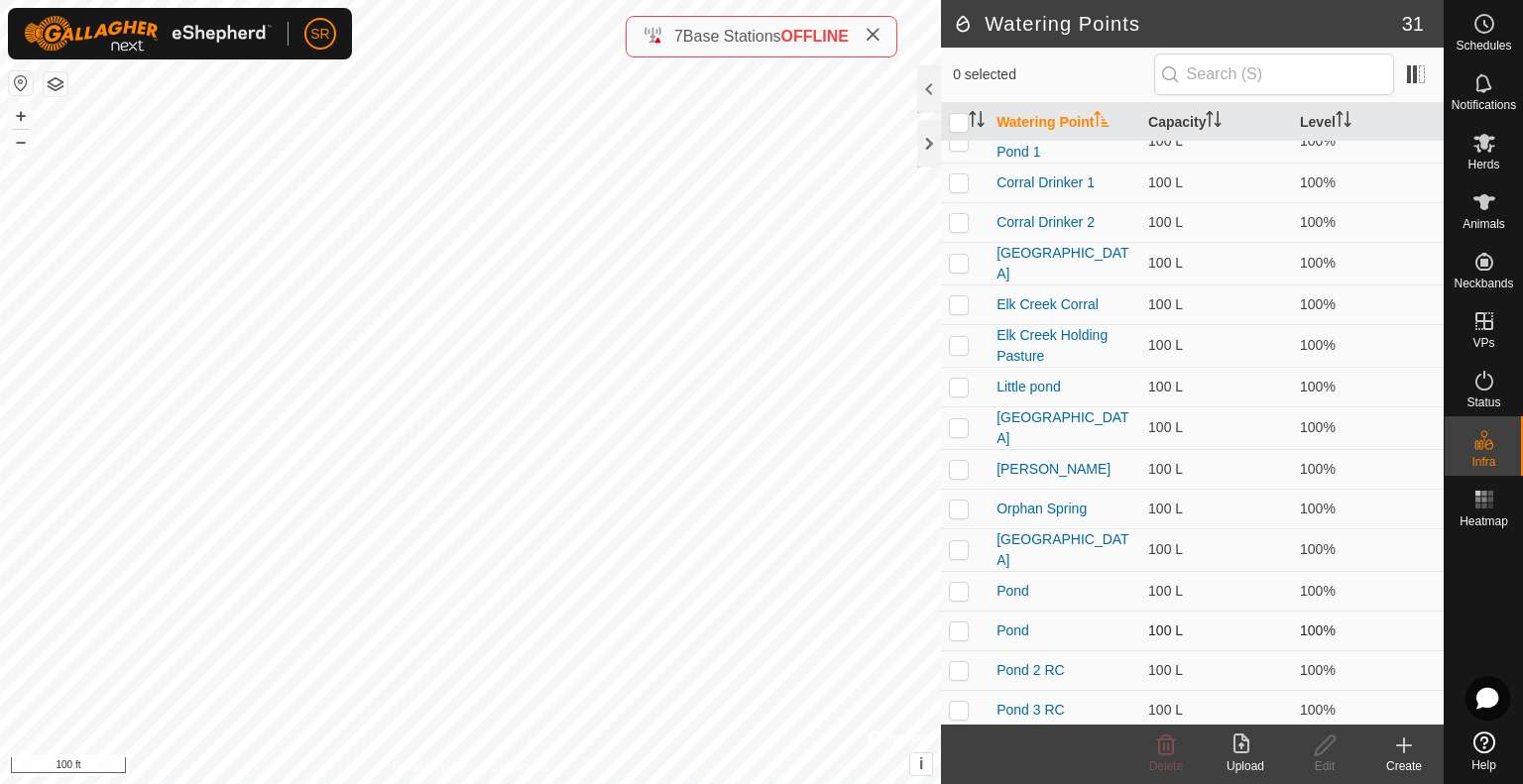 click at bounding box center (959, 630) 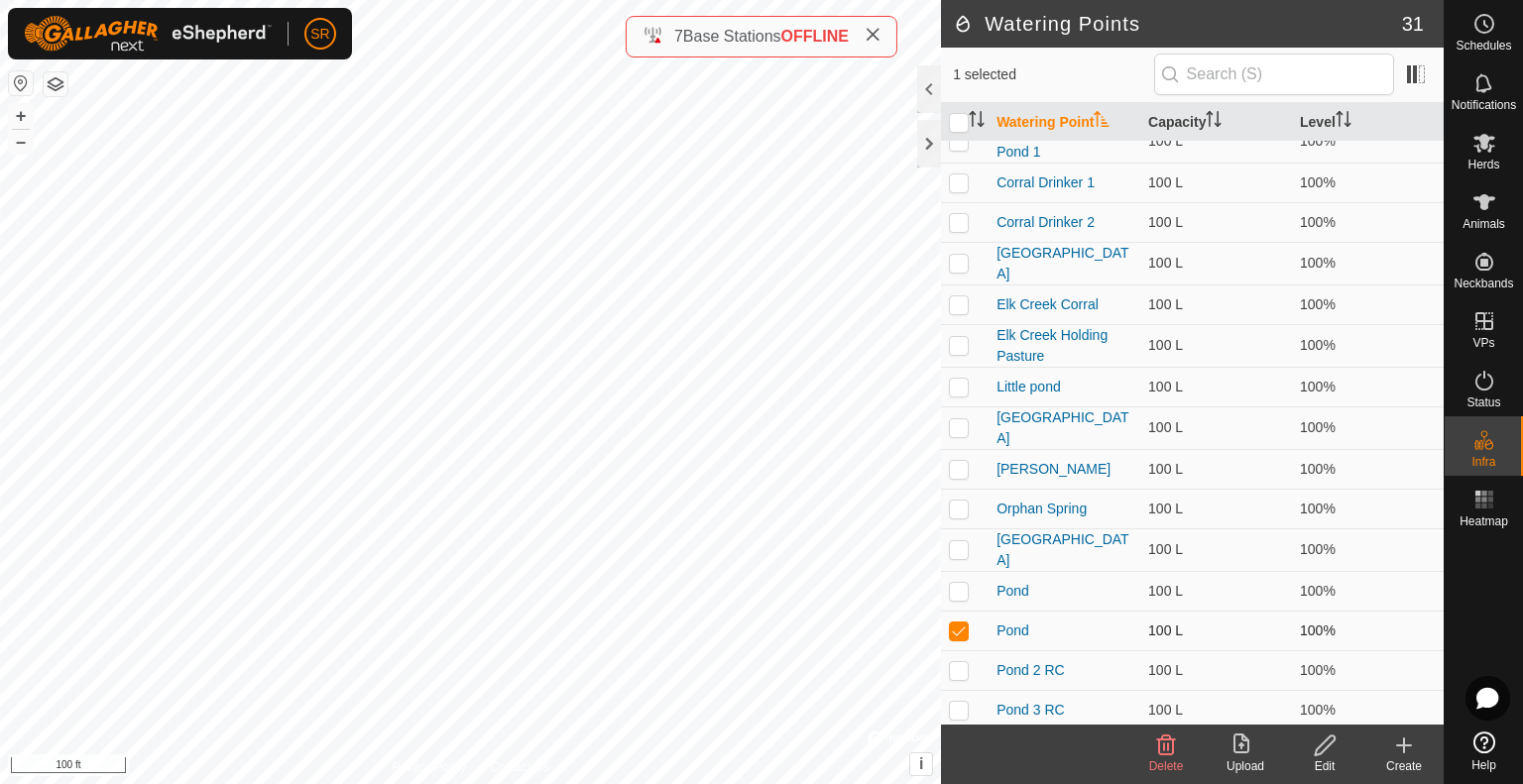 click at bounding box center [959, 630] 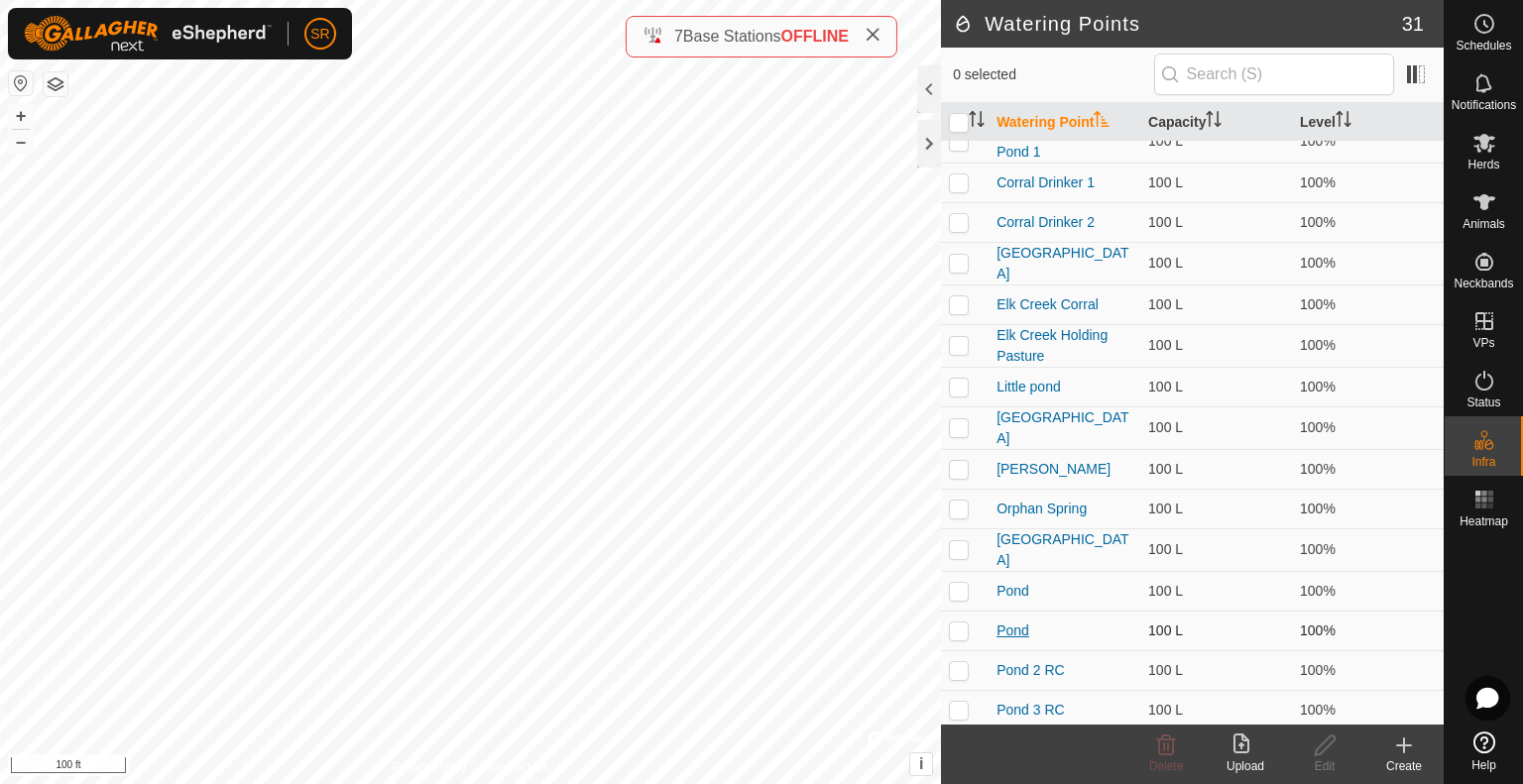 click on "Pond" at bounding box center (1012, 630) 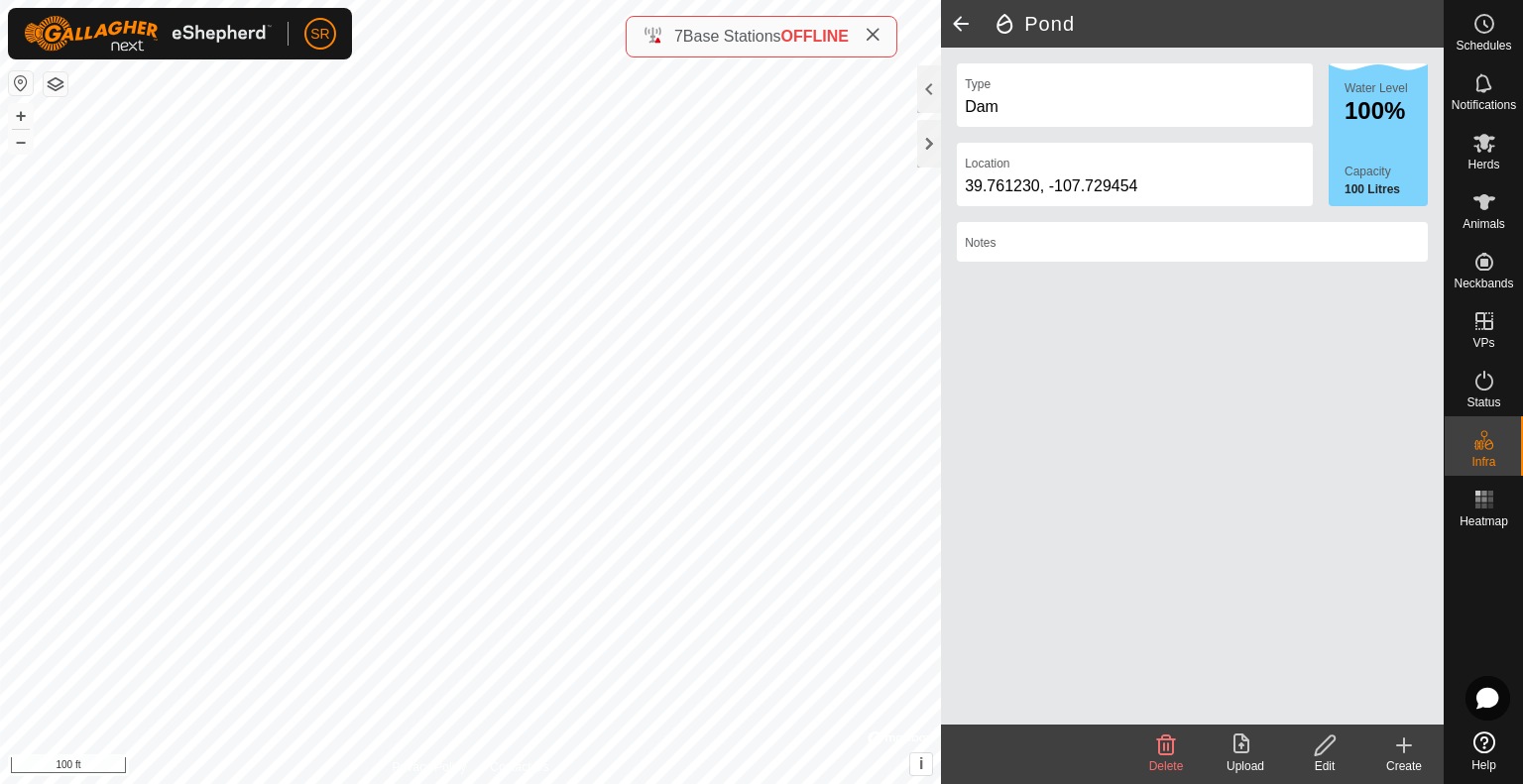 click 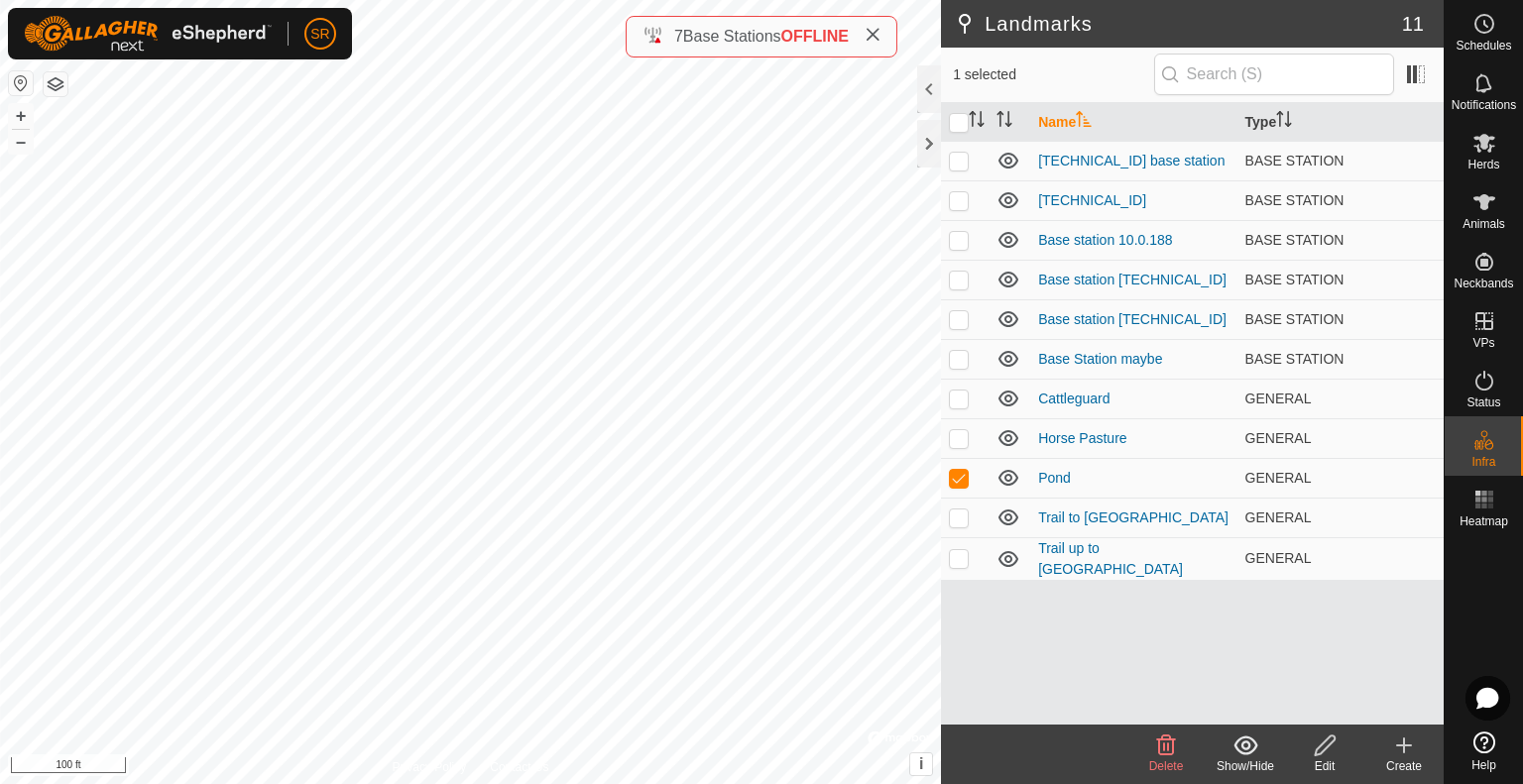 click 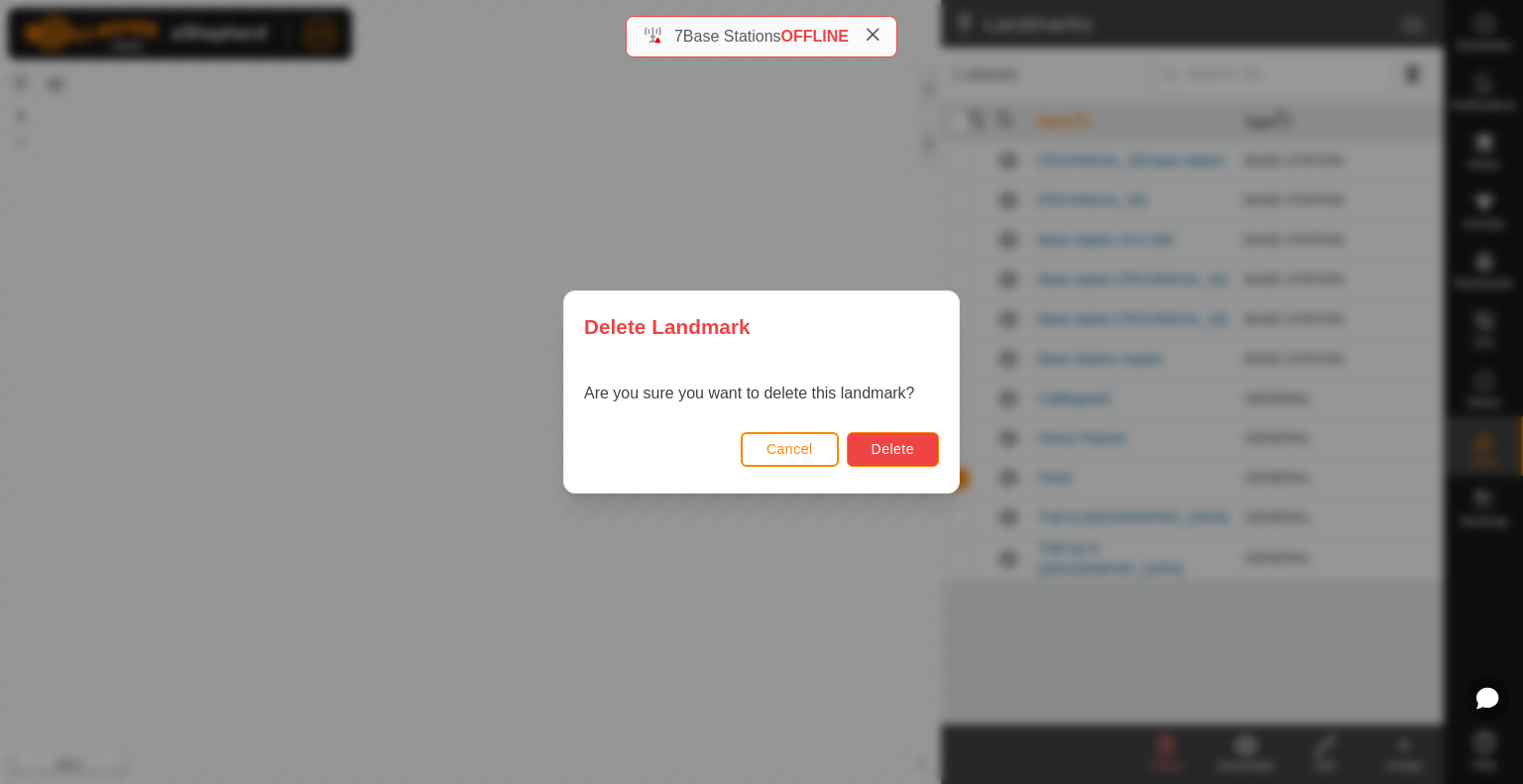 click on "Delete" at bounding box center [892, 449] 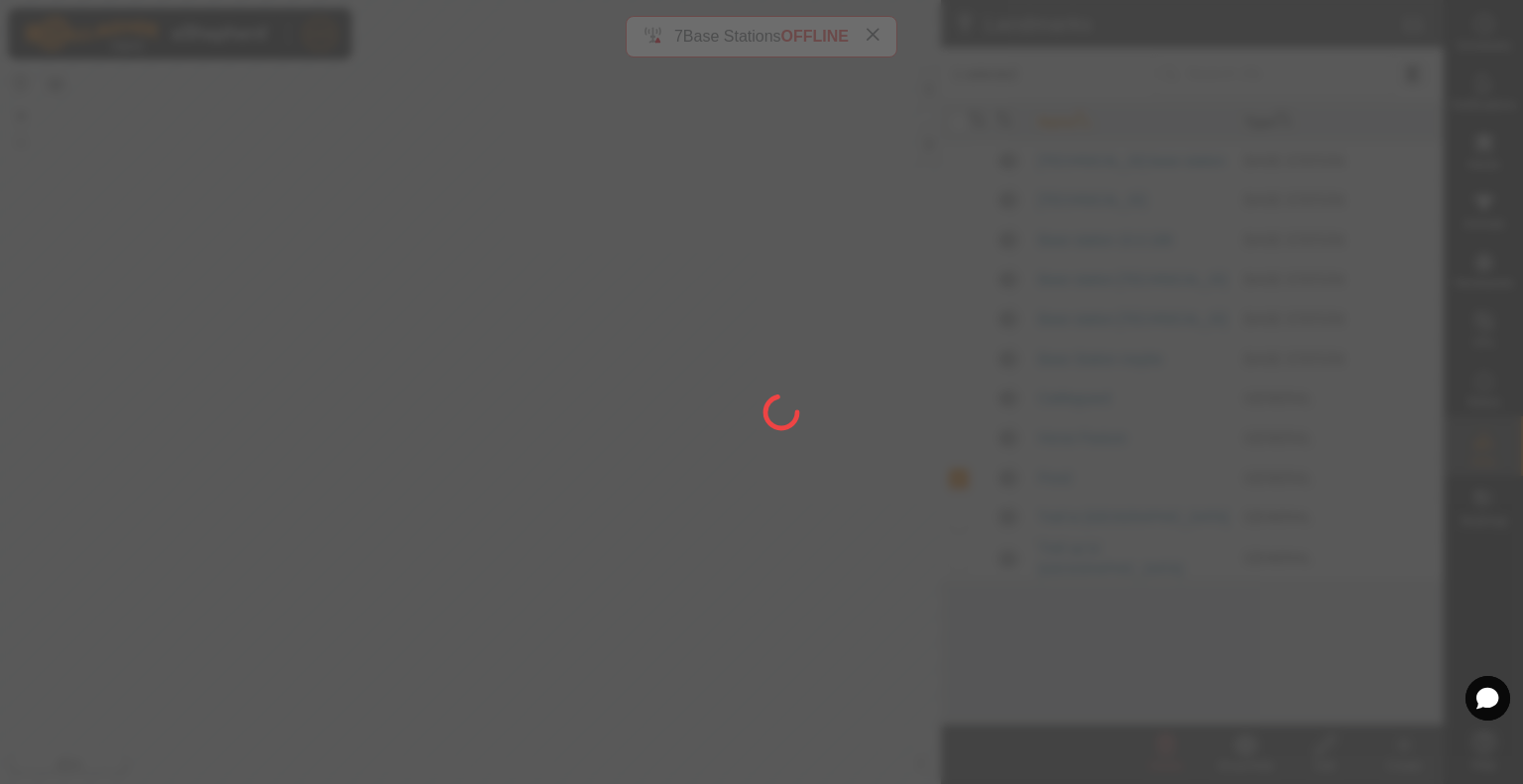 checkbox on "false" 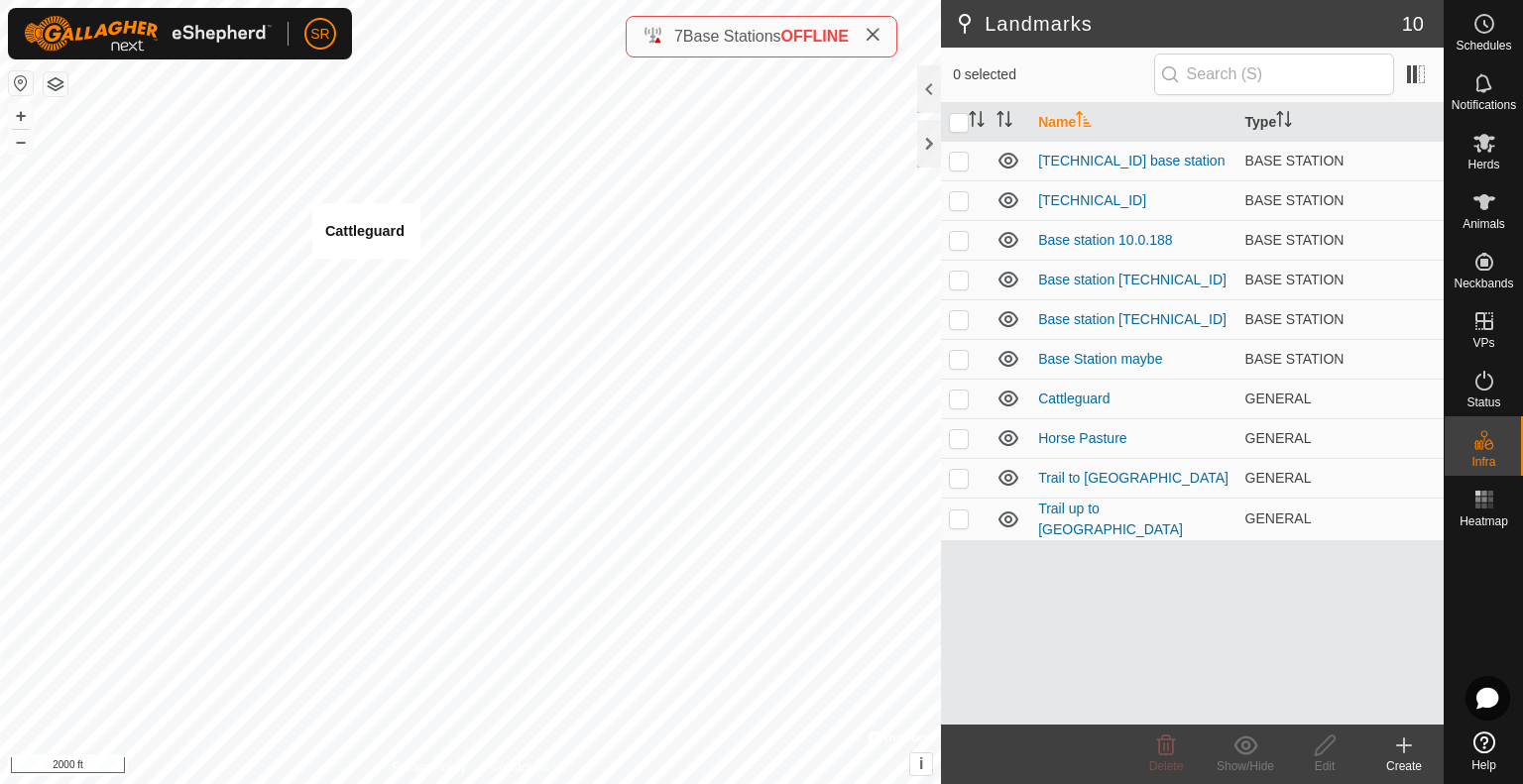 checkbox on "true" 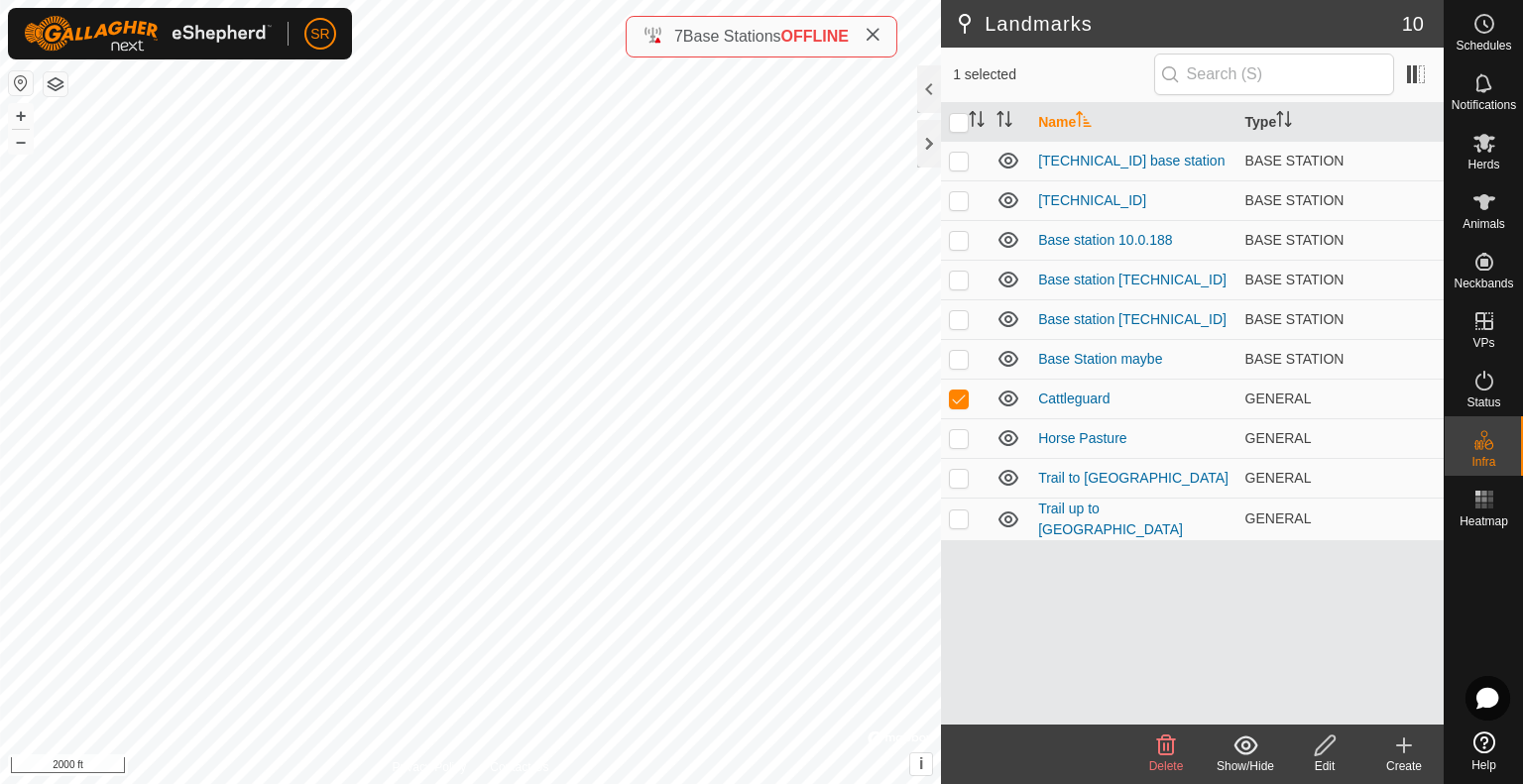 click 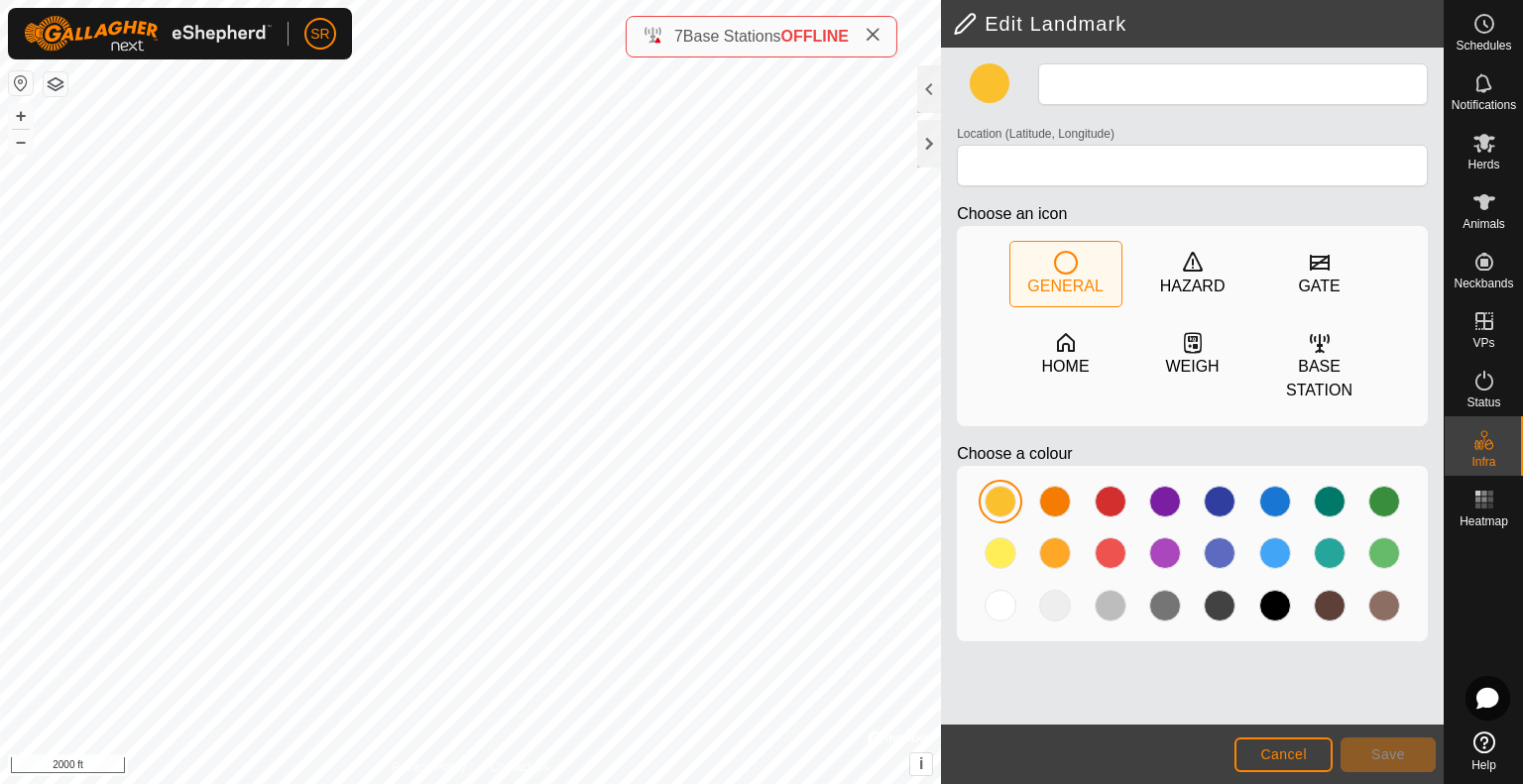 type on "Cattleguard" 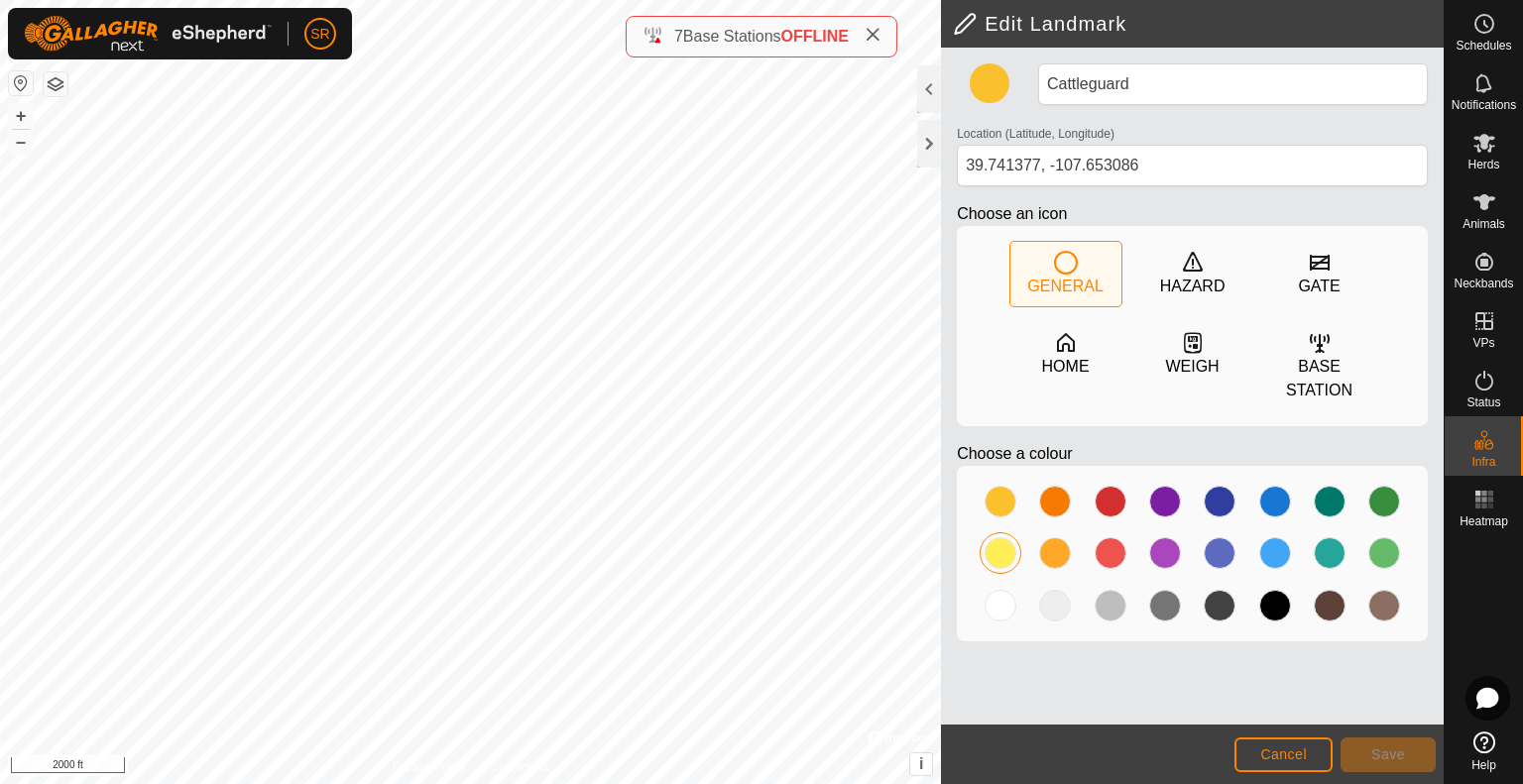 click 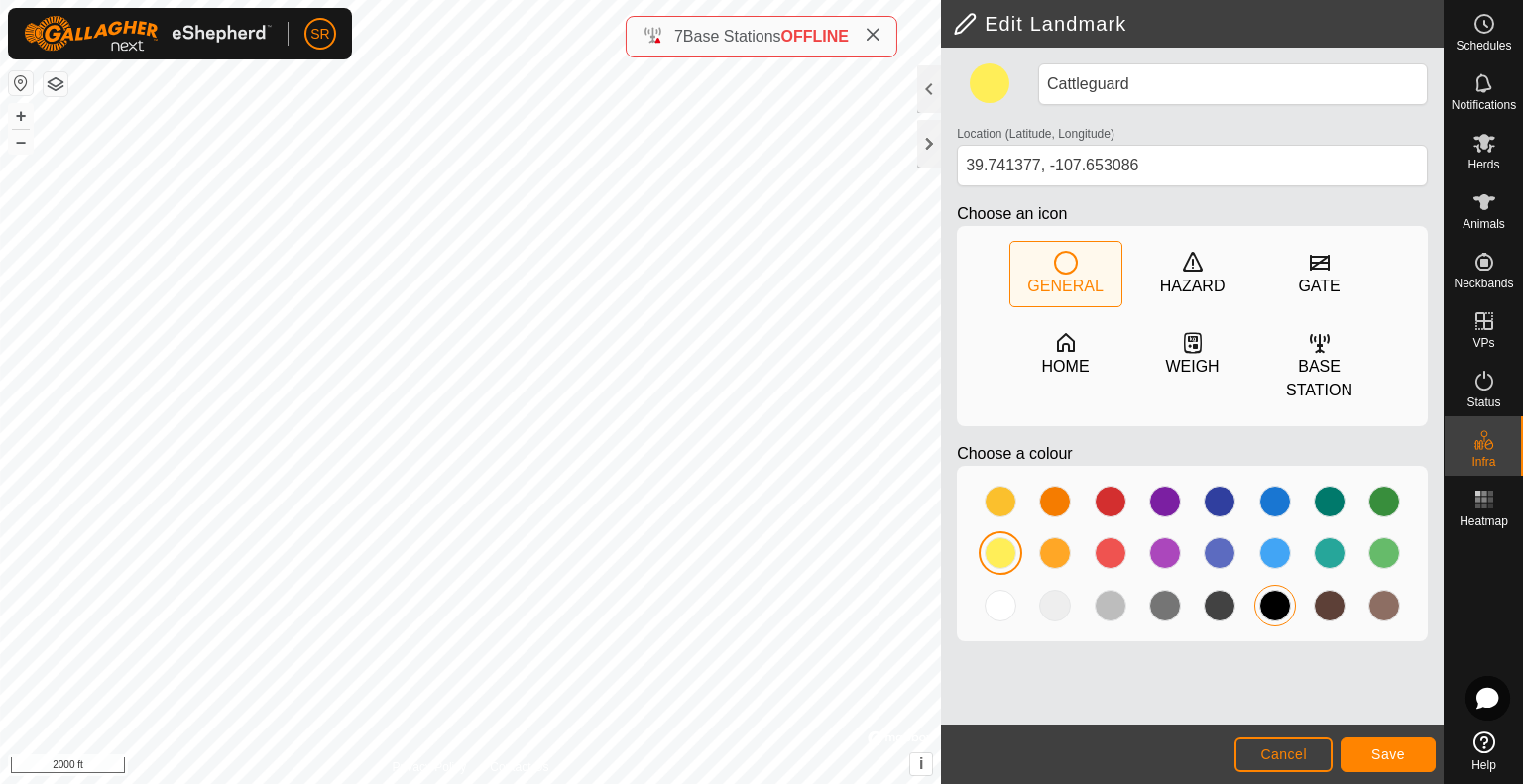 click 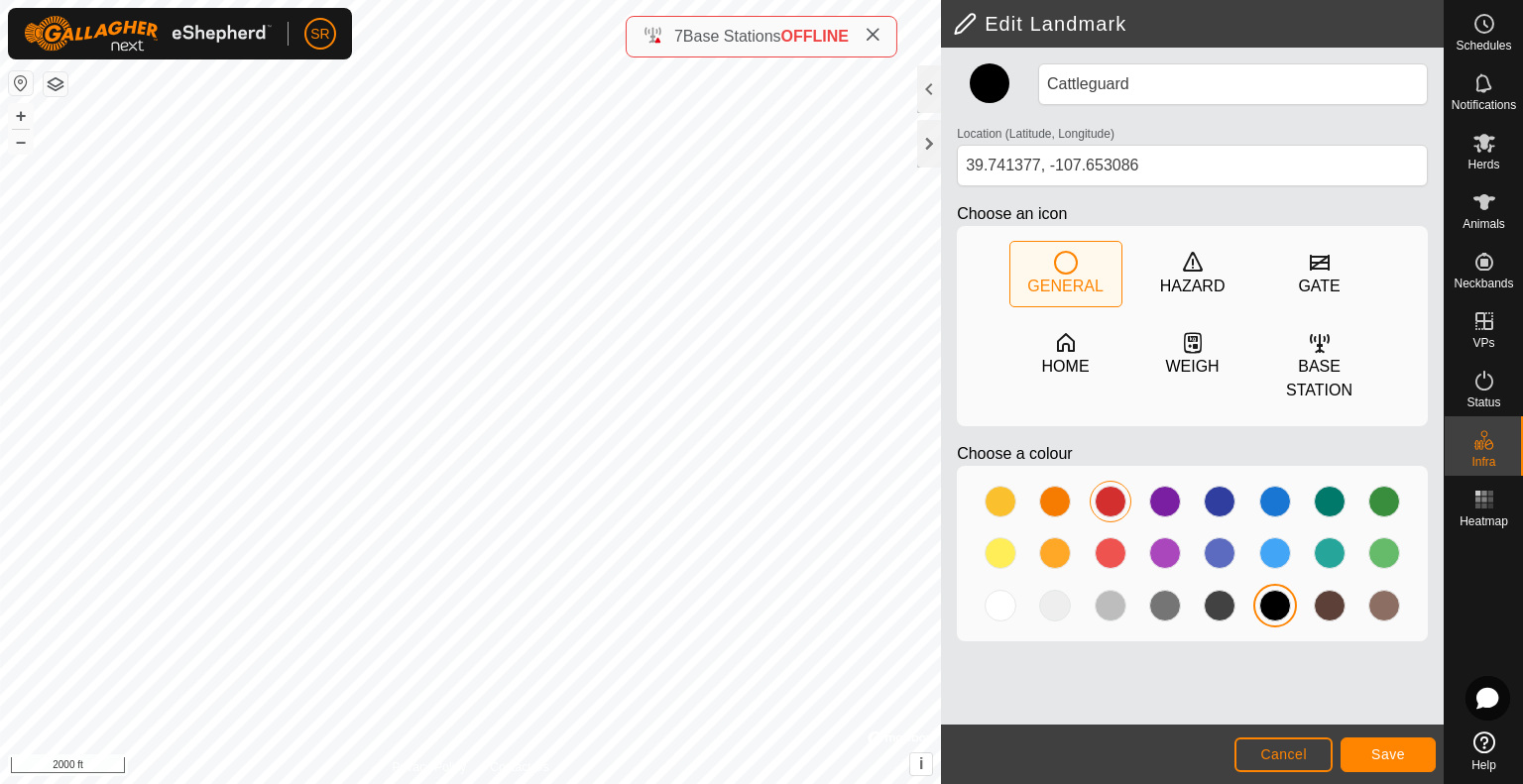 click 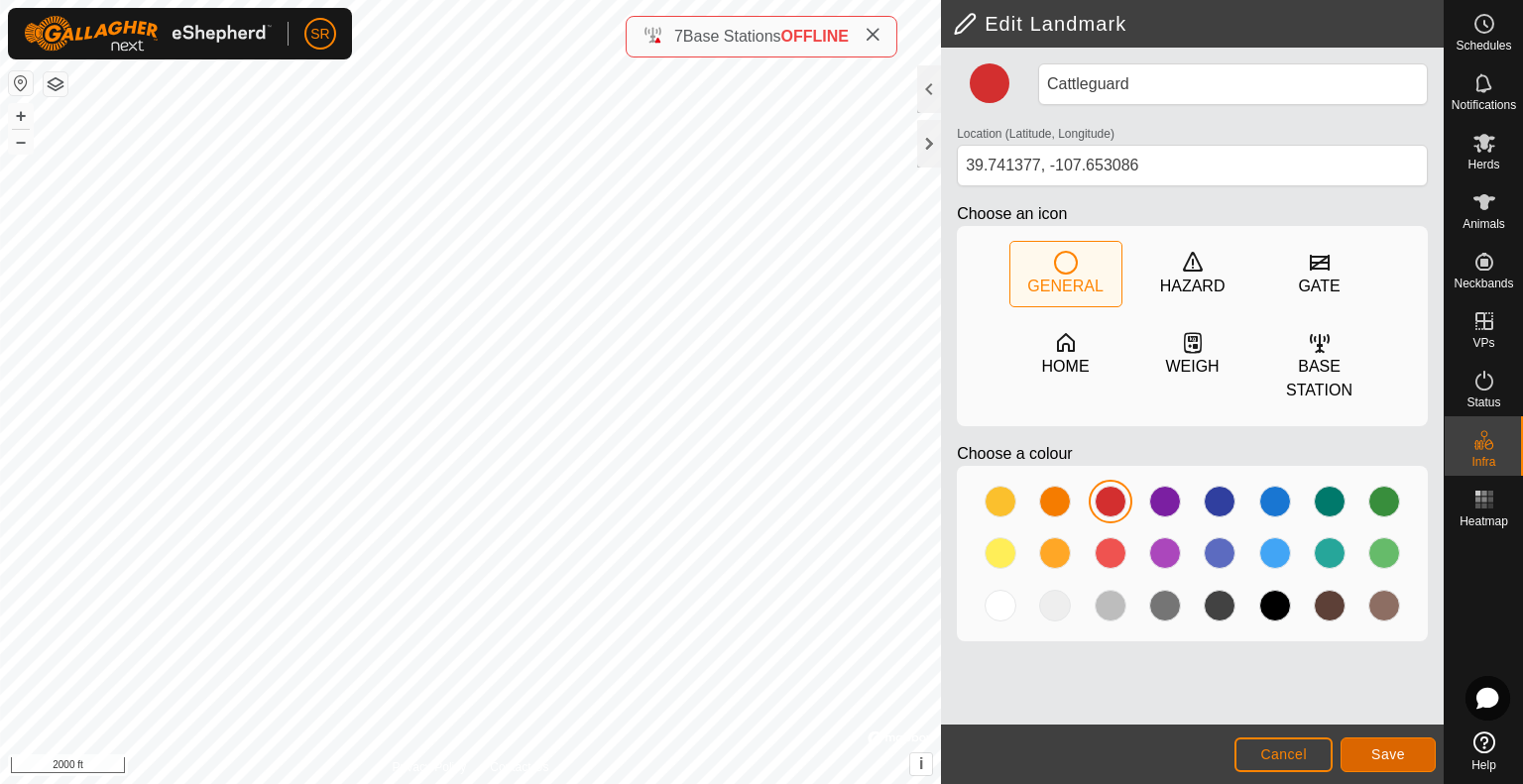 click on "Save" 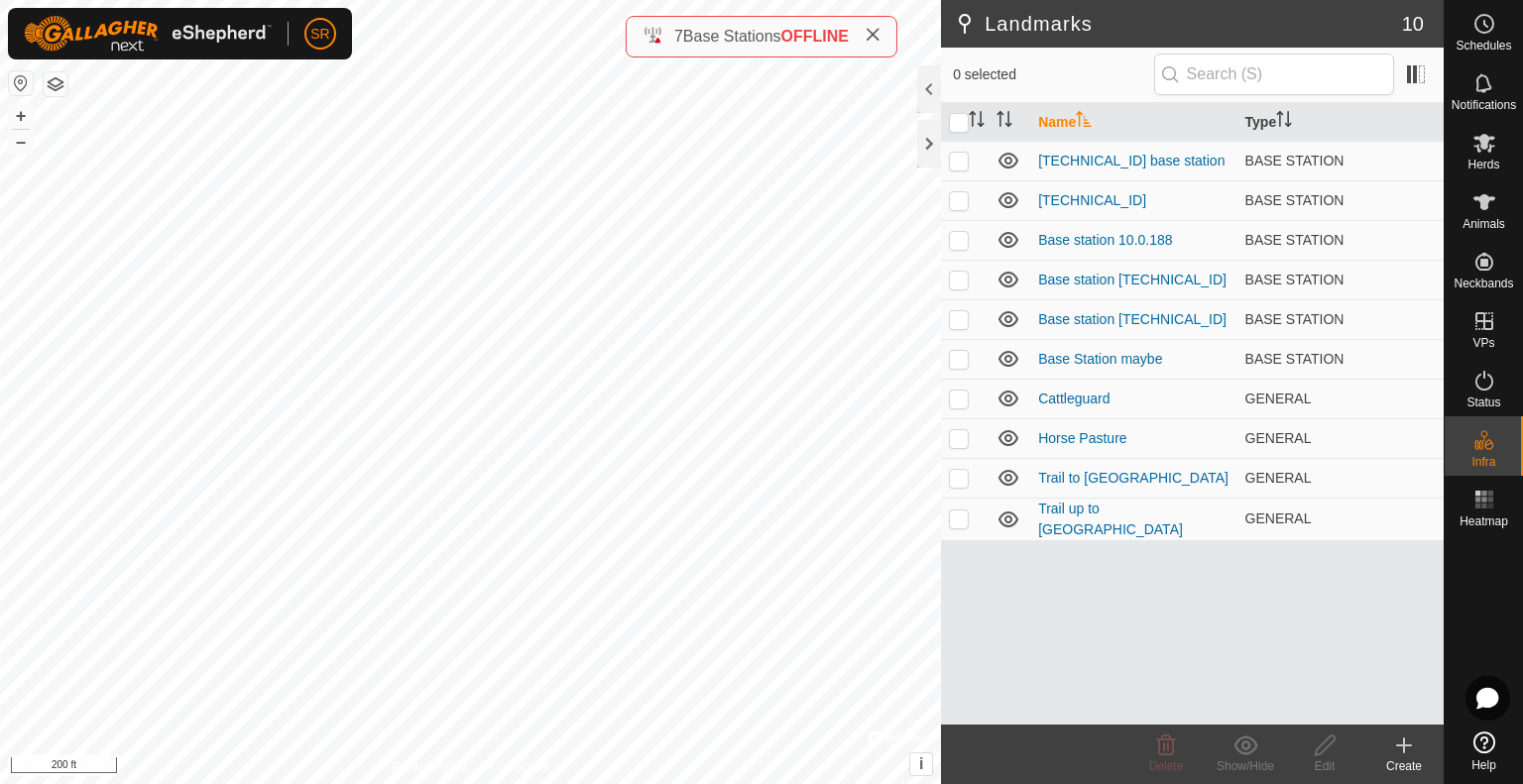 click 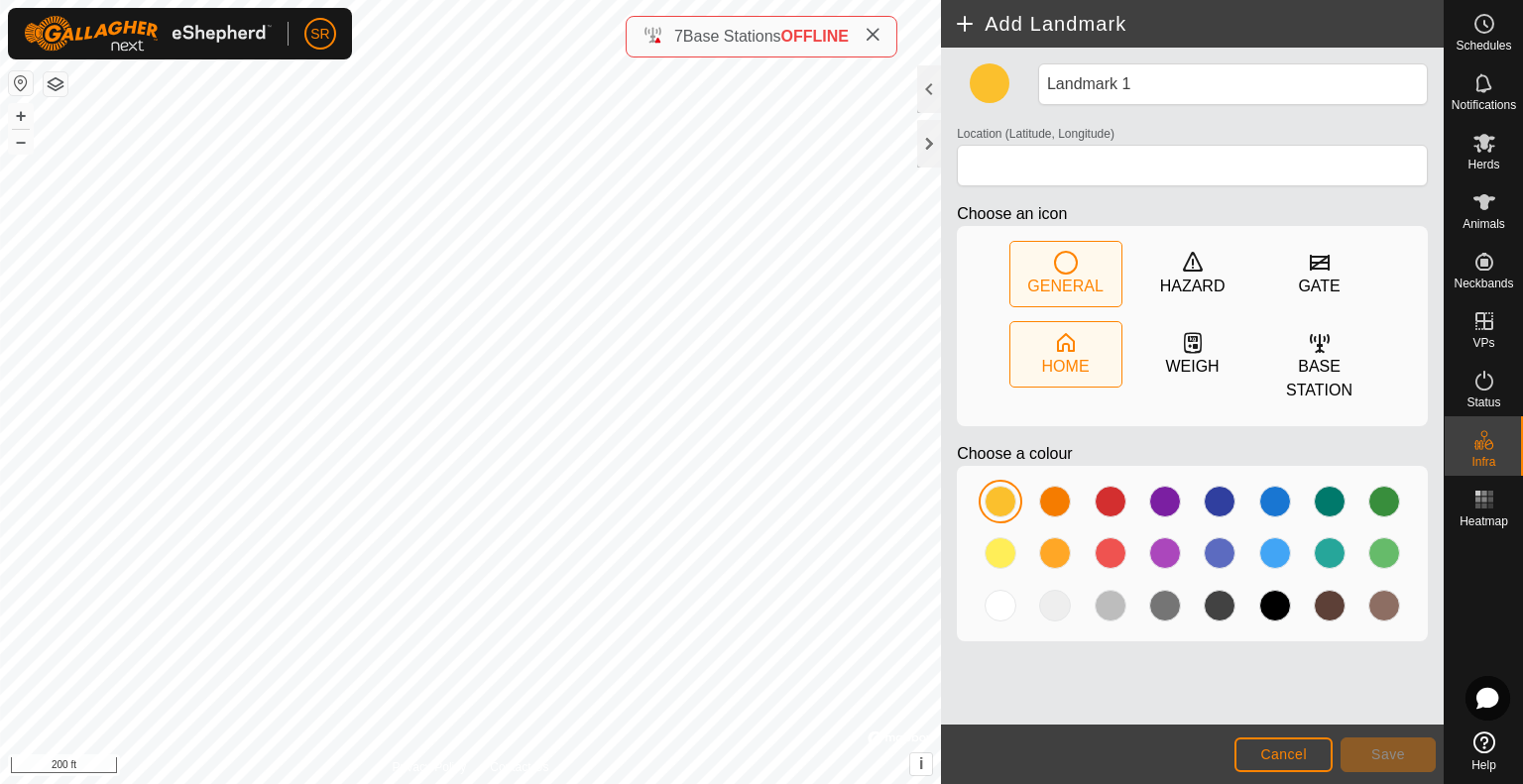 click on "HOME" 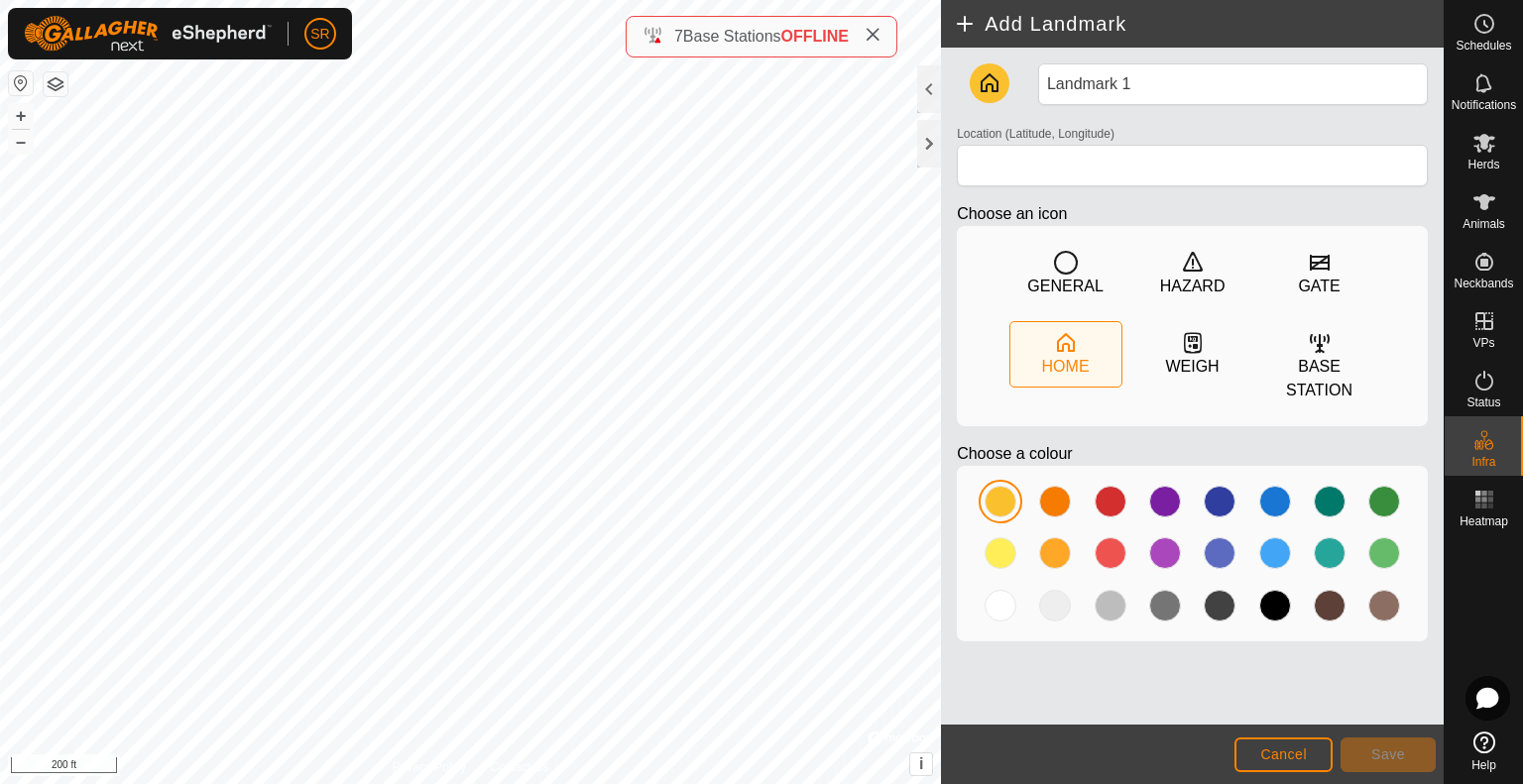 type on "39.777024, -107.563392" 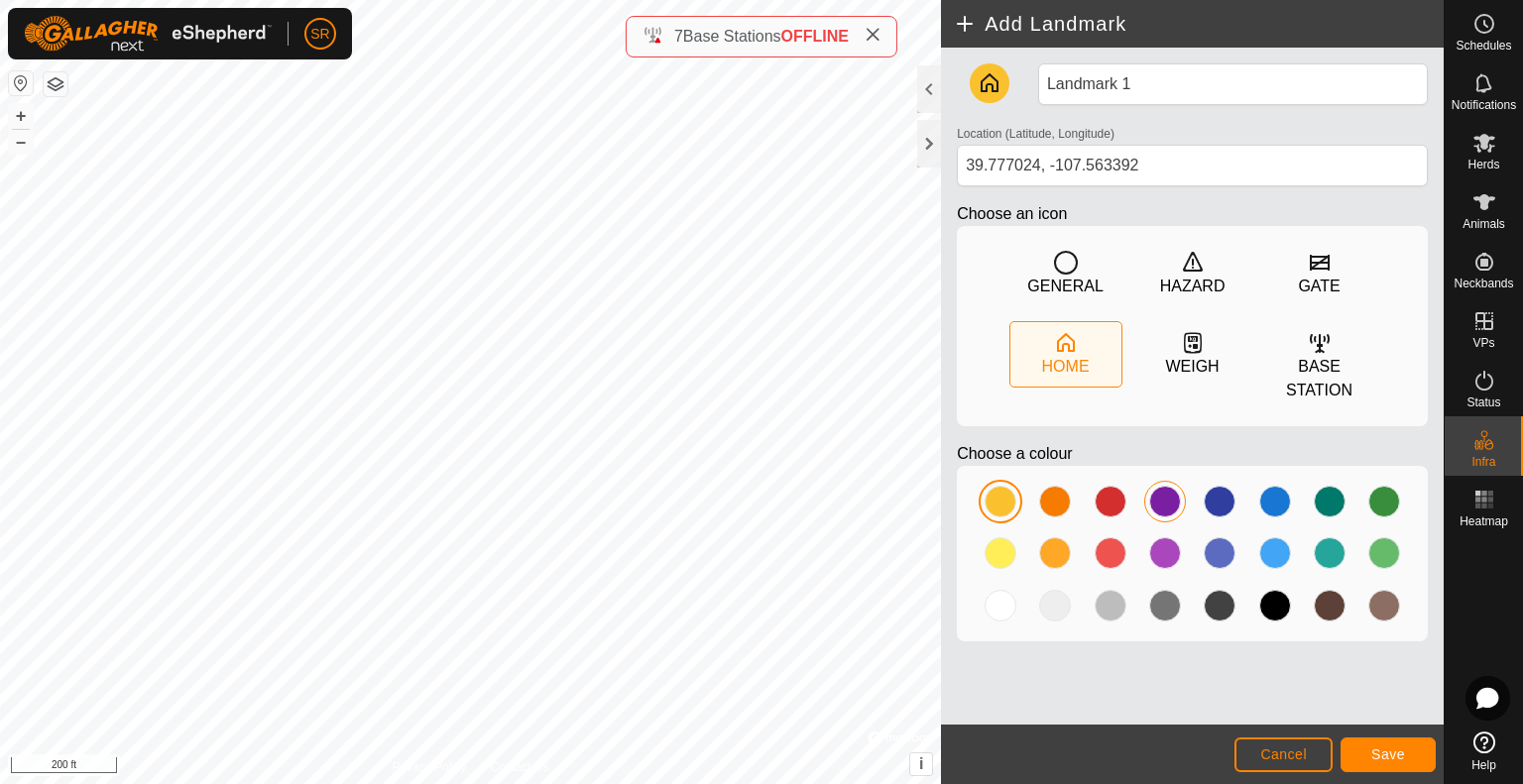 click 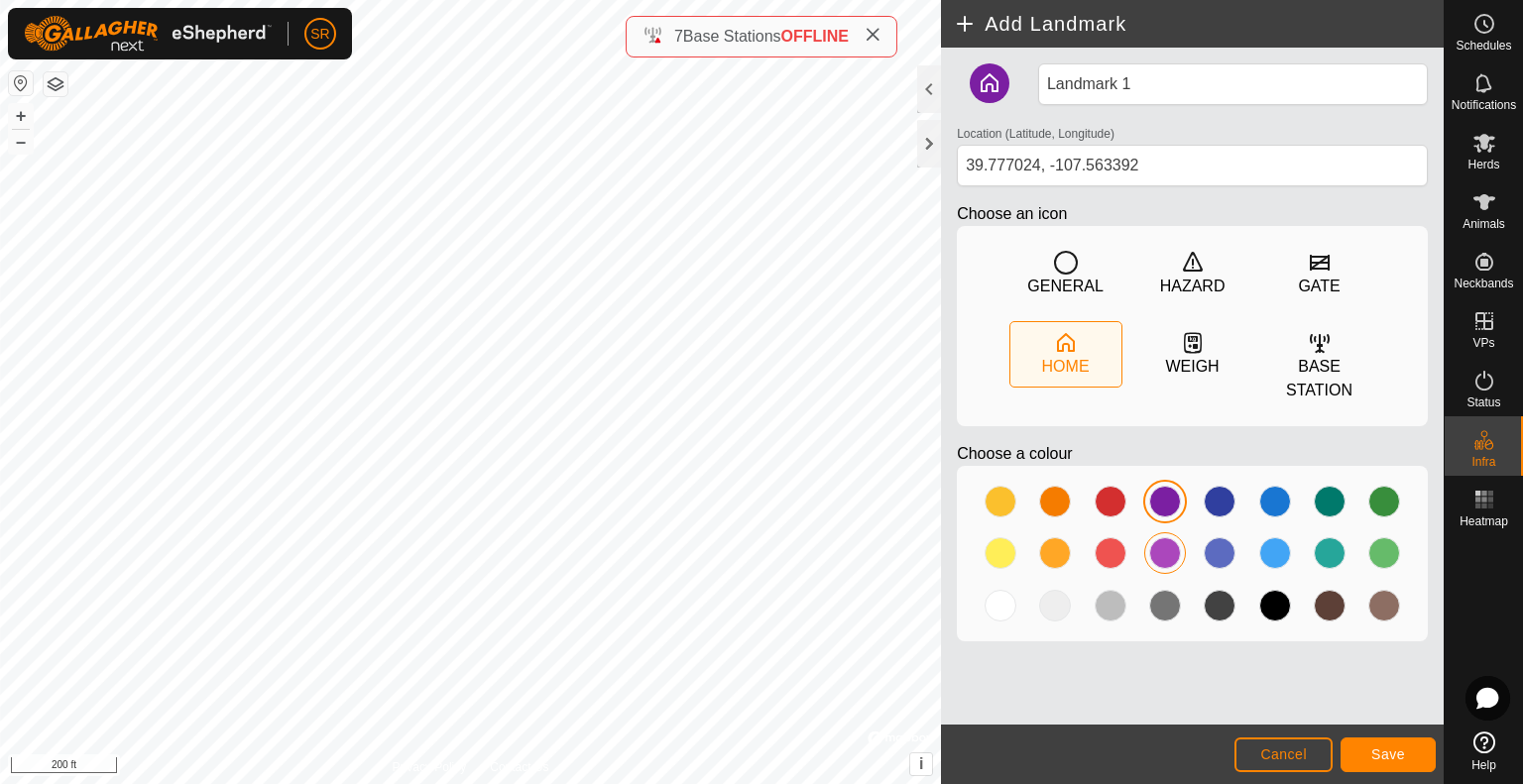 click 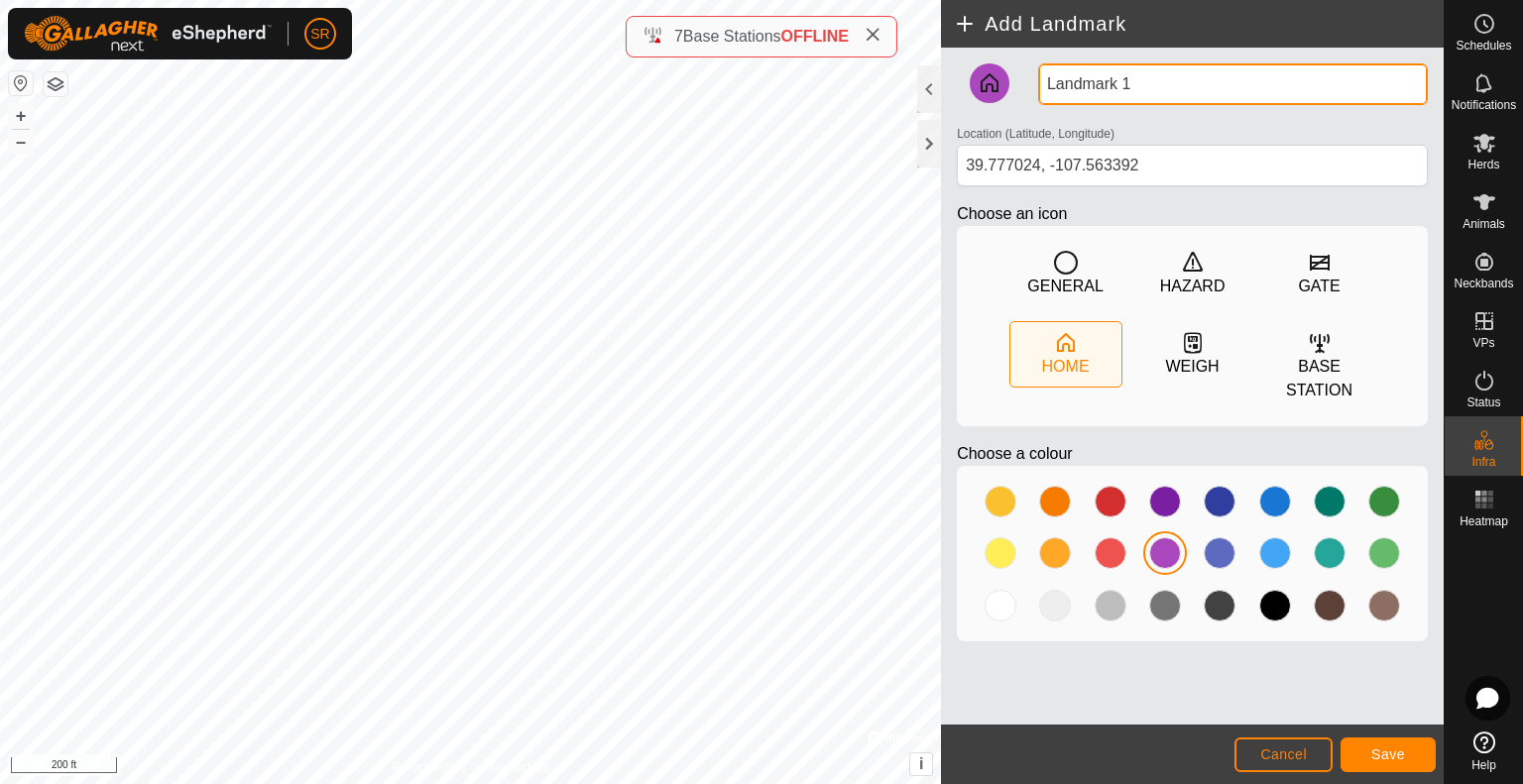 drag, startPoint x: 1145, startPoint y: 74, endPoint x: 1023, endPoint y: 75, distance: 122.0041 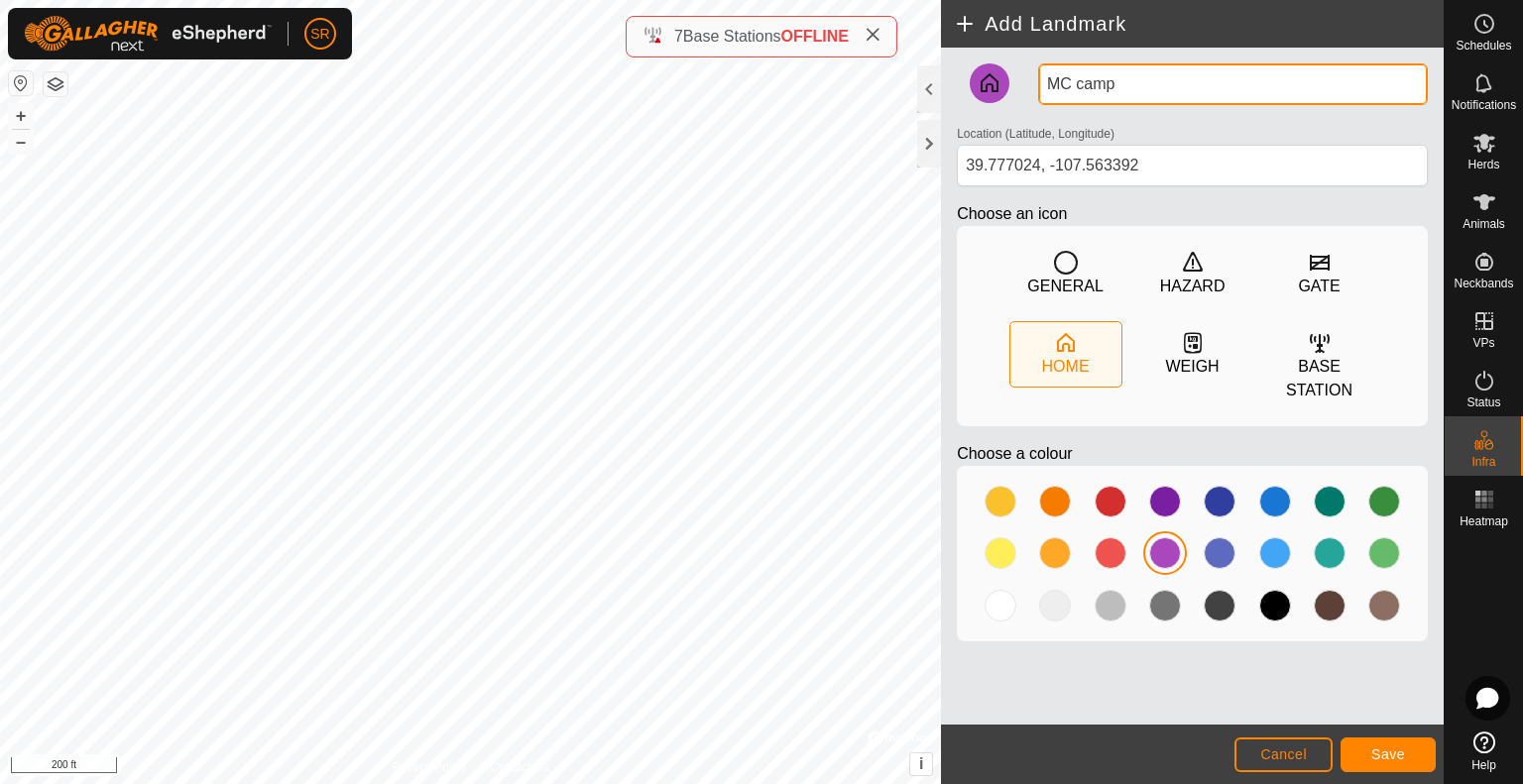type on "MC camp" 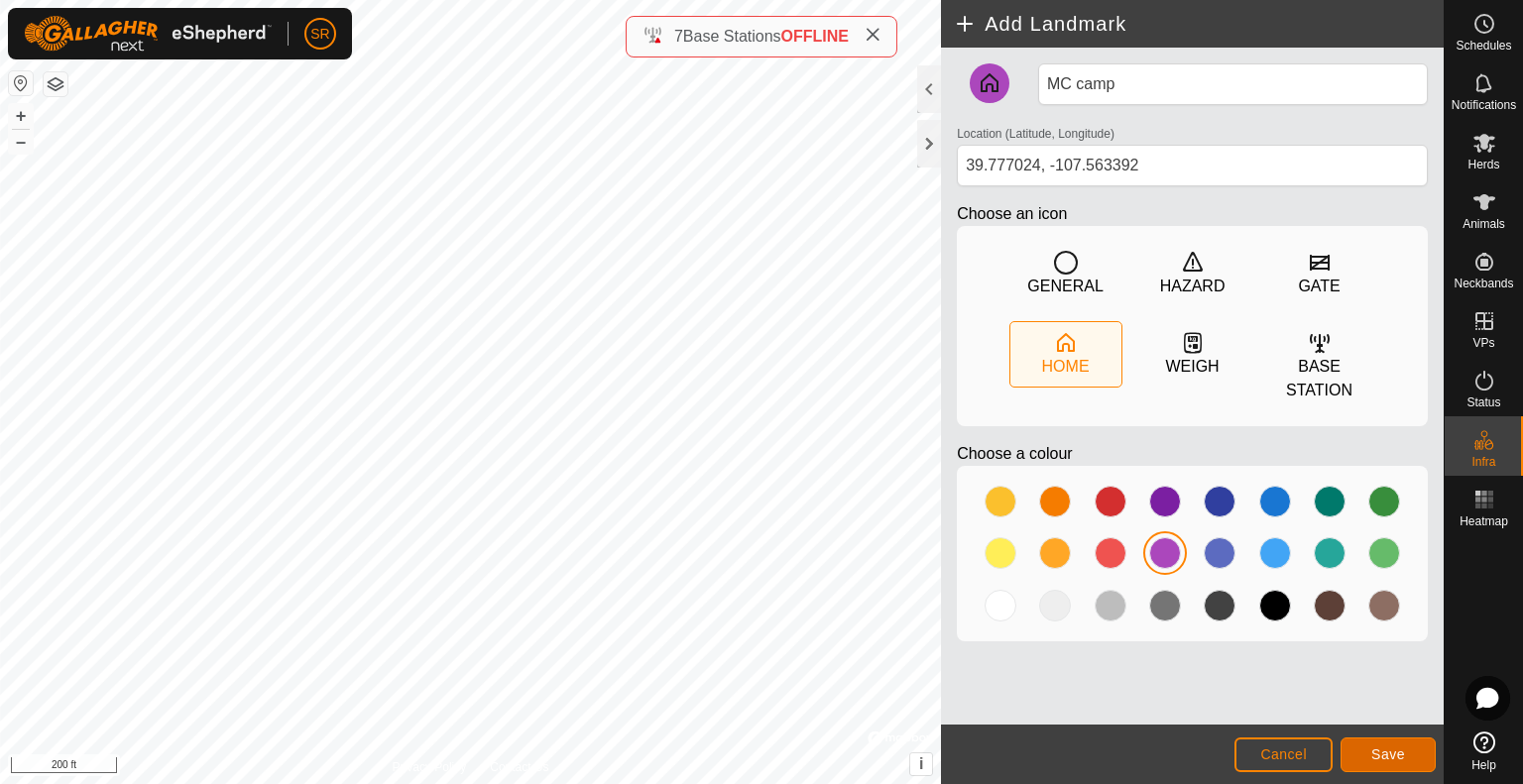 click on "Save" 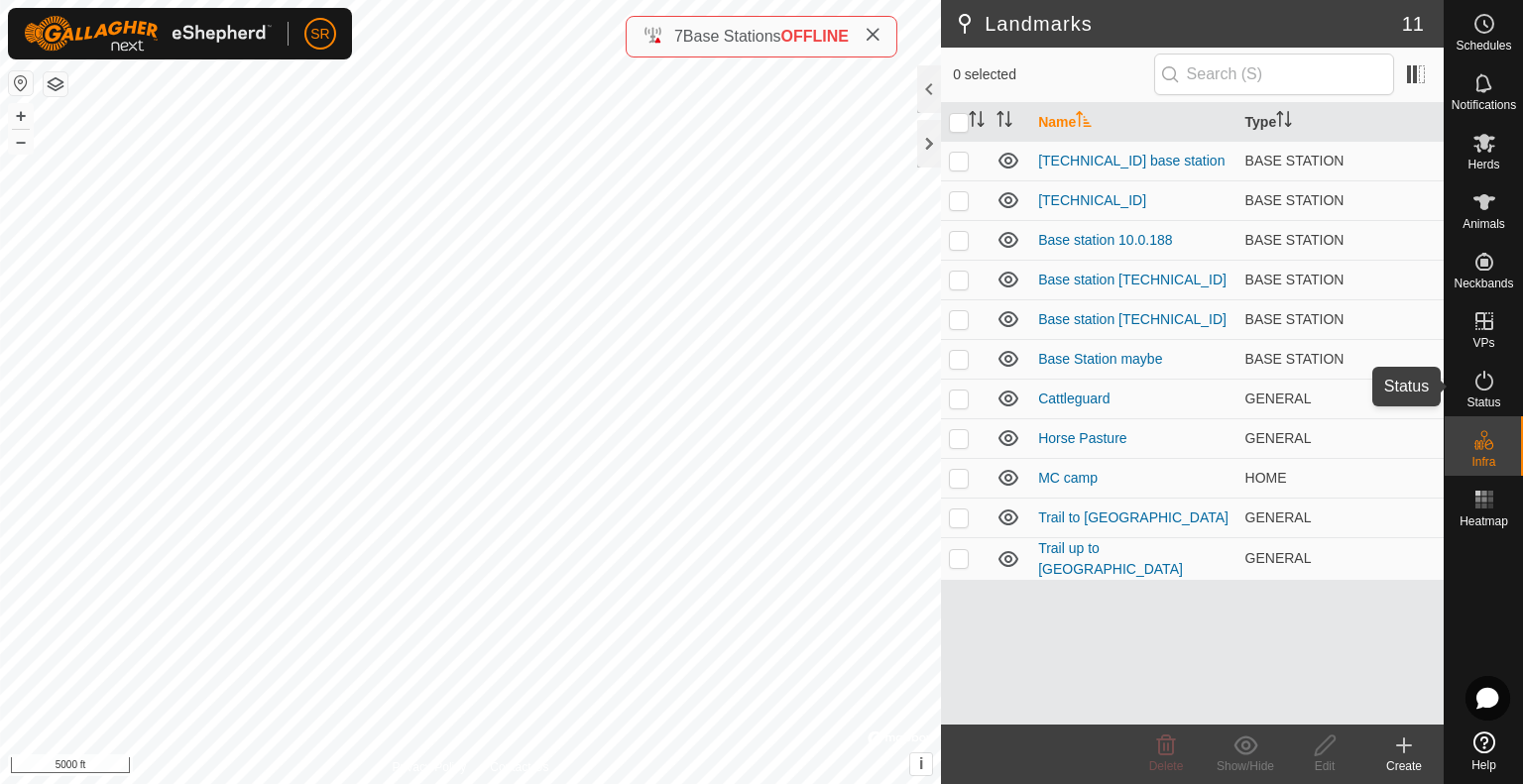 click on "Status" at bounding box center [1483, 387] 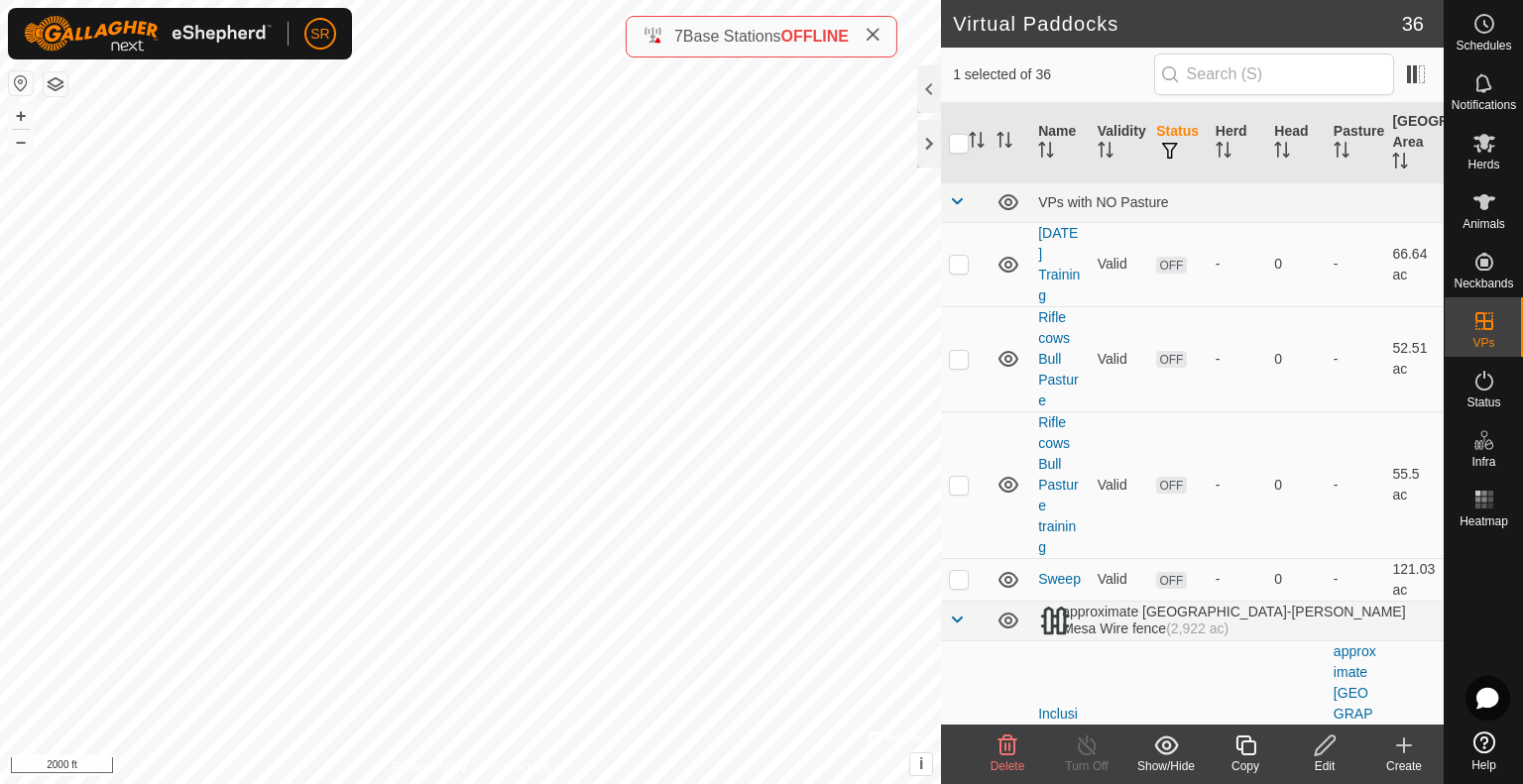checkbox on "false" 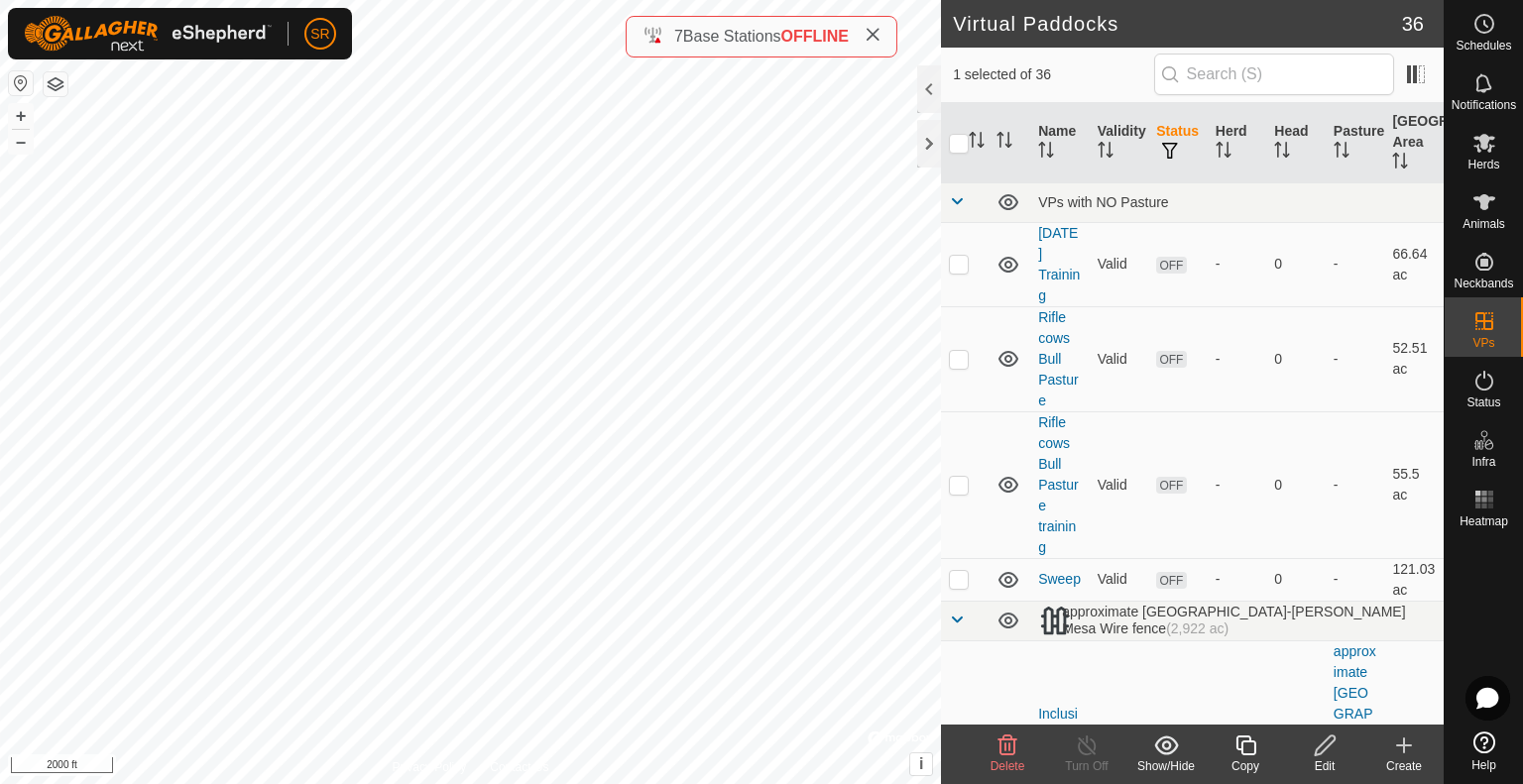 checkbox on "true" 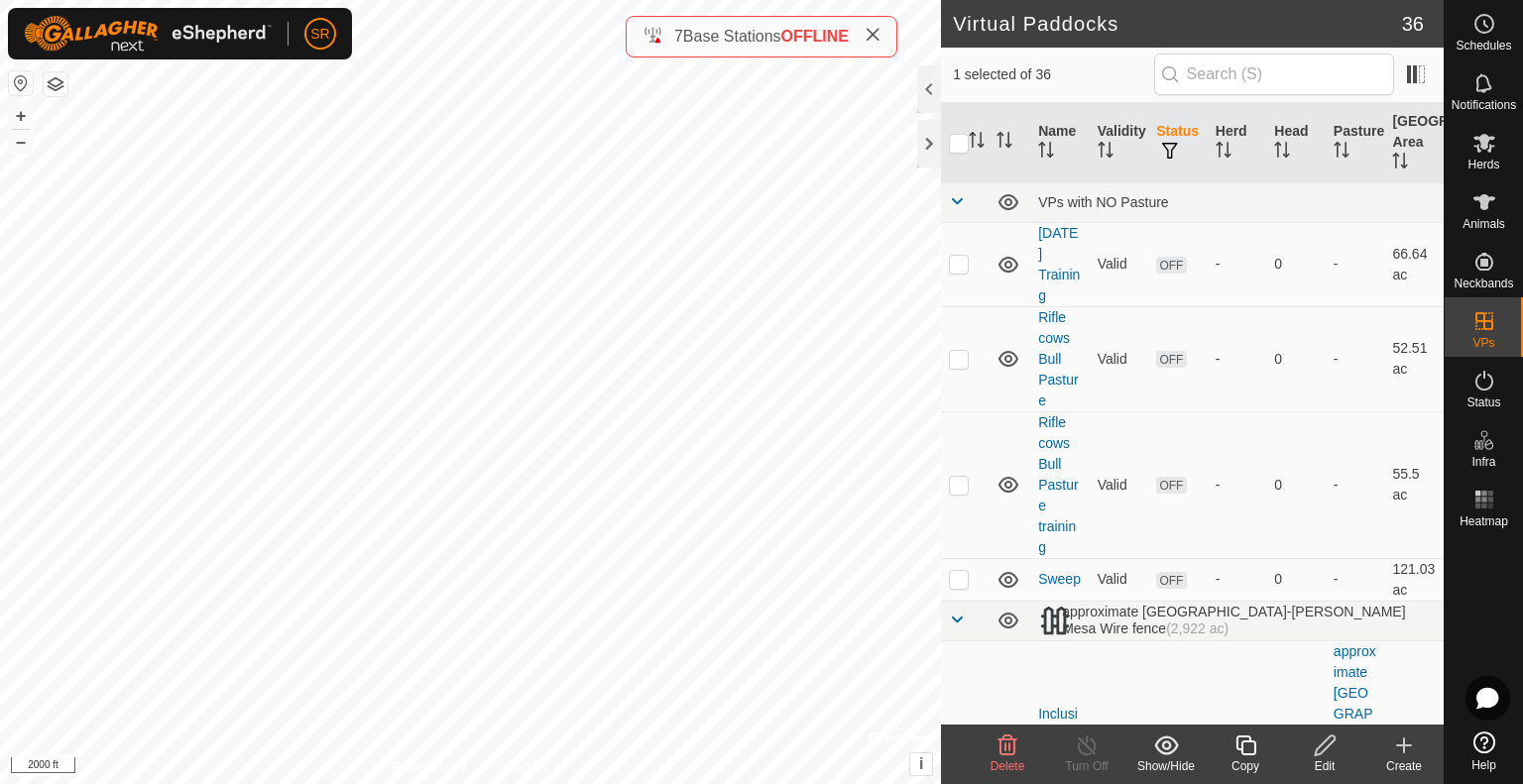 click at bounding box center [957, 201] 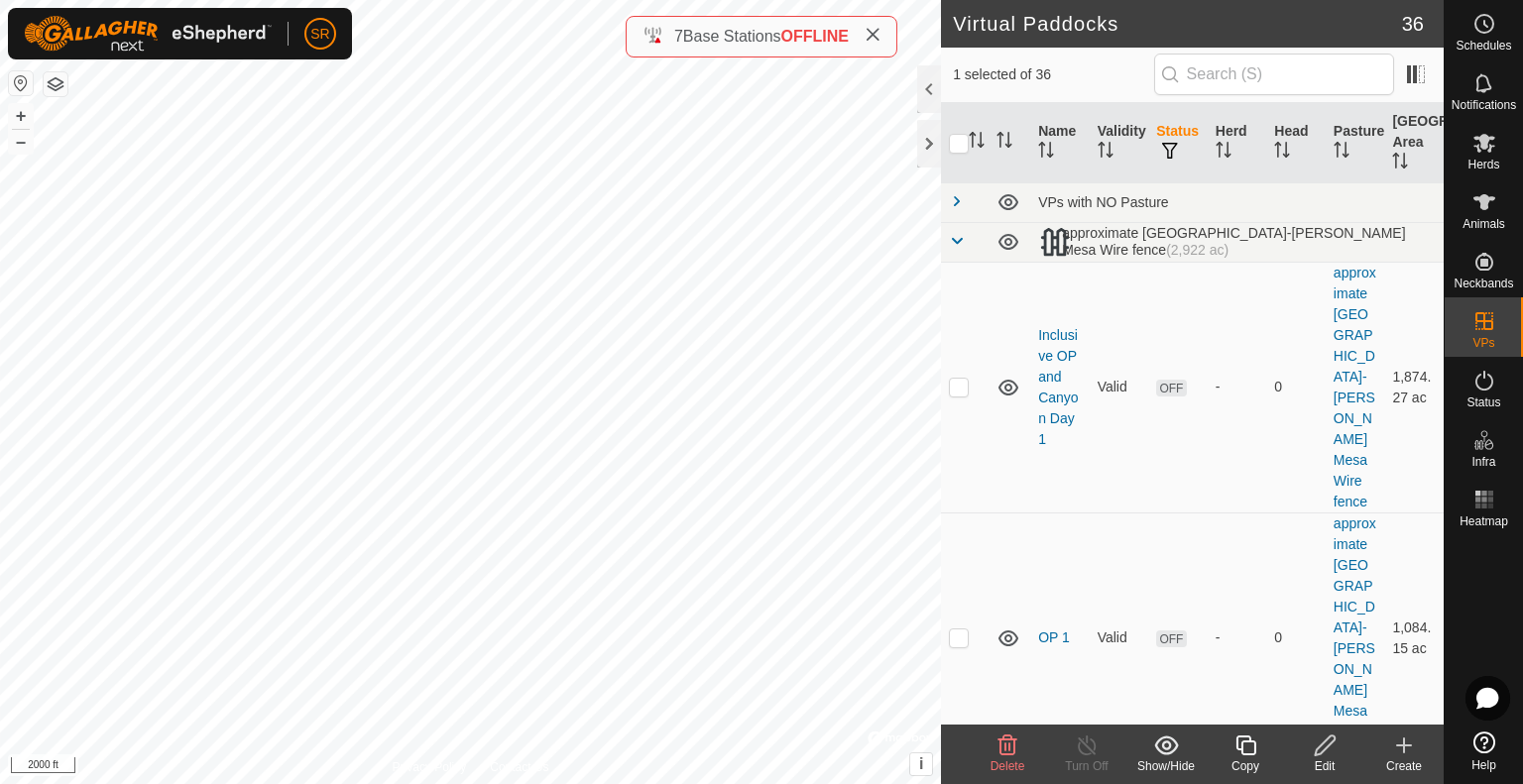 click at bounding box center [957, 241] 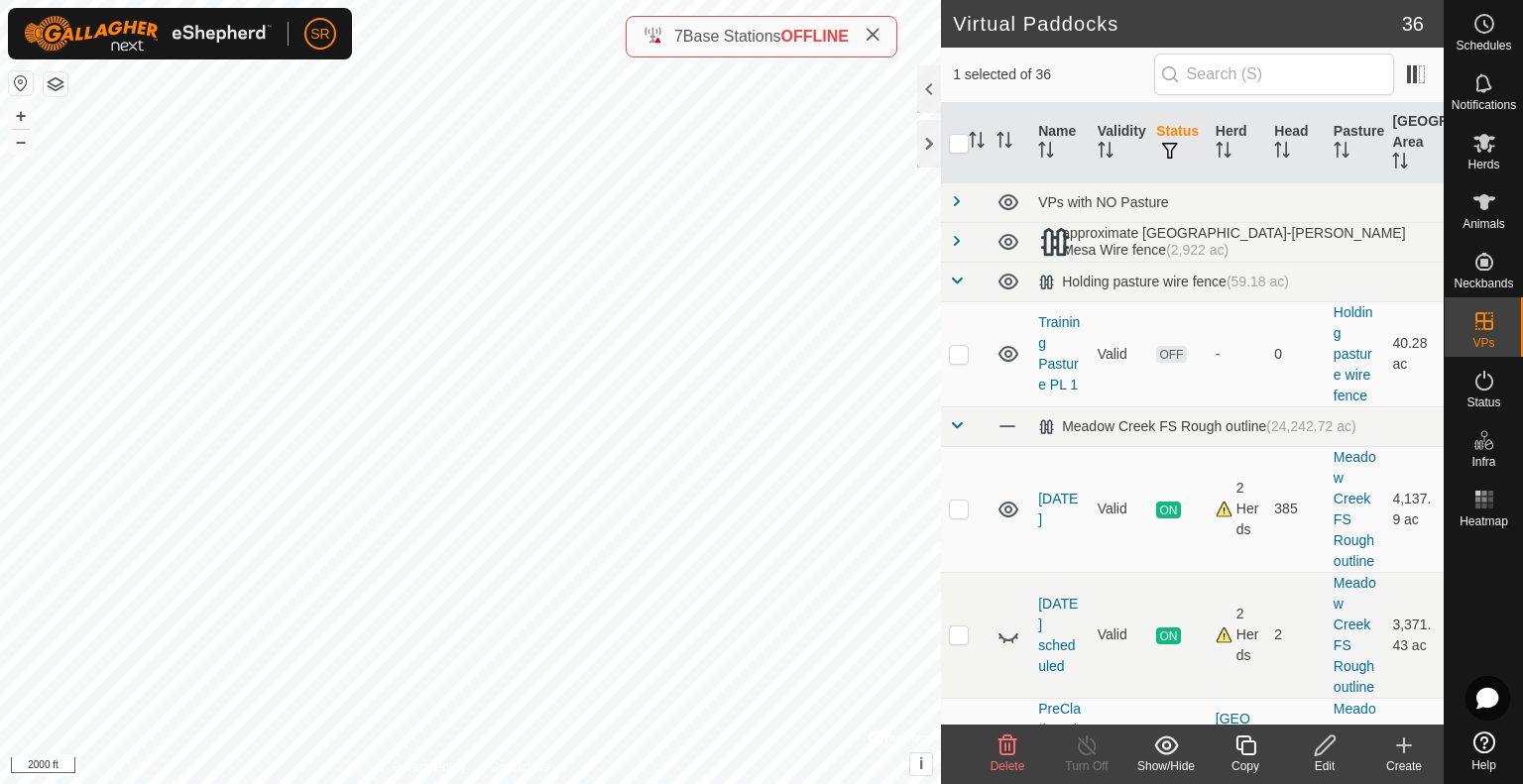 click at bounding box center (957, 280) 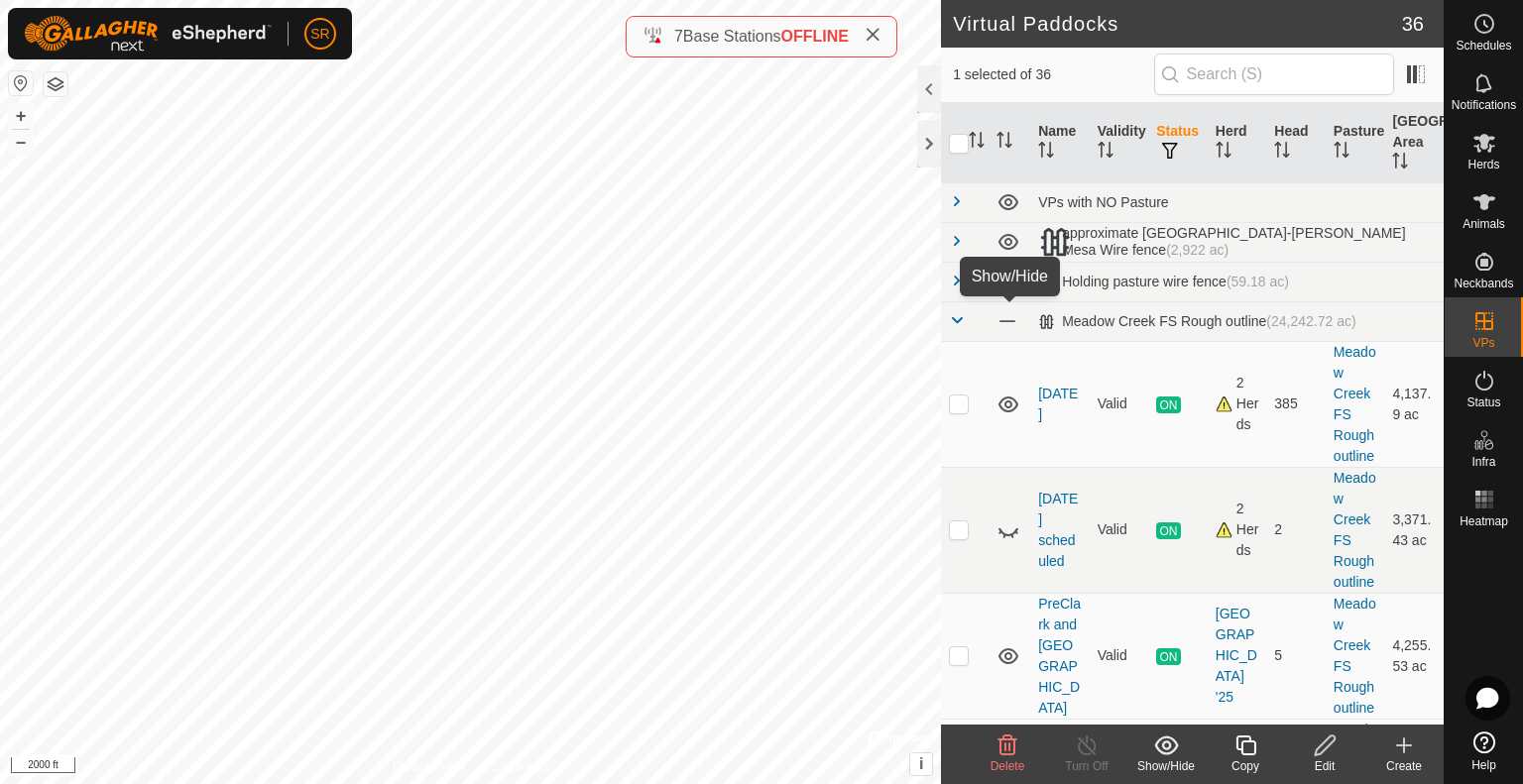 click at bounding box center [1007, 321] 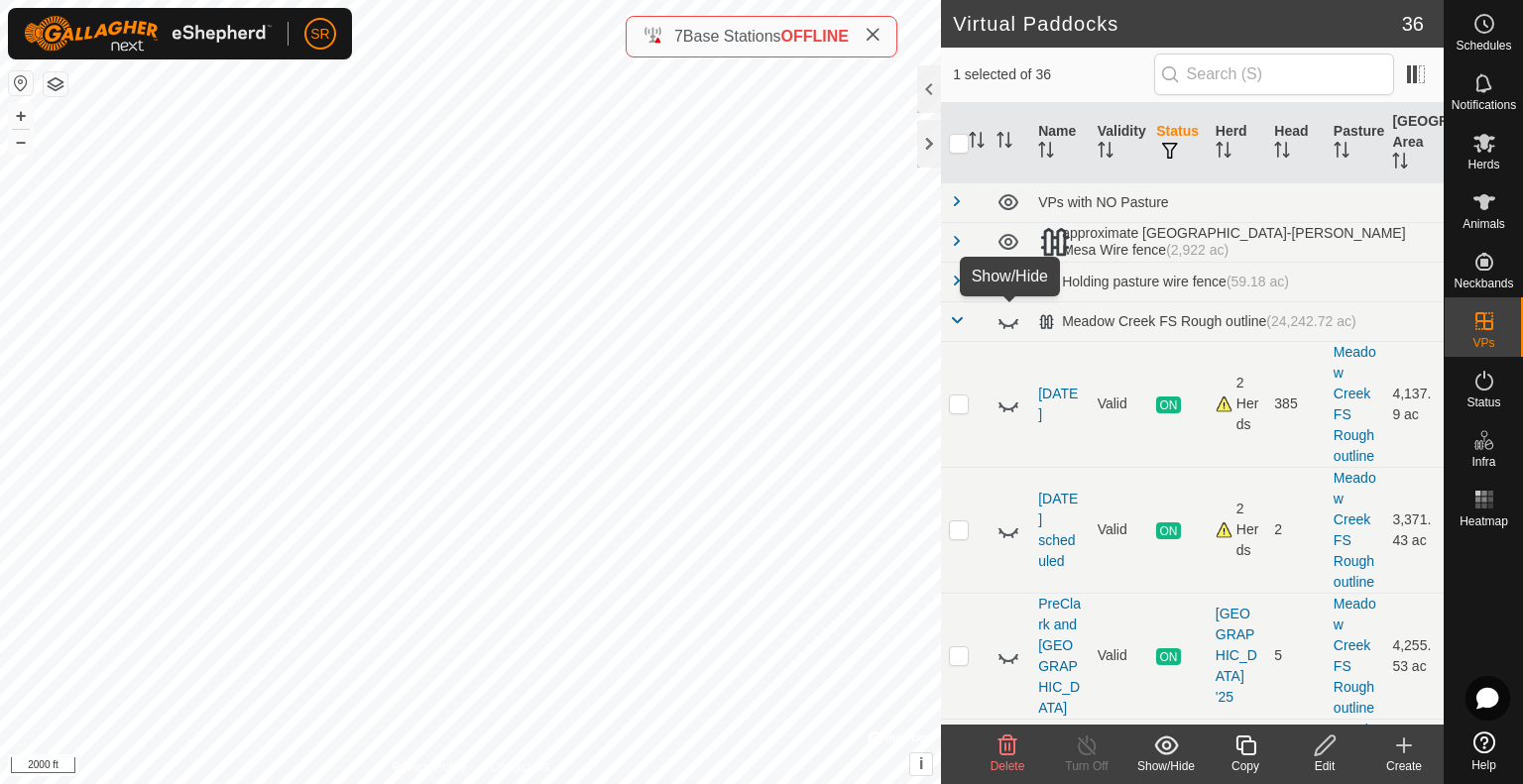 click 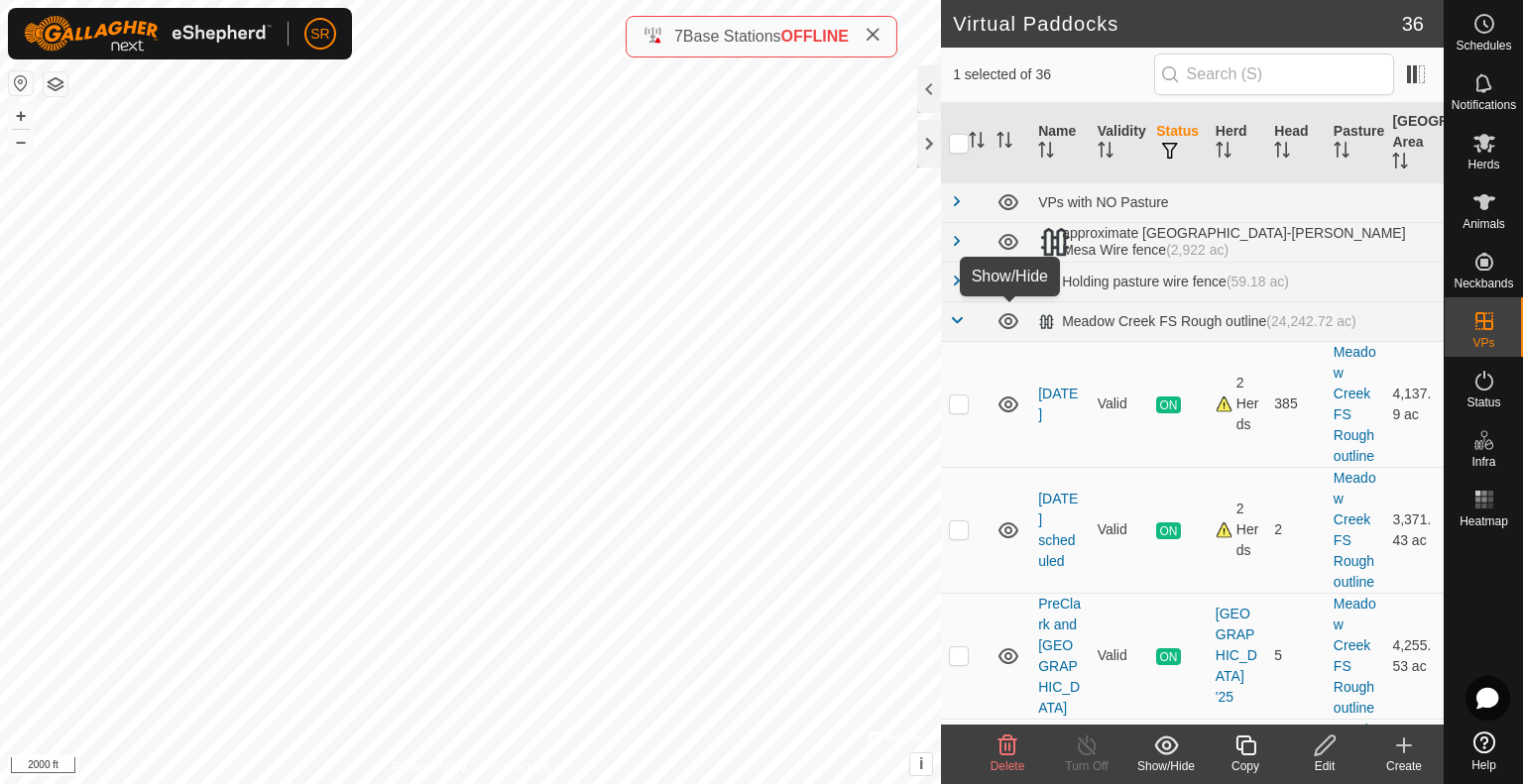 click 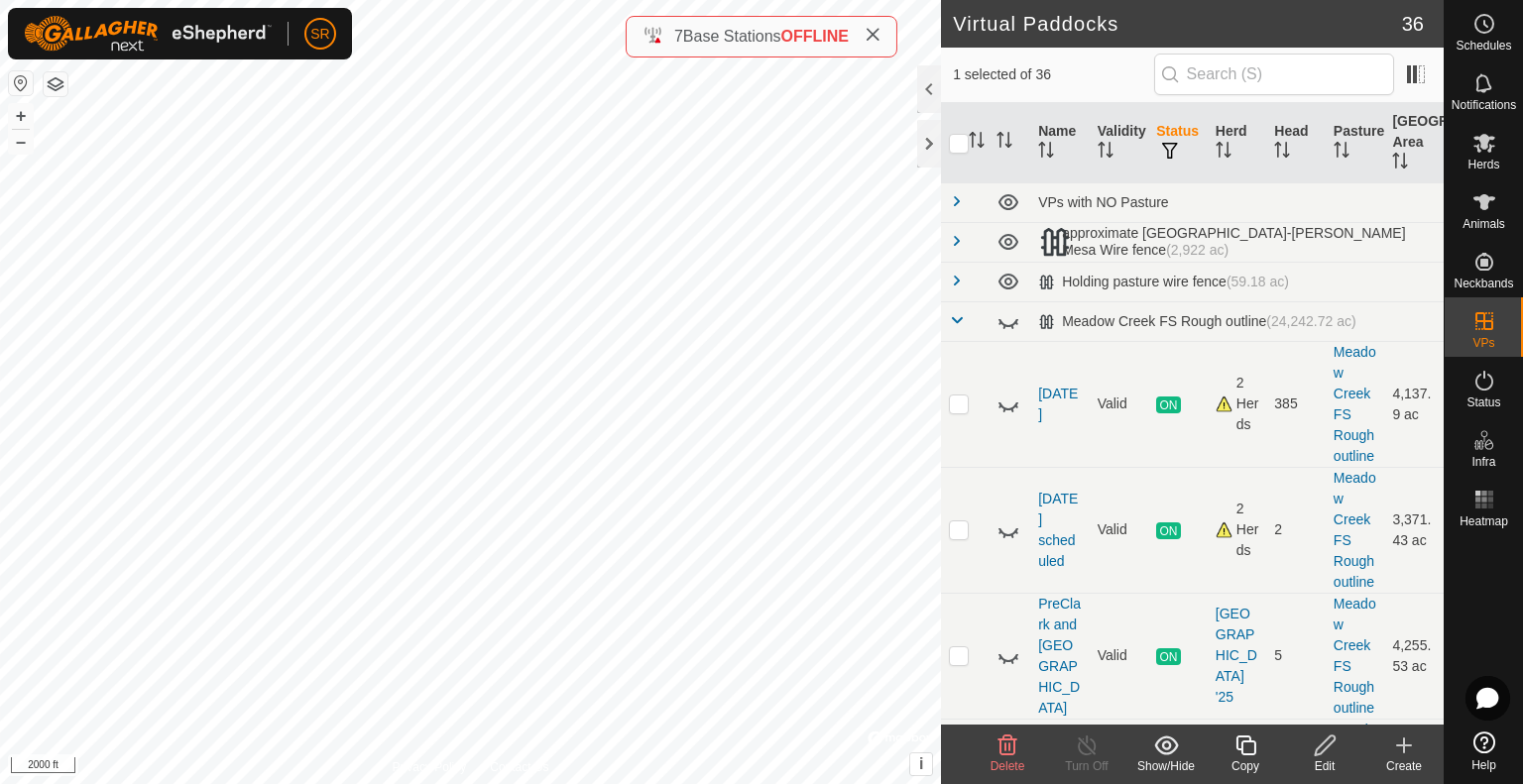 click 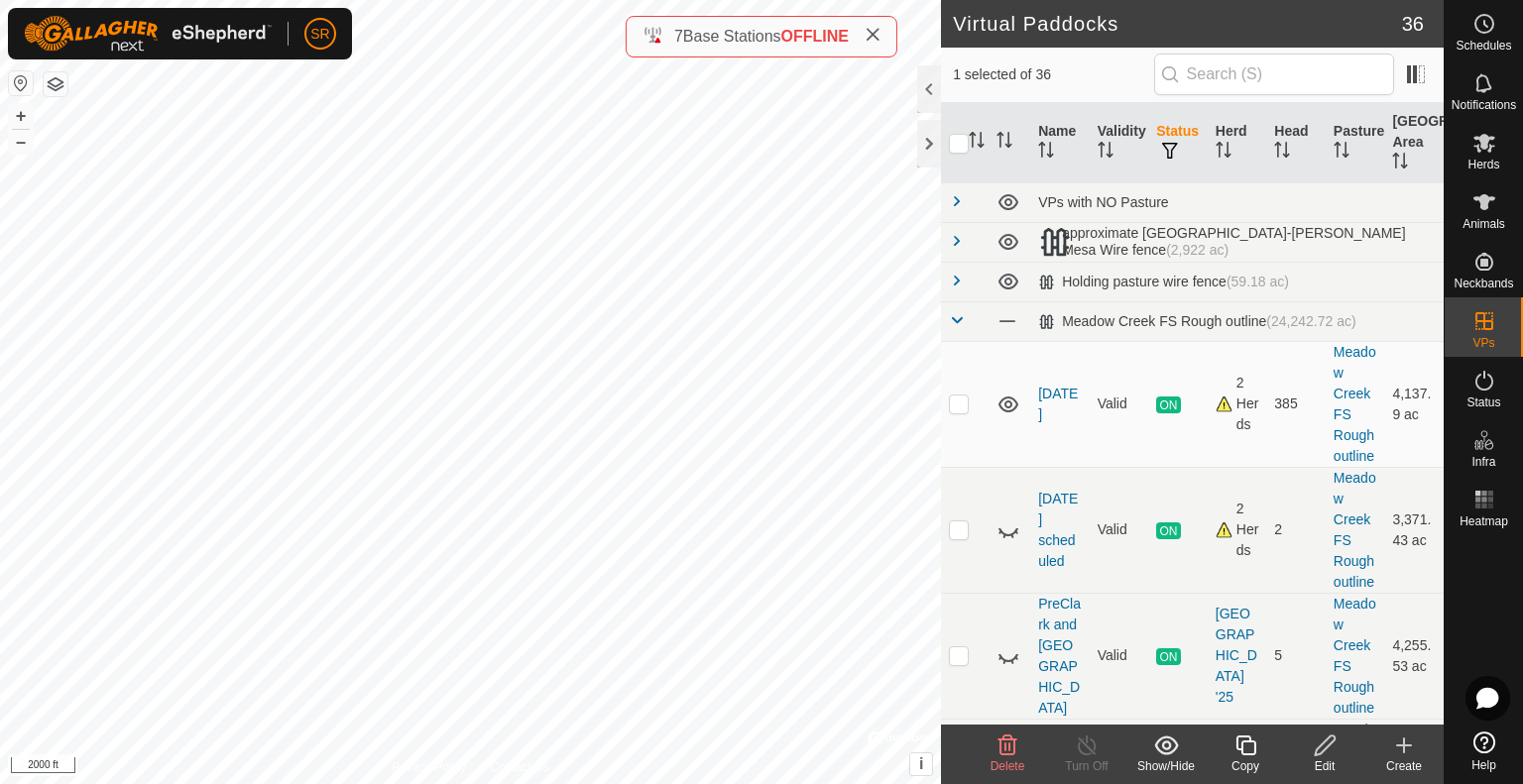 click 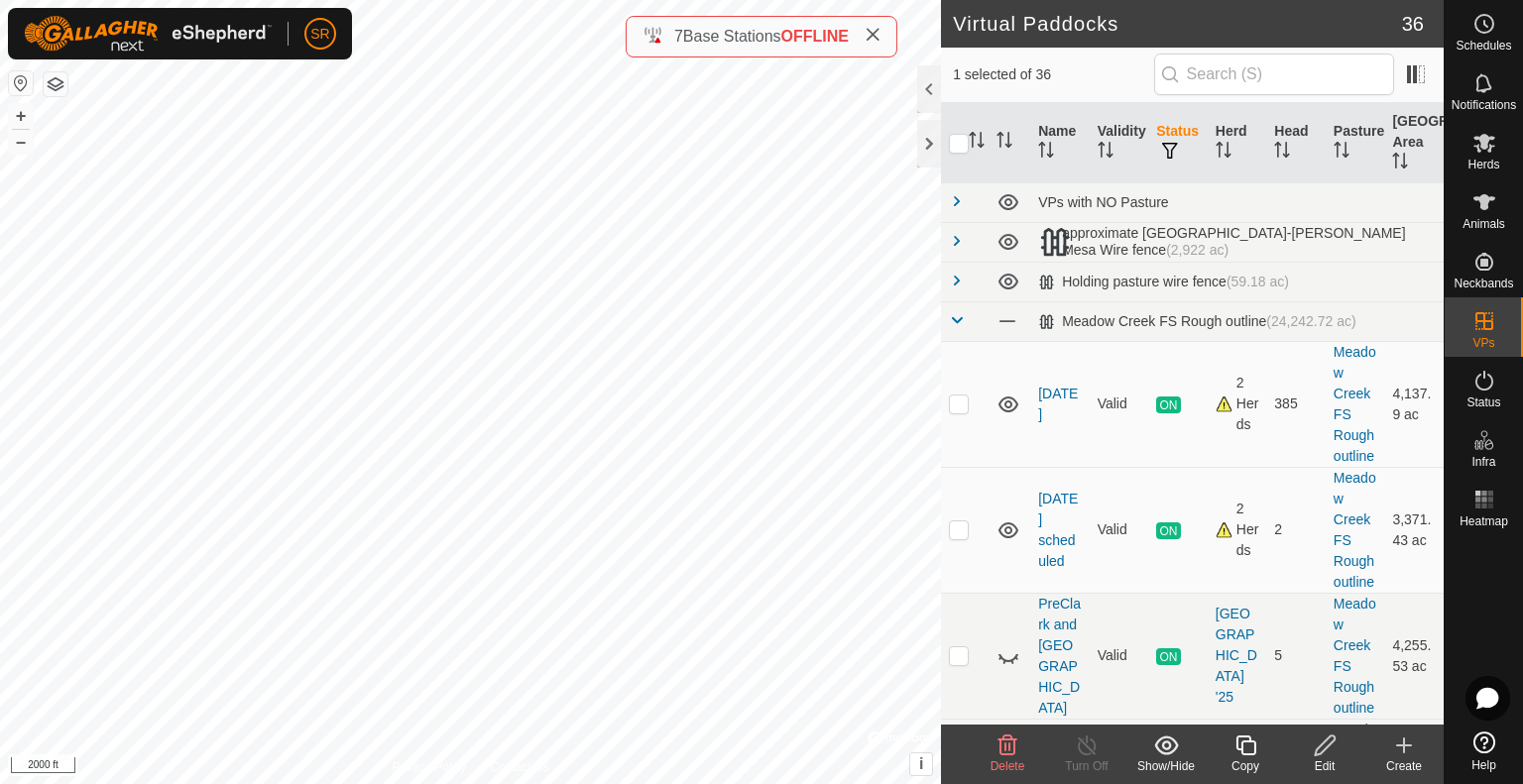 click 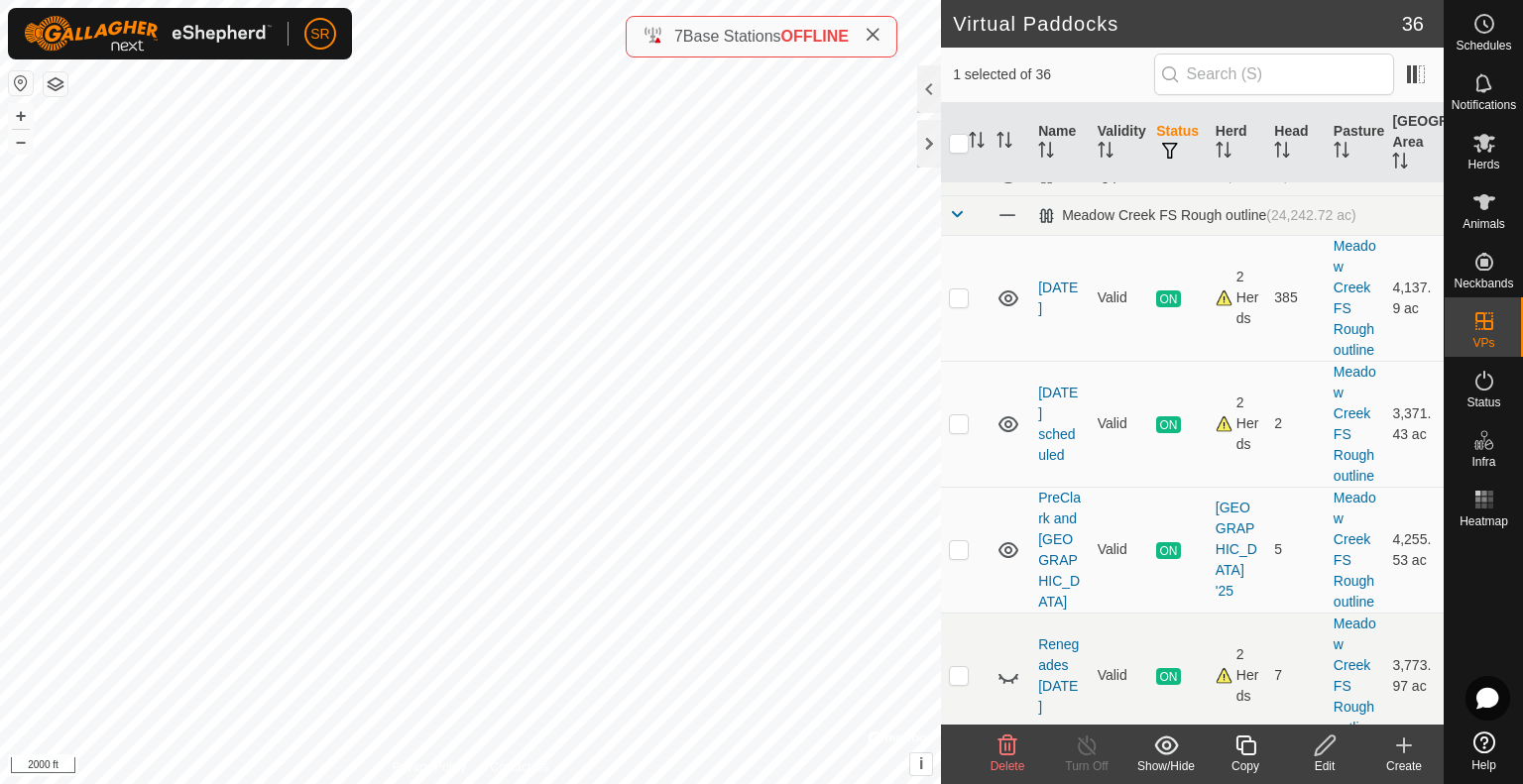 scroll, scrollTop: 115, scrollLeft: 0, axis: vertical 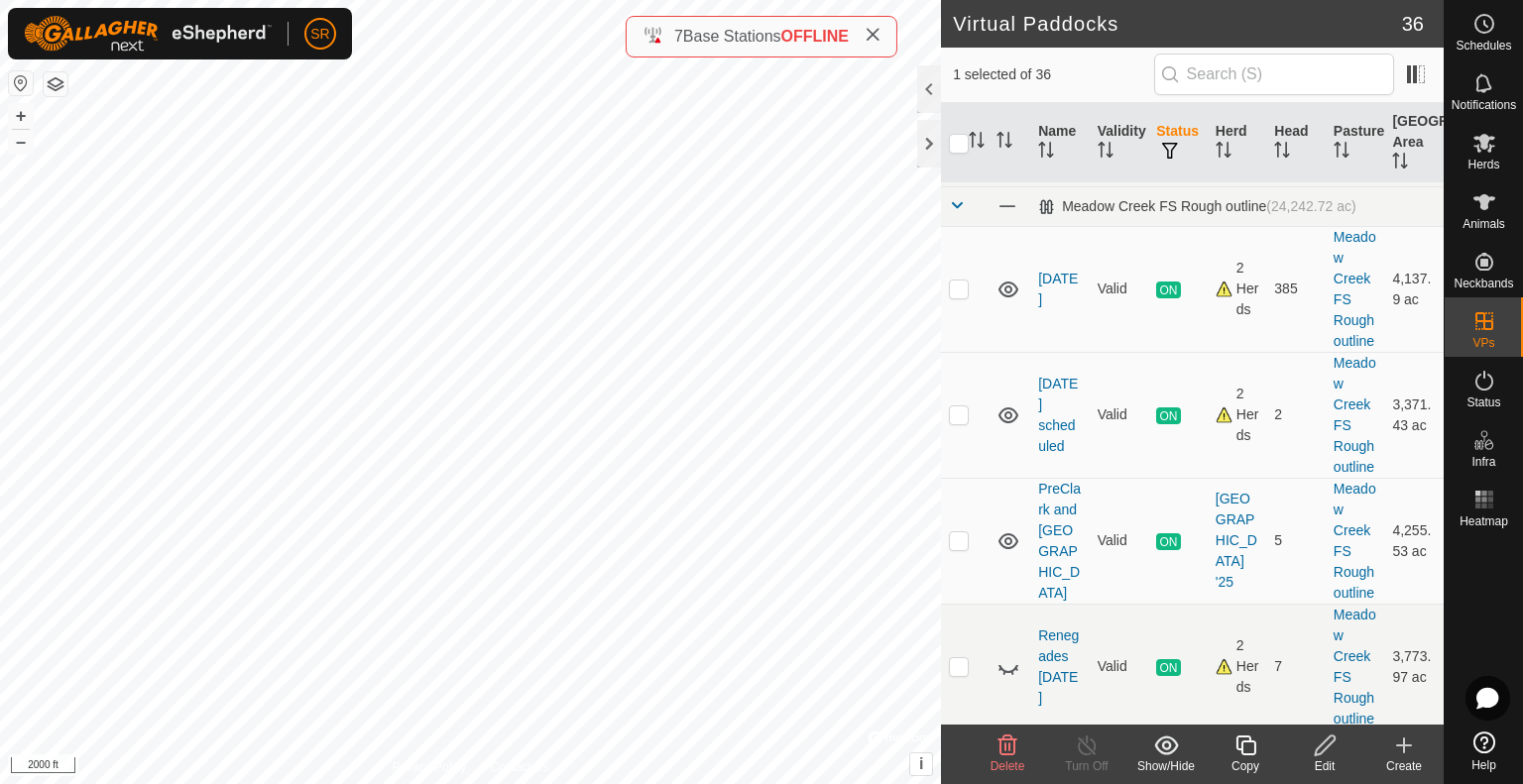click 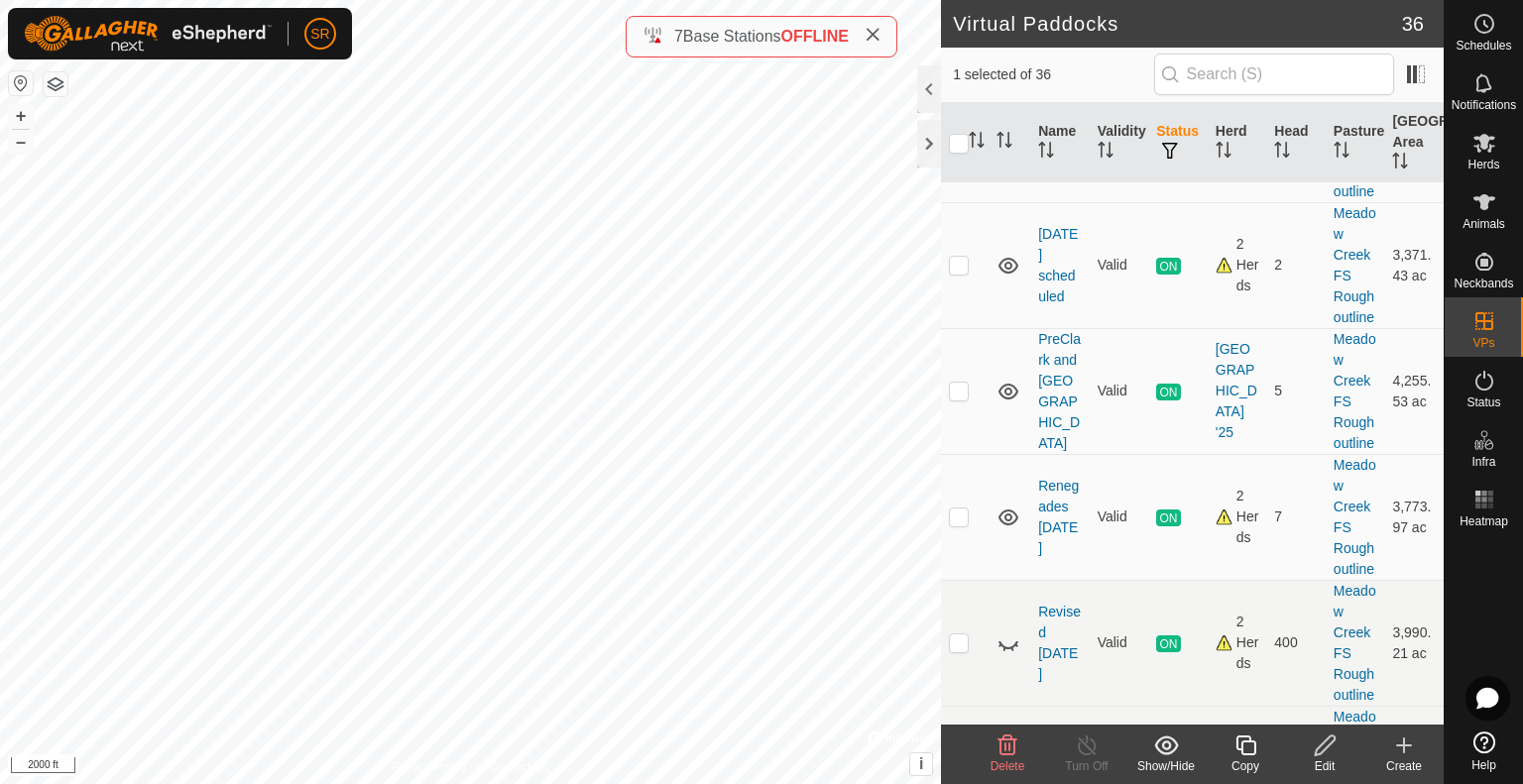 scroll, scrollTop: 270, scrollLeft: 0, axis: vertical 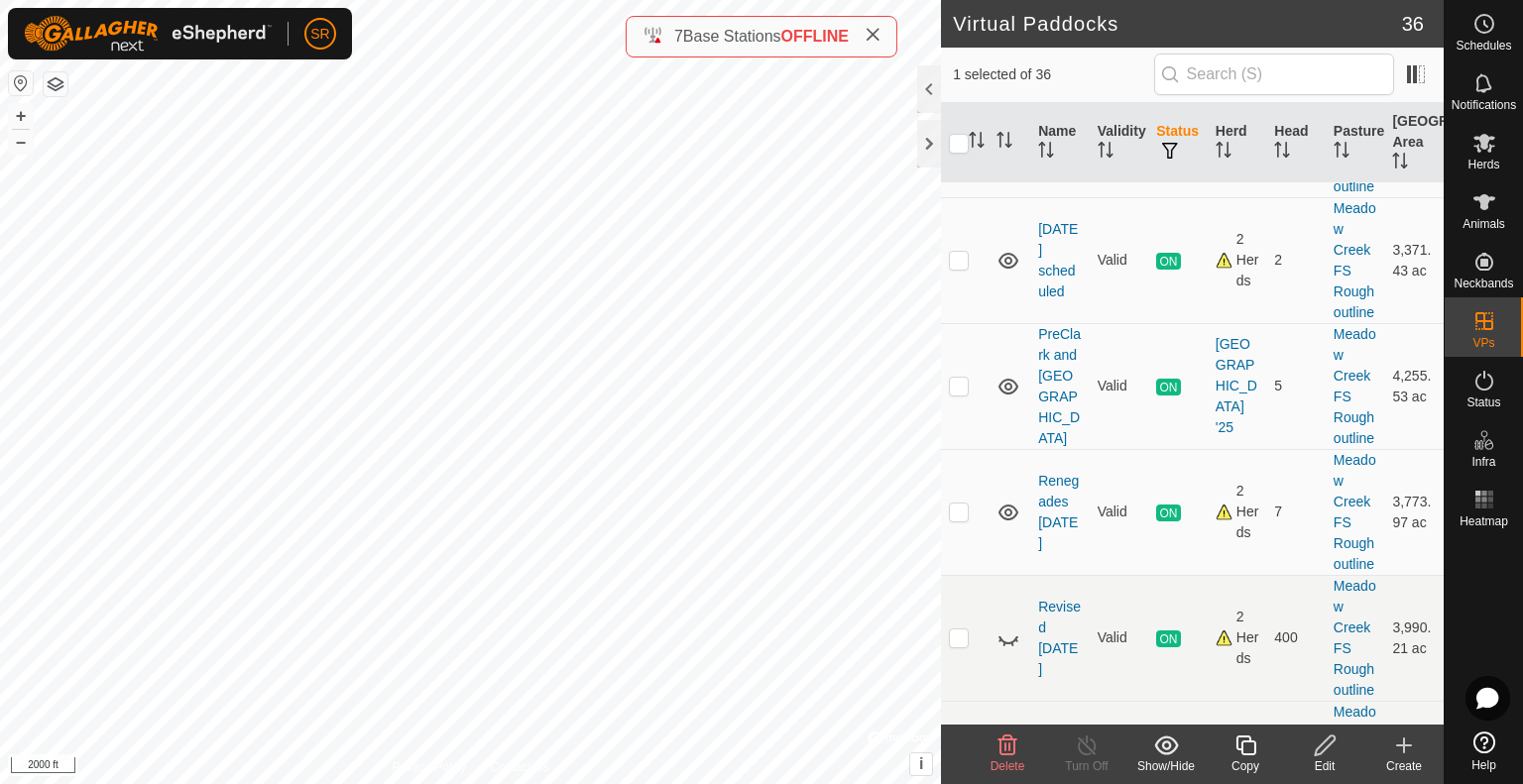 click 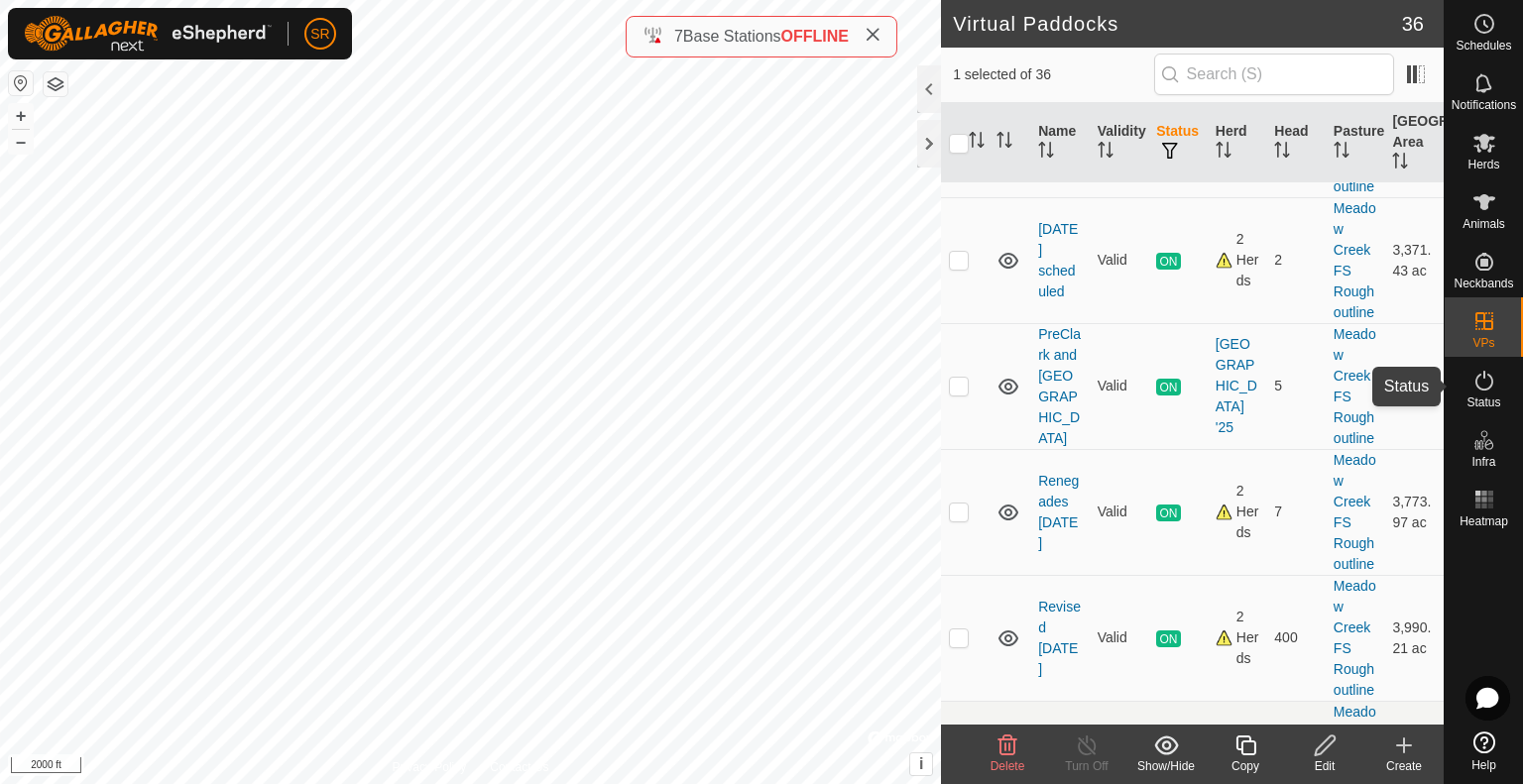 click 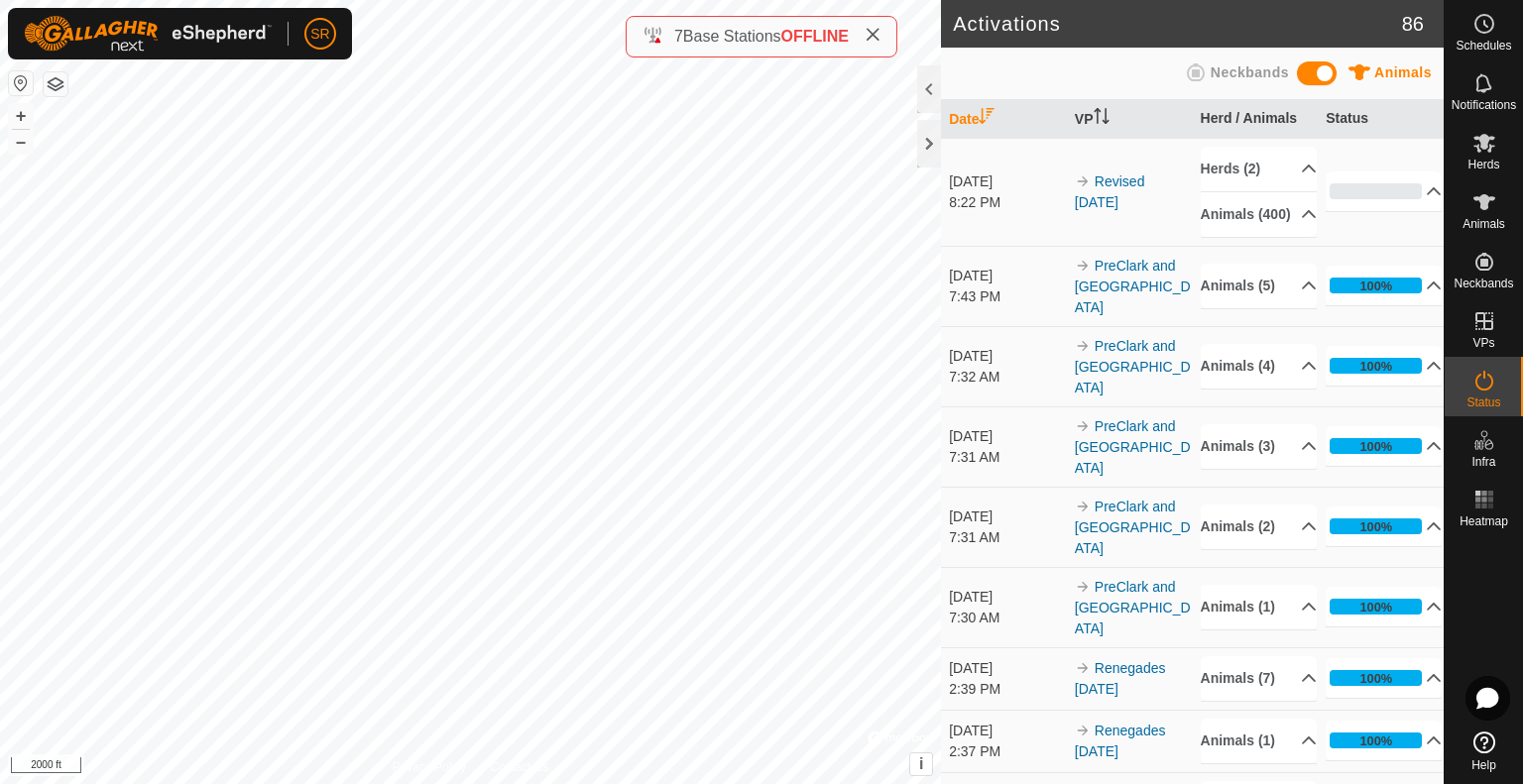 scroll, scrollTop: 0, scrollLeft: 0, axis: both 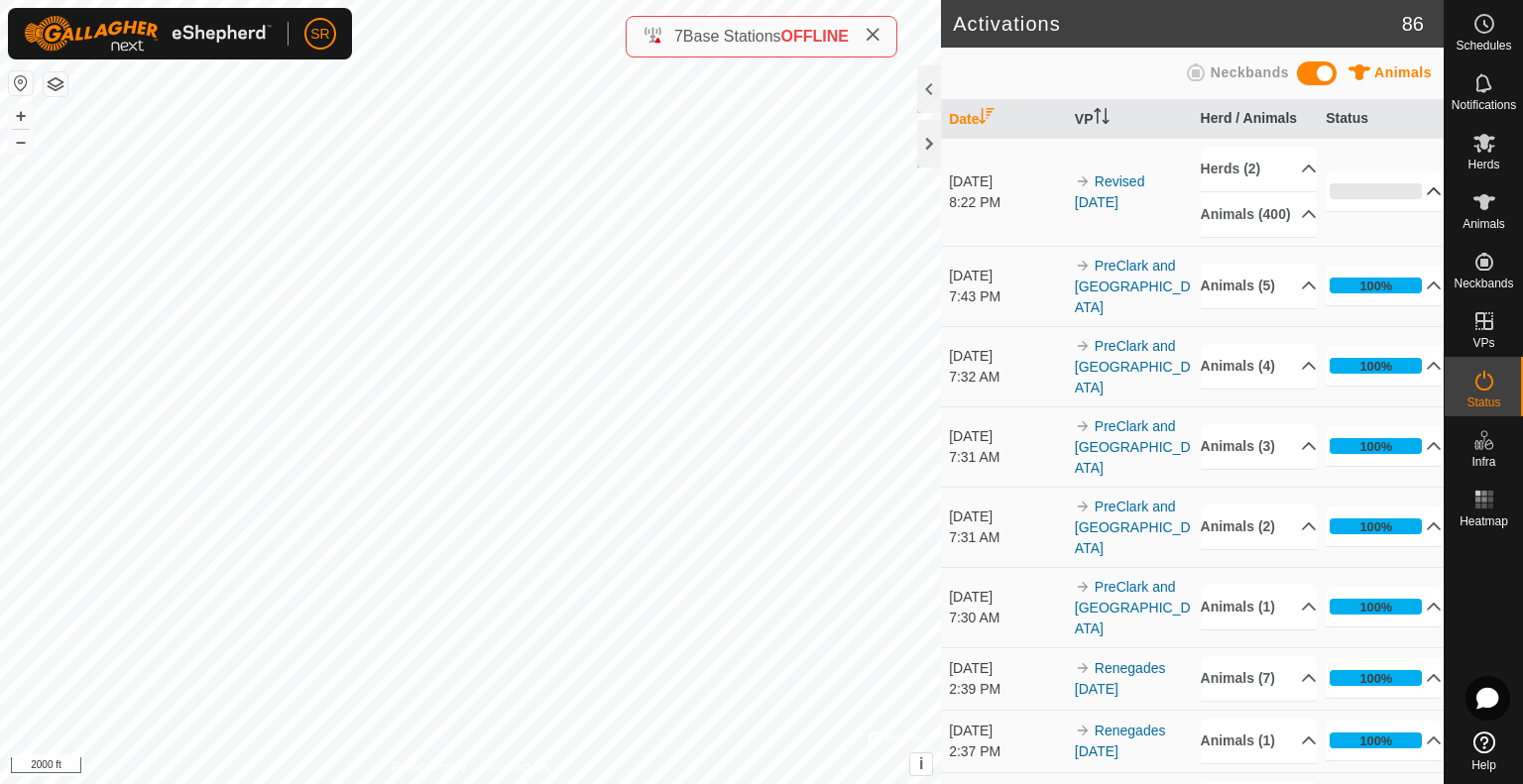 click 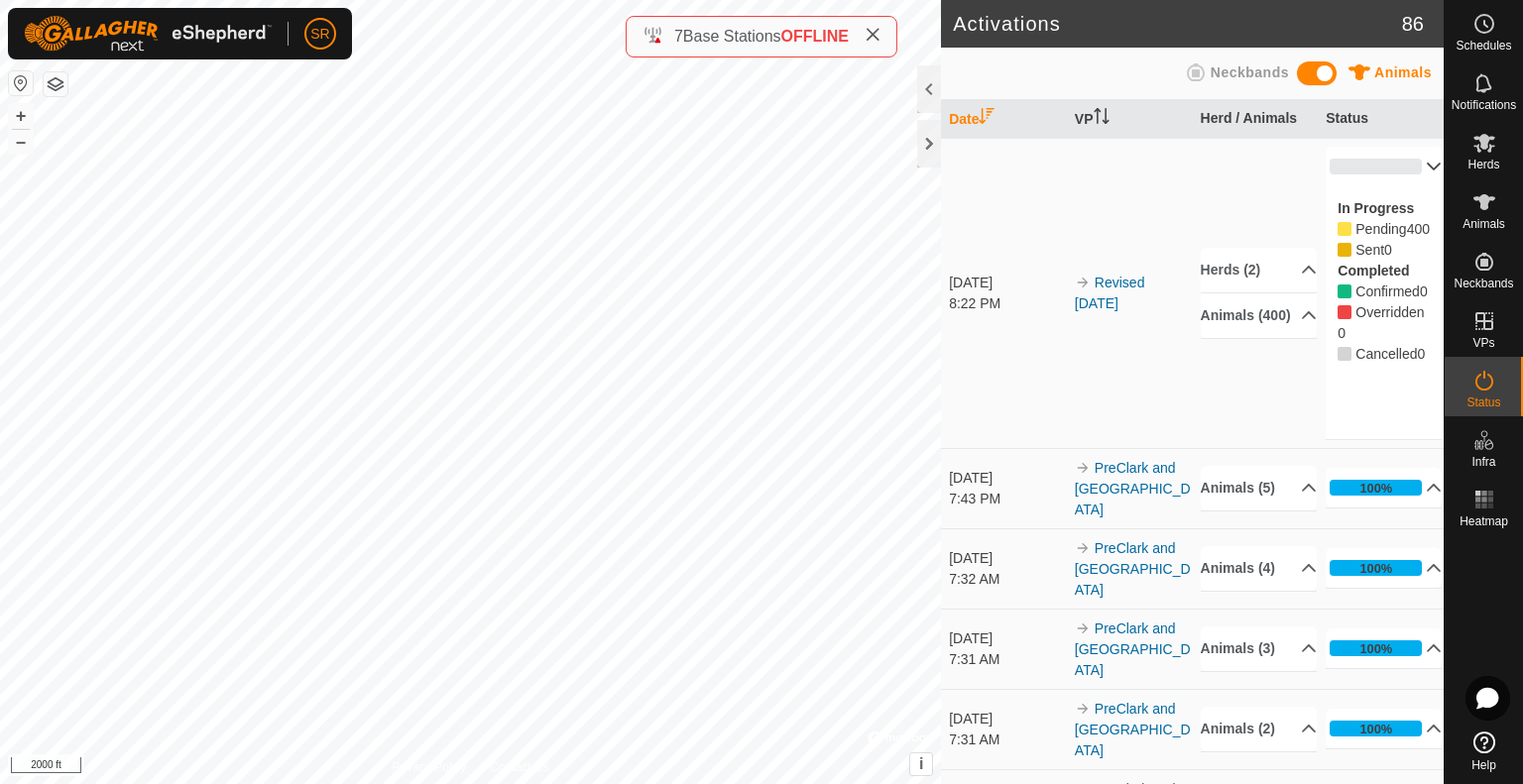 scroll, scrollTop: 0, scrollLeft: 0, axis: both 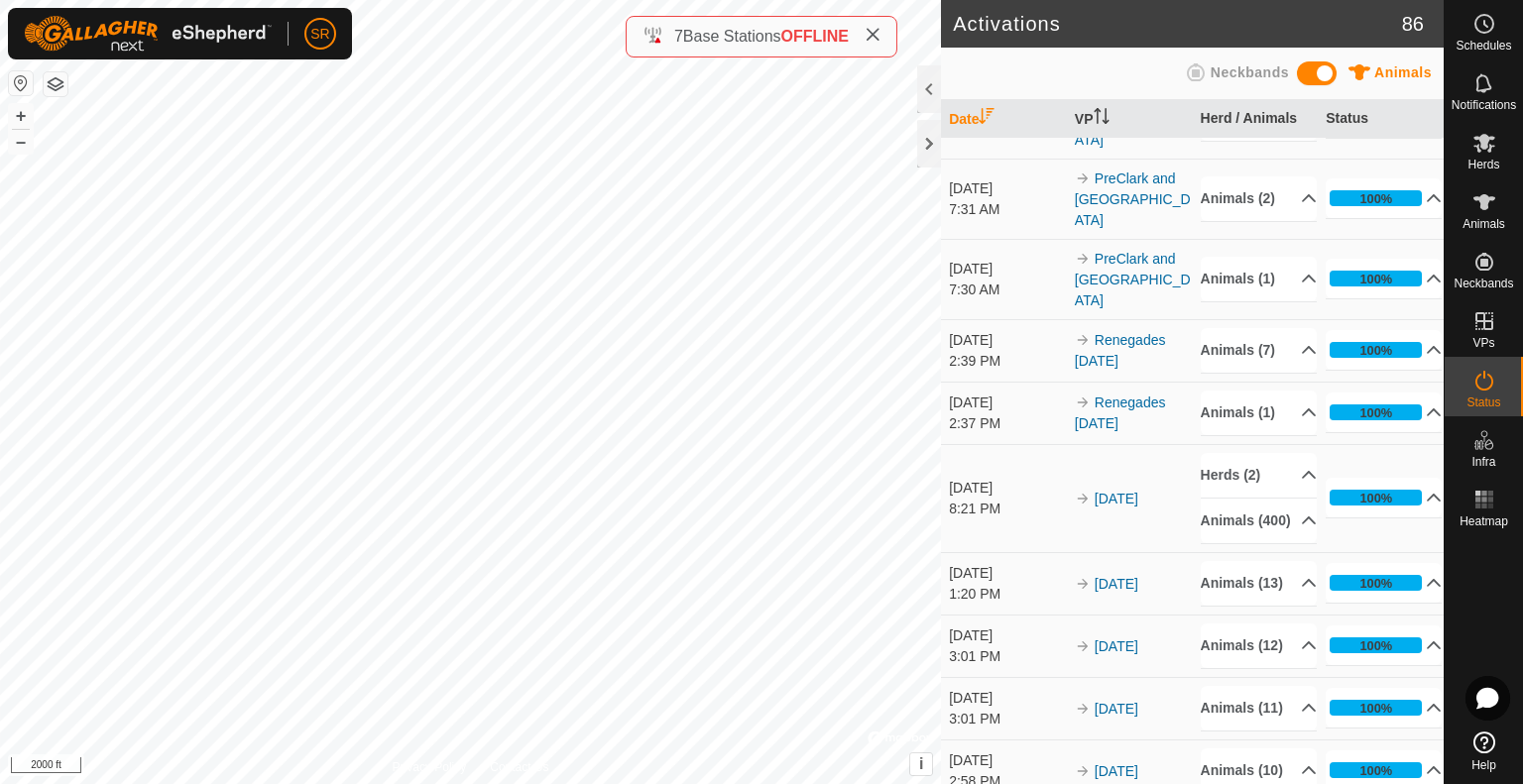click on "Animals" at bounding box center [1483, 224] 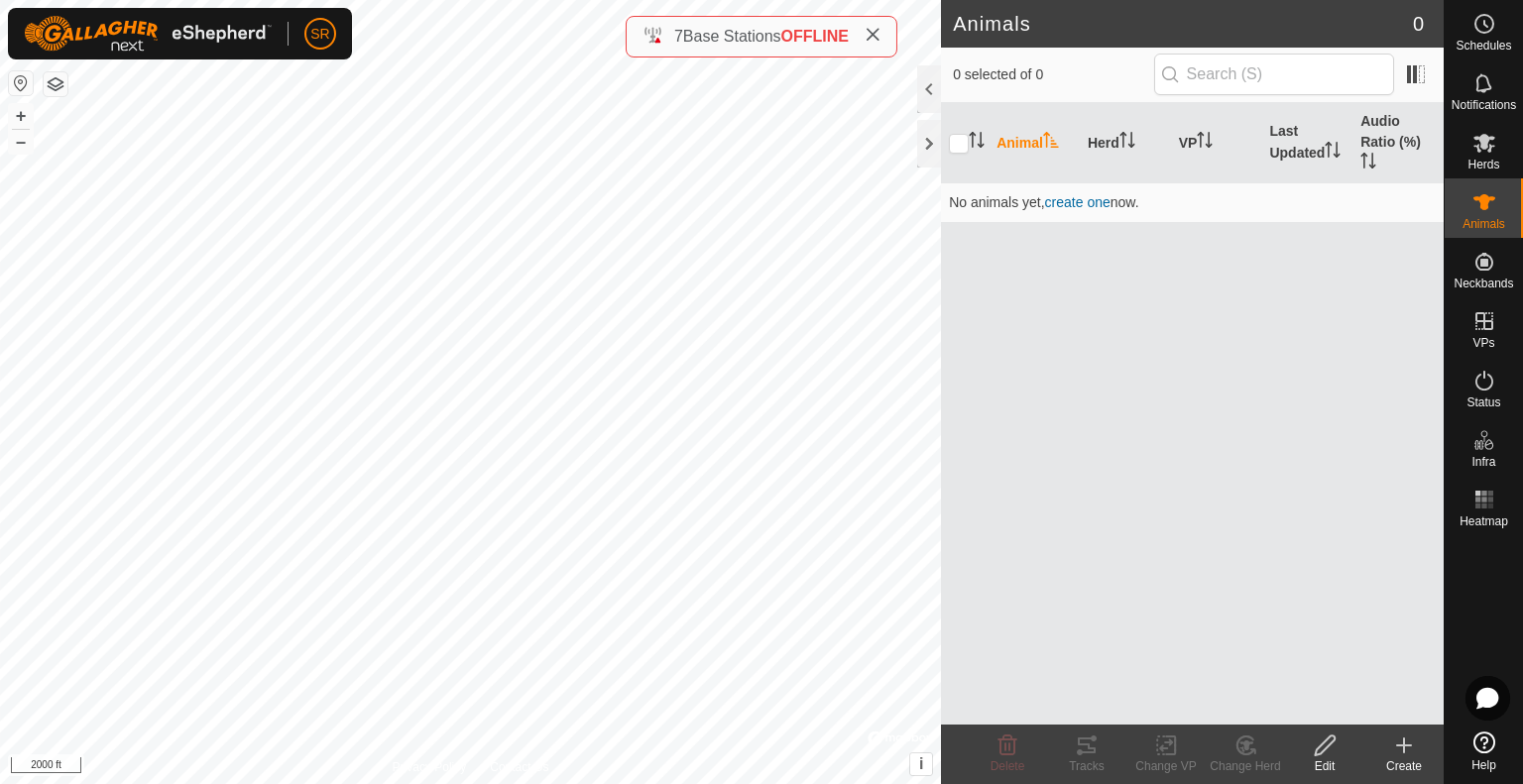 click on "Animals" at bounding box center (1483, 224) 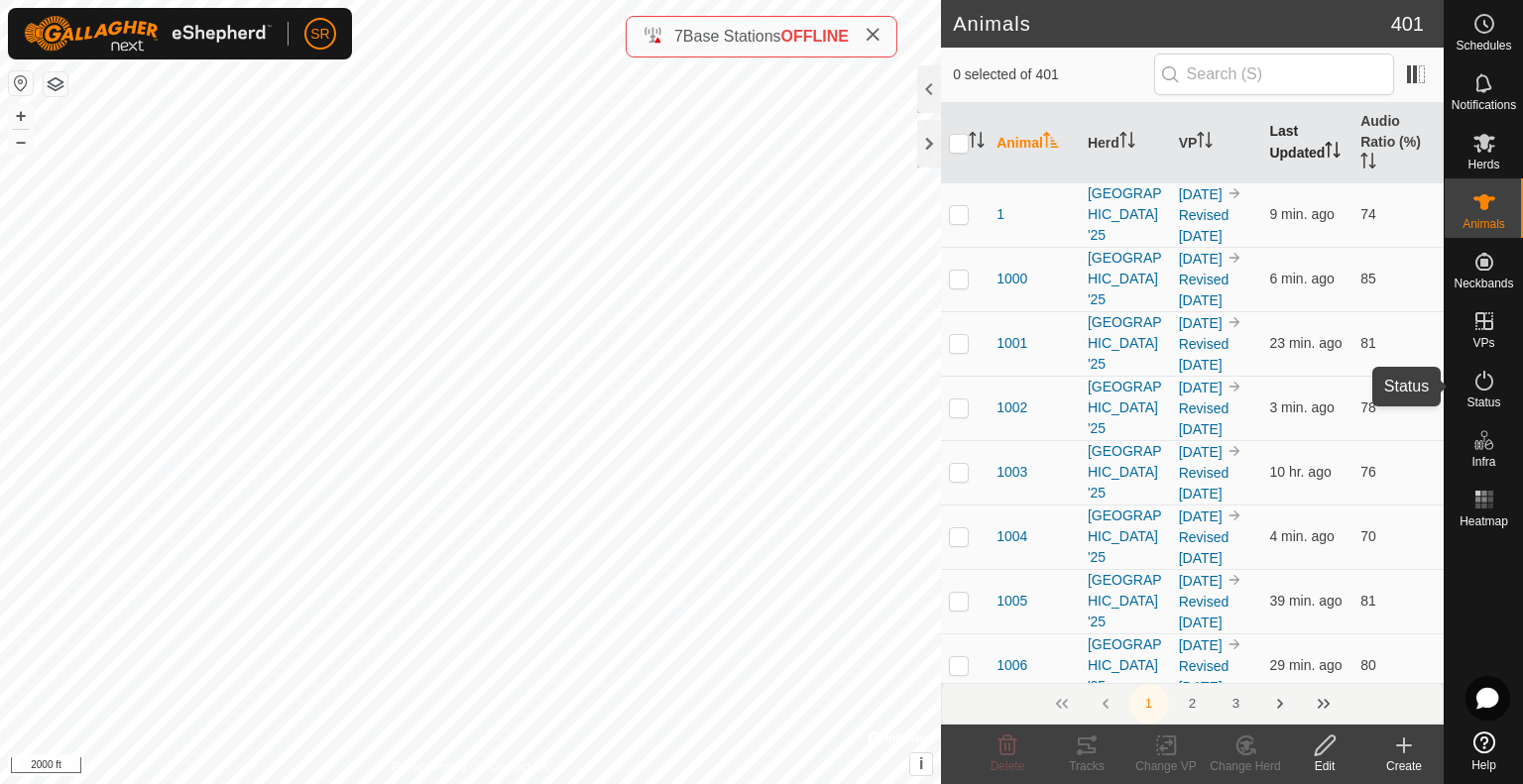click on "Last Updated" at bounding box center [1307, 143] 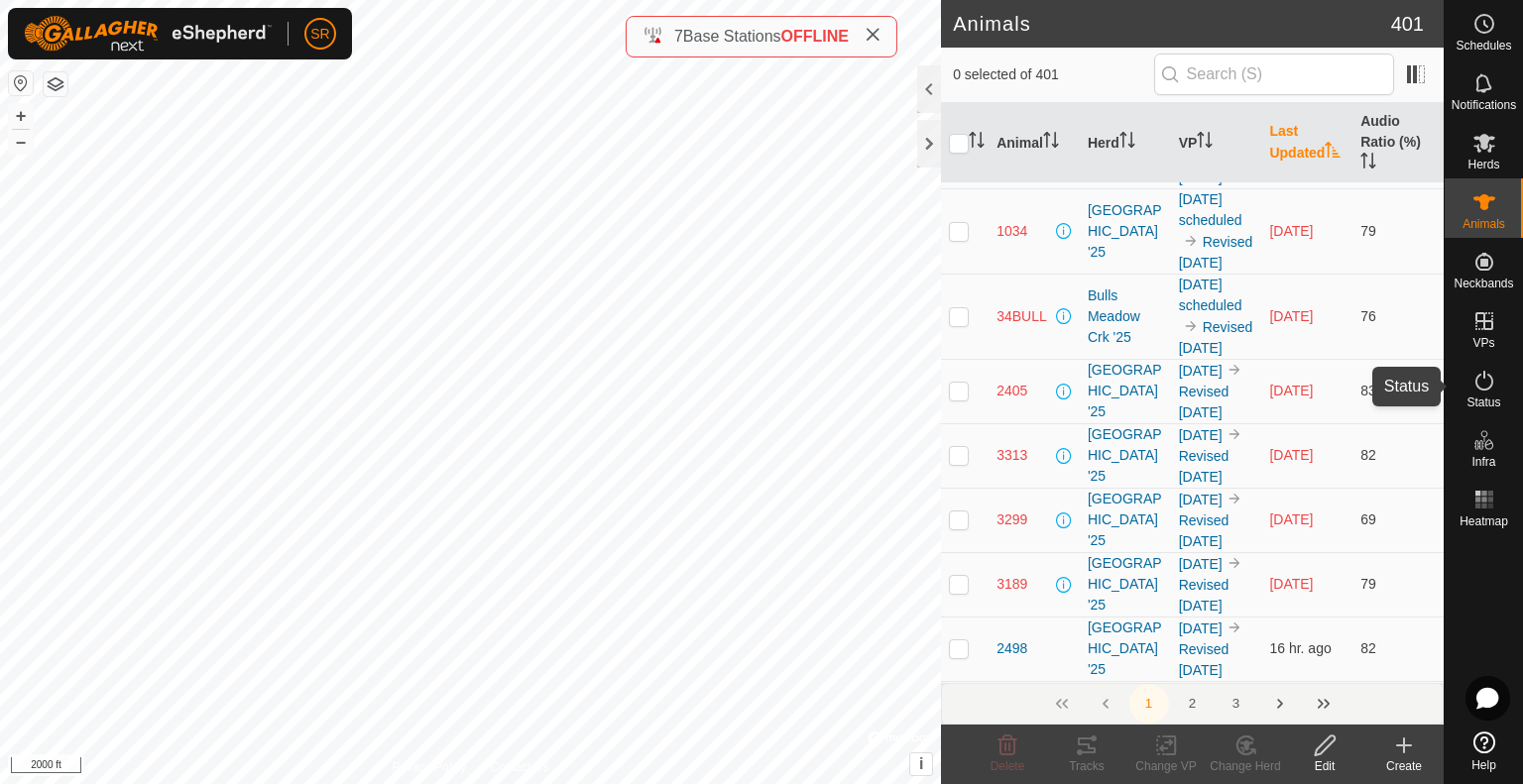 scroll, scrollTop: 0, scrollLeft: 0, axis: both 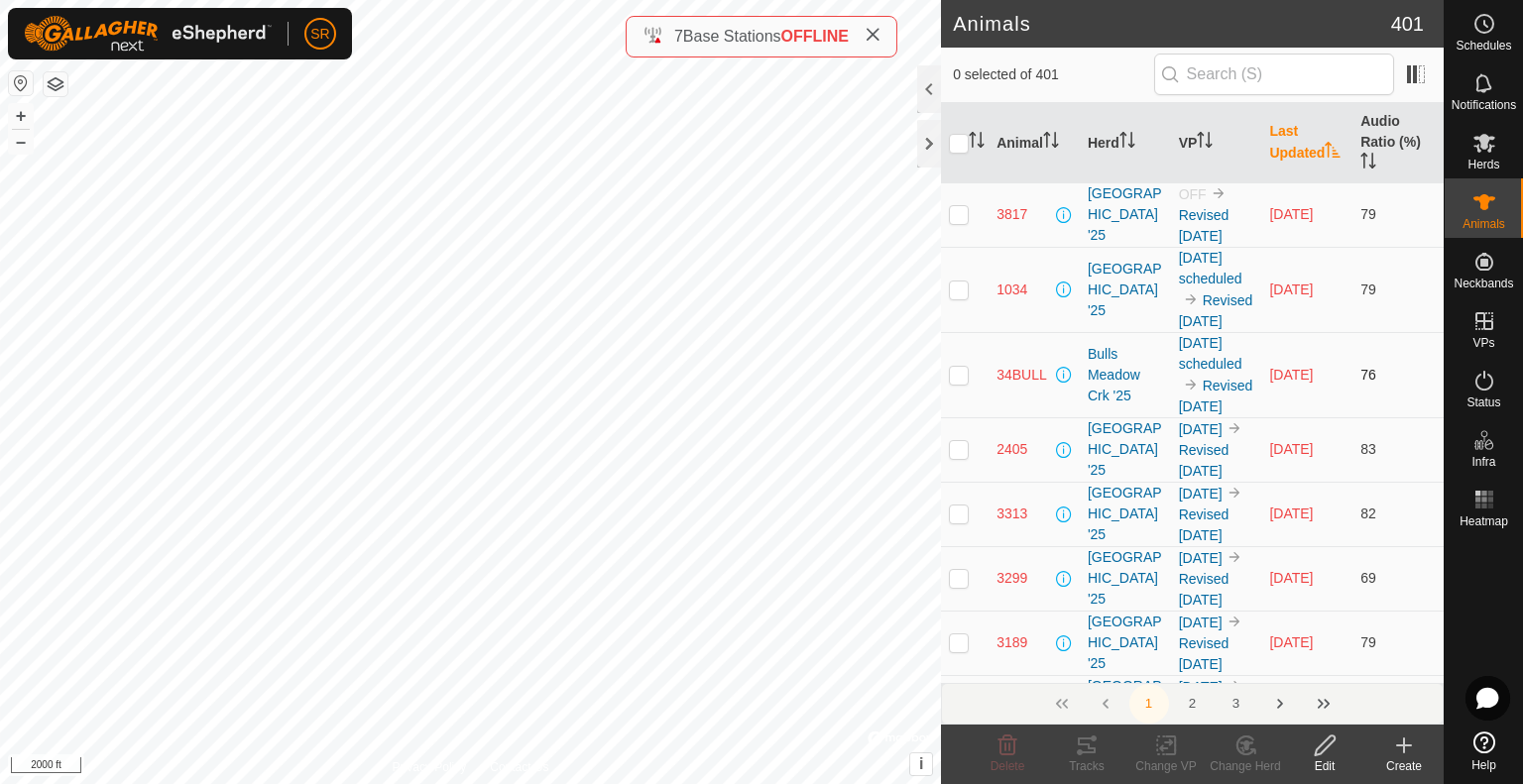 click at bounding box center (959, 375) 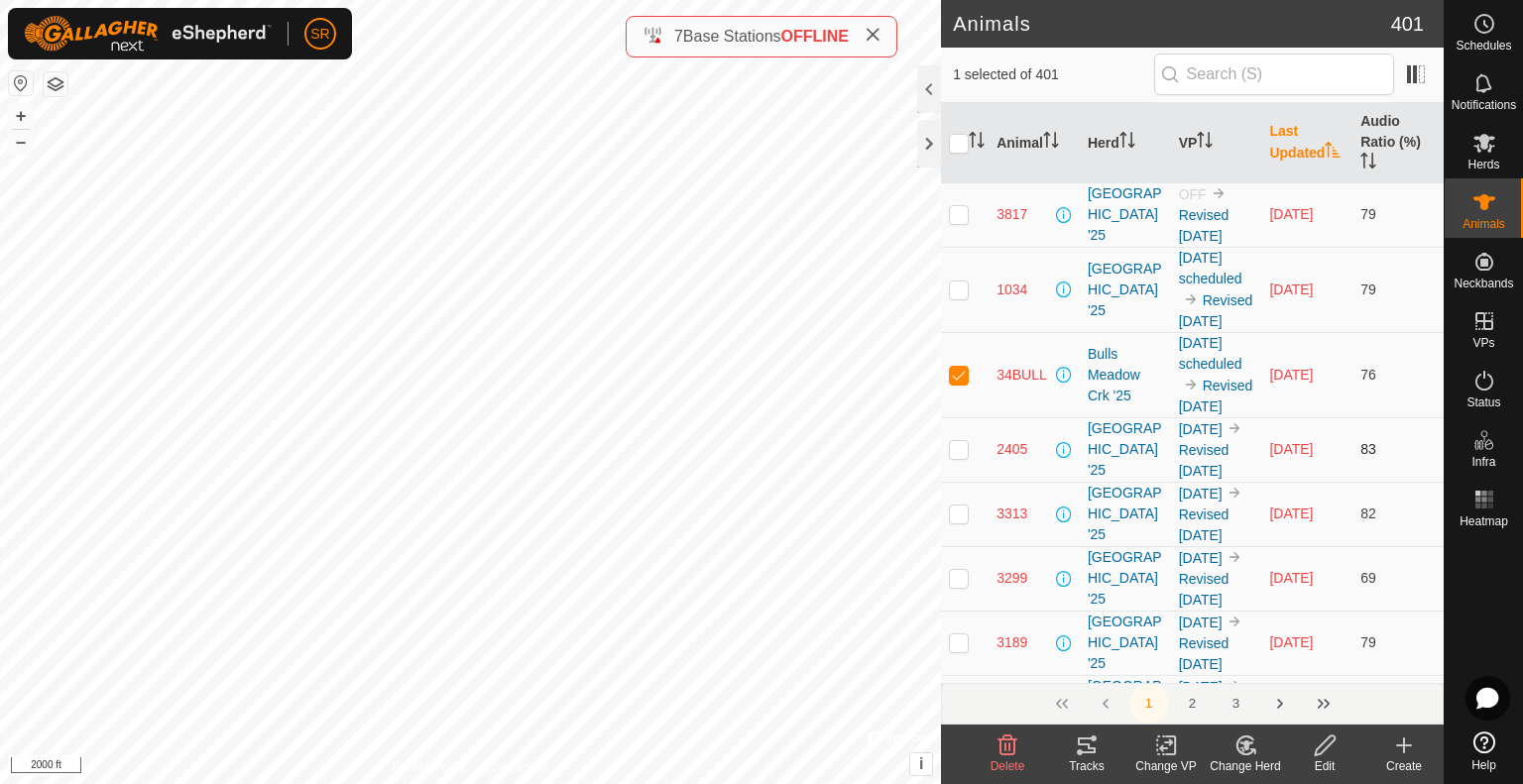 click at bounding box center (959, 449) 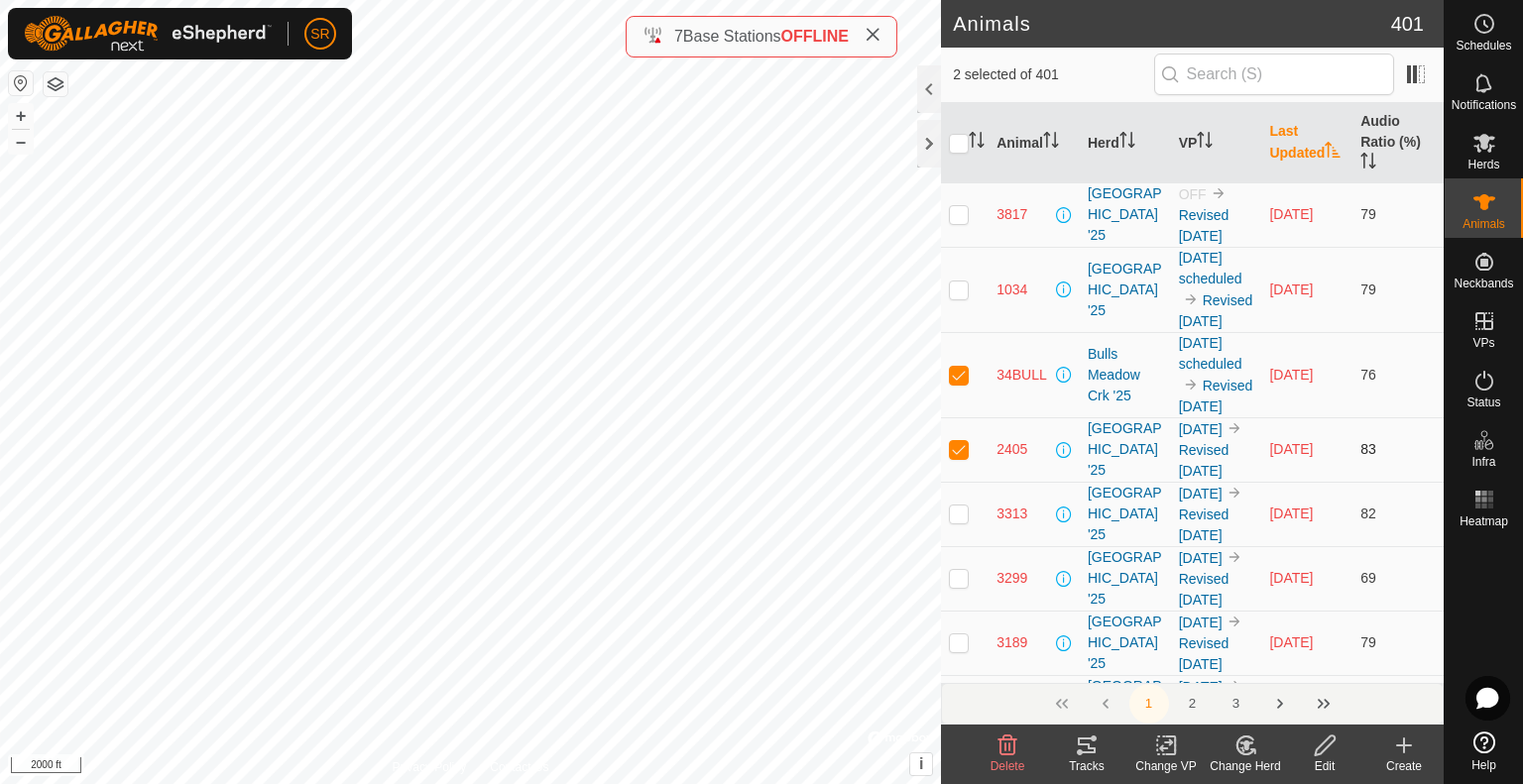 click at bounding box center (959, 449) 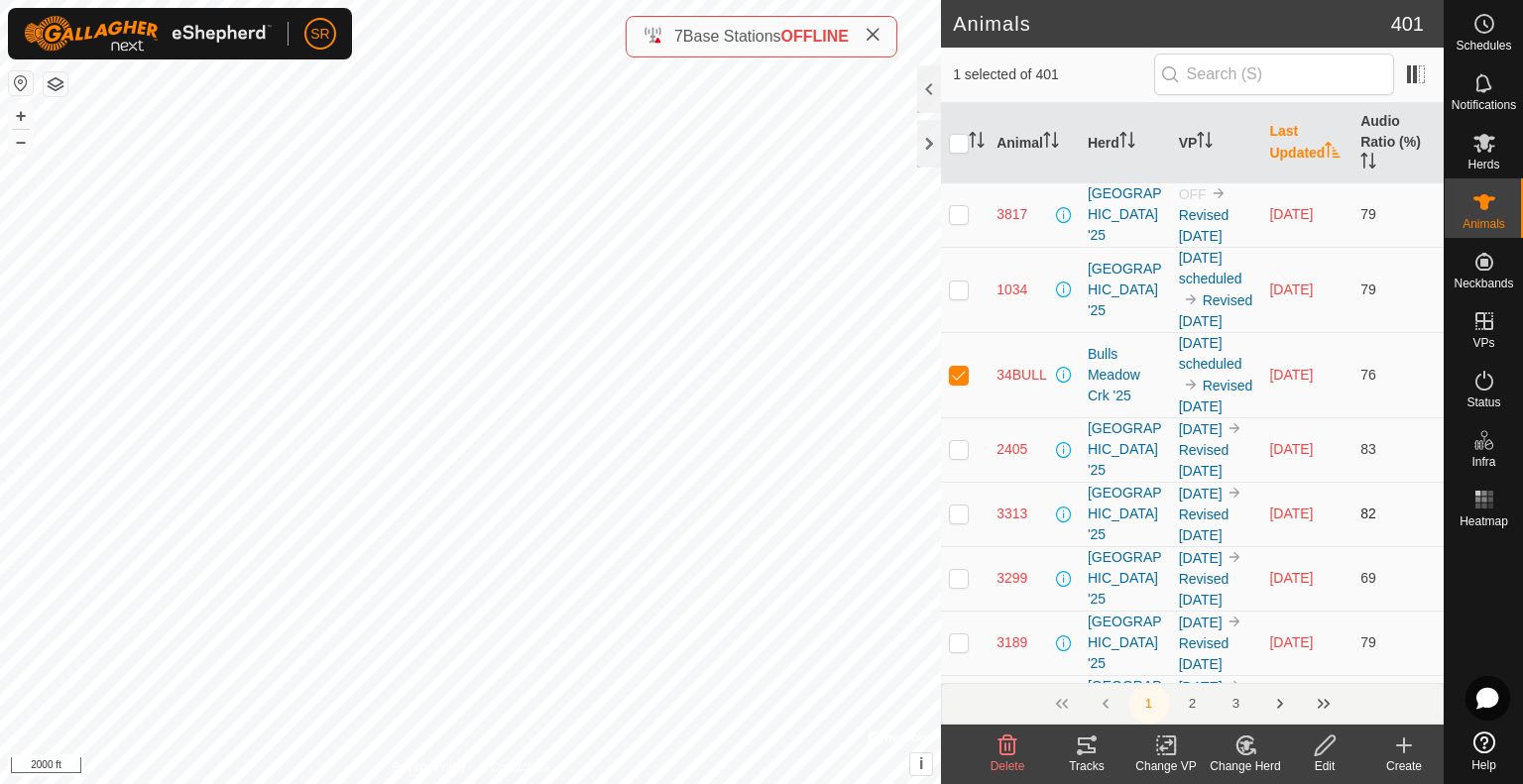 click at bounding box center [959, 513] 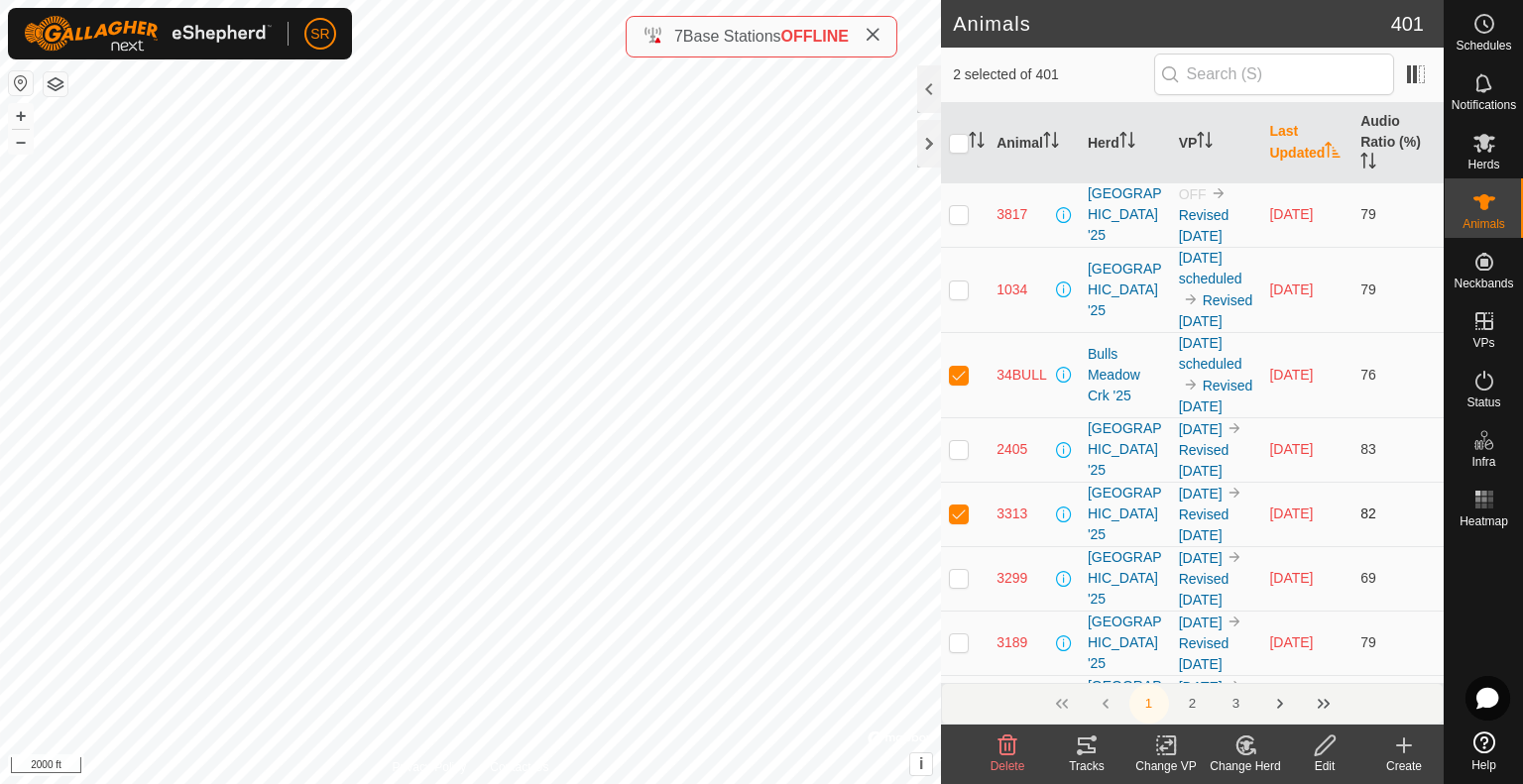 click at bounding box center [959, 513] 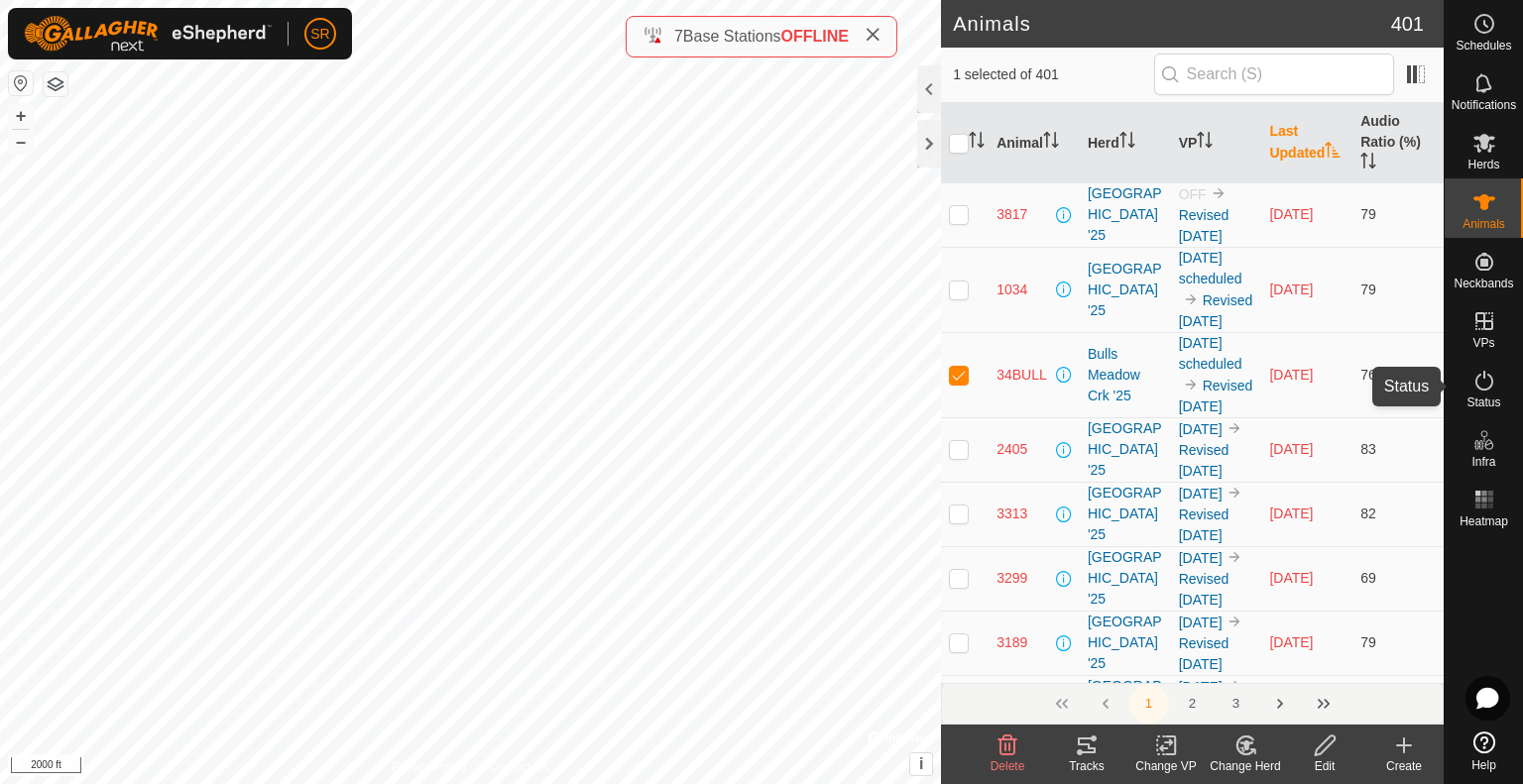 click at bounding box center (1484, 381) 